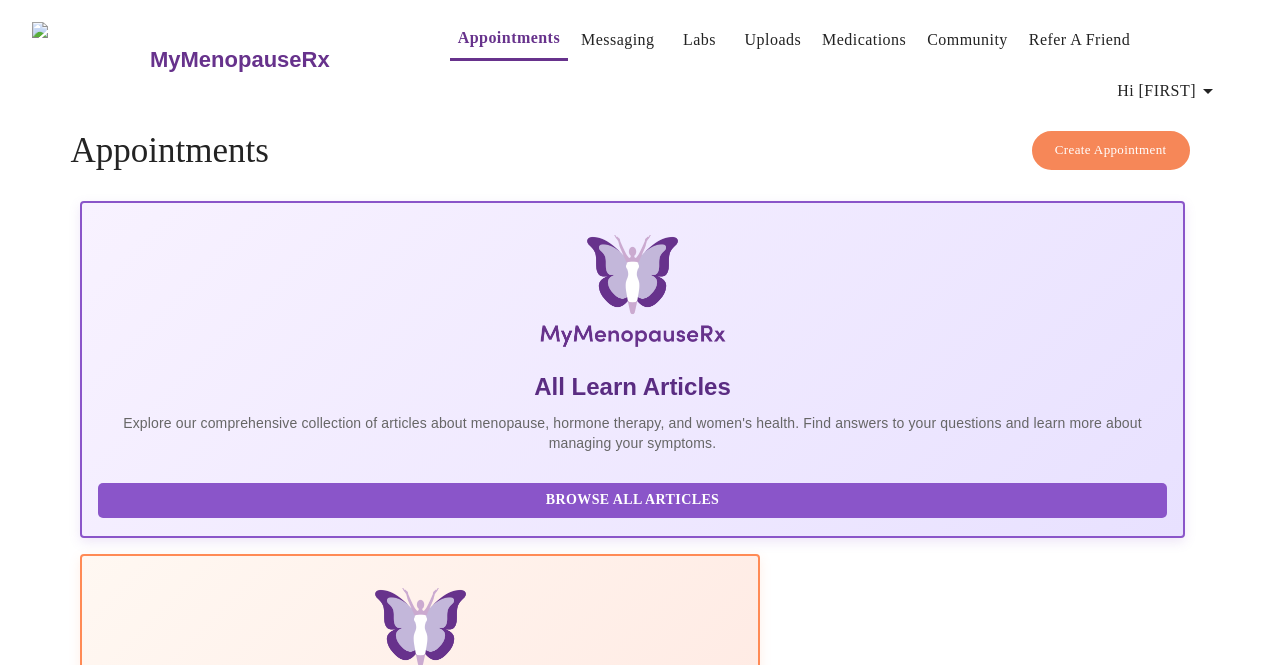 scroll, scrollTop: 0, scrollLeft: 0, axis: both 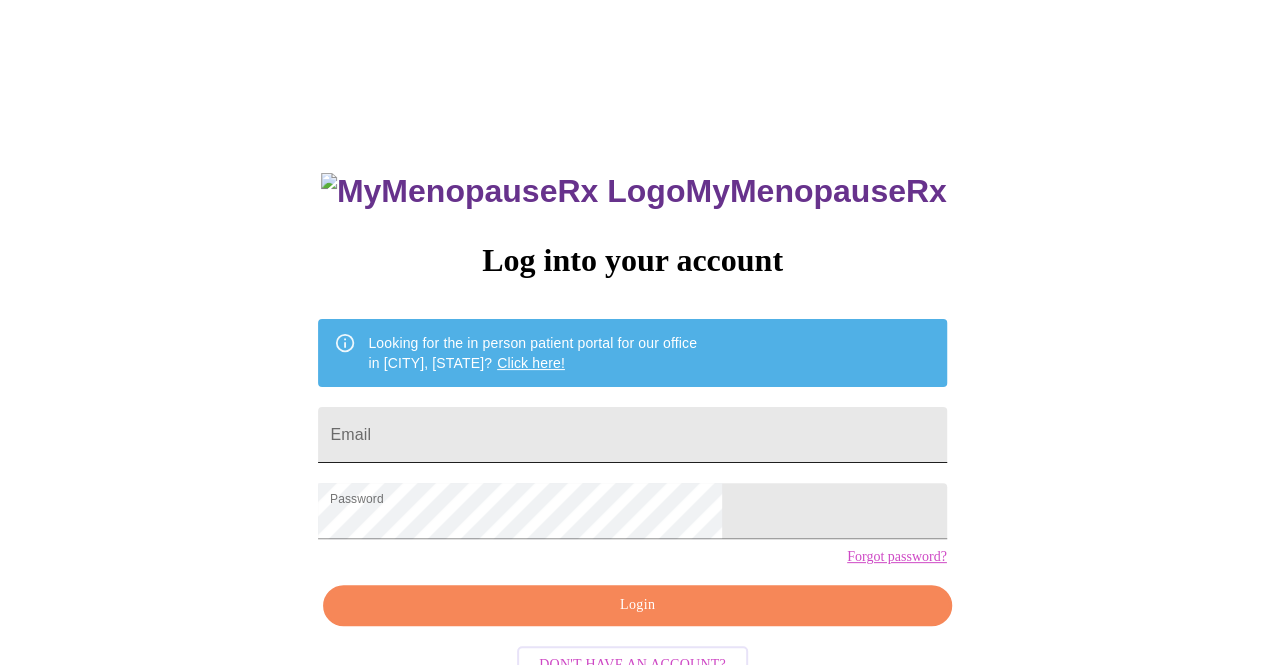 click on "Email" at bounding box center (632, 435) 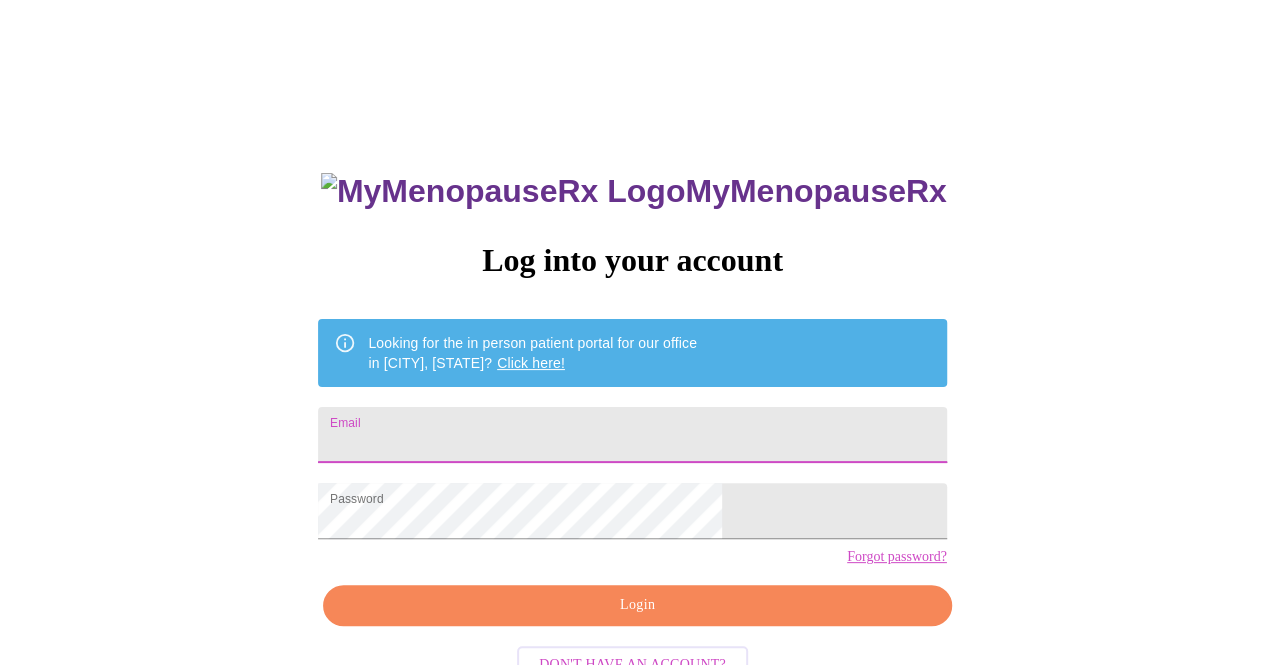 type on "[EMAIL]" 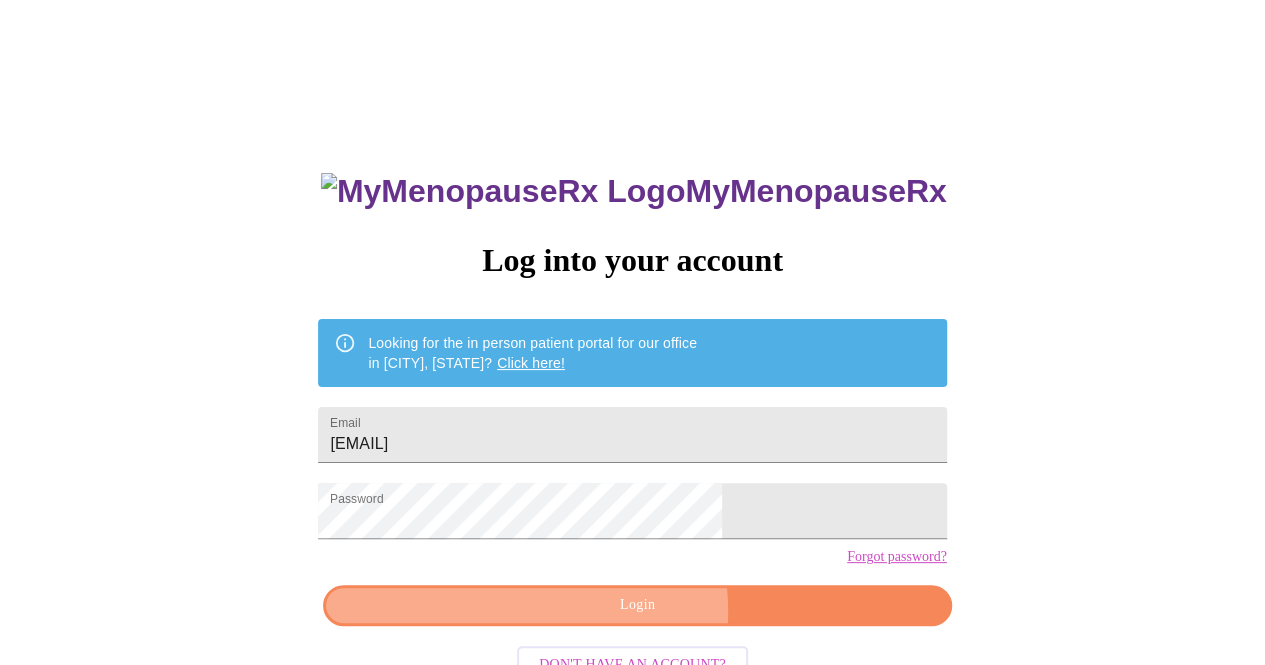 click on "Login" at bounding box center [637, 605] 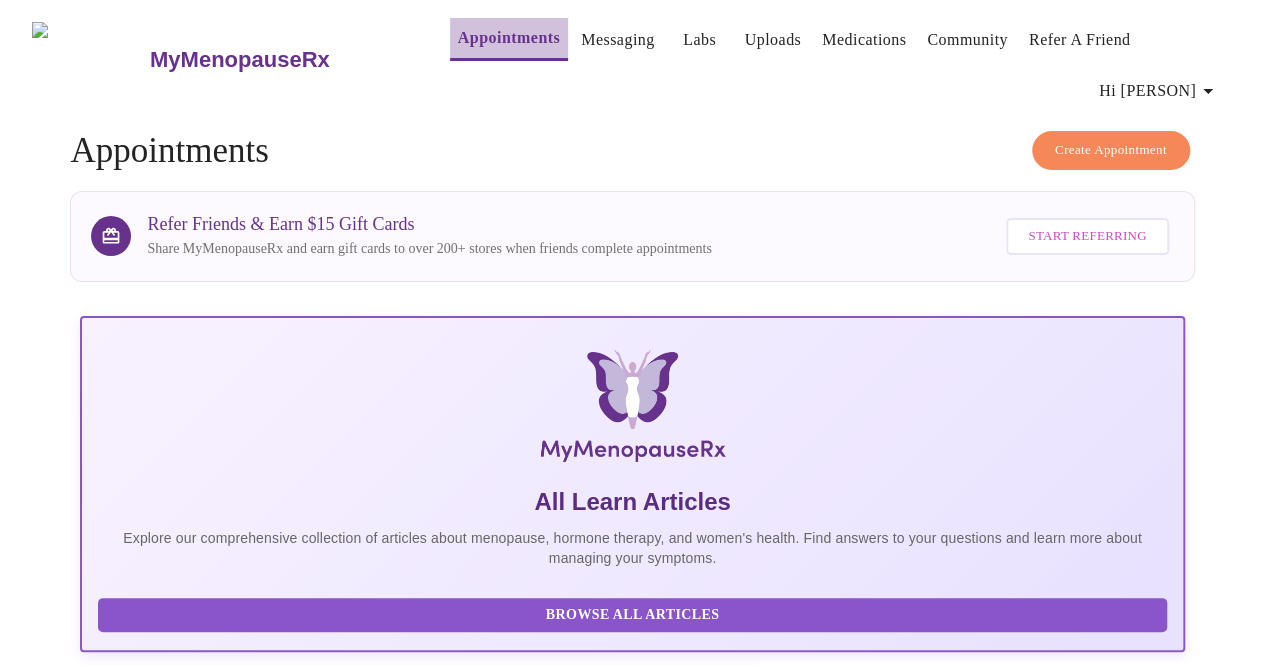 click on "Appointments" at bounding box center [509, 38] 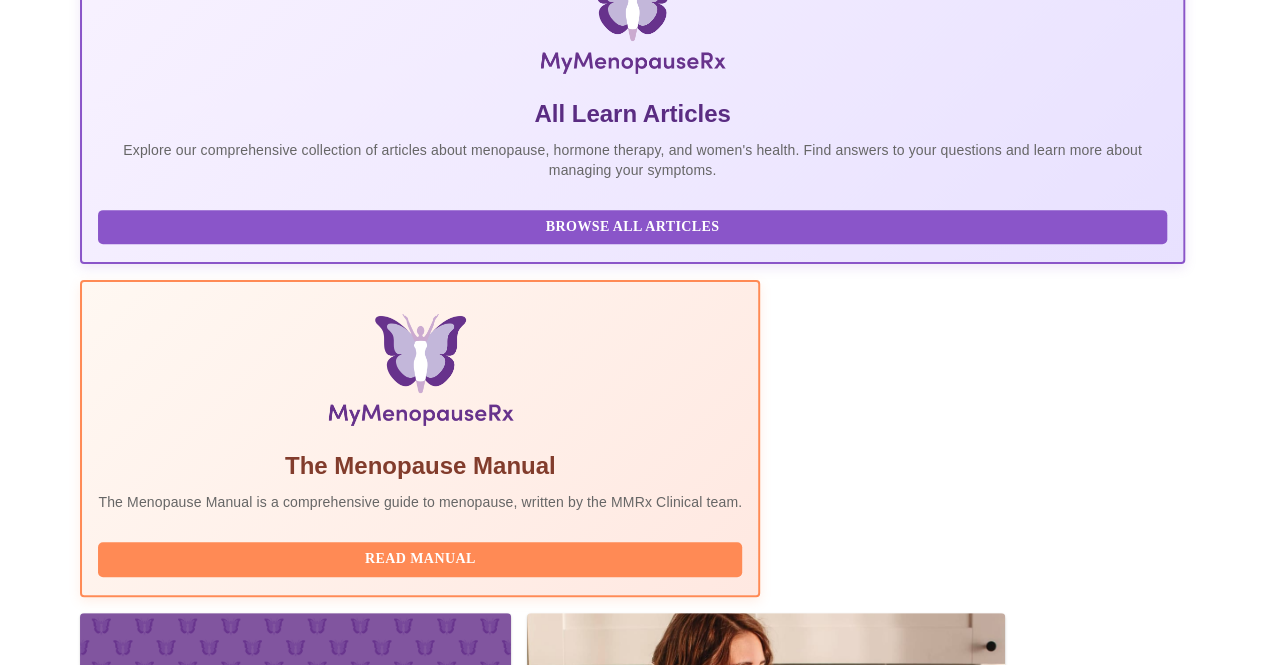 scroll, scrollTop: 428, scrollLeft: 0, axis: vertical 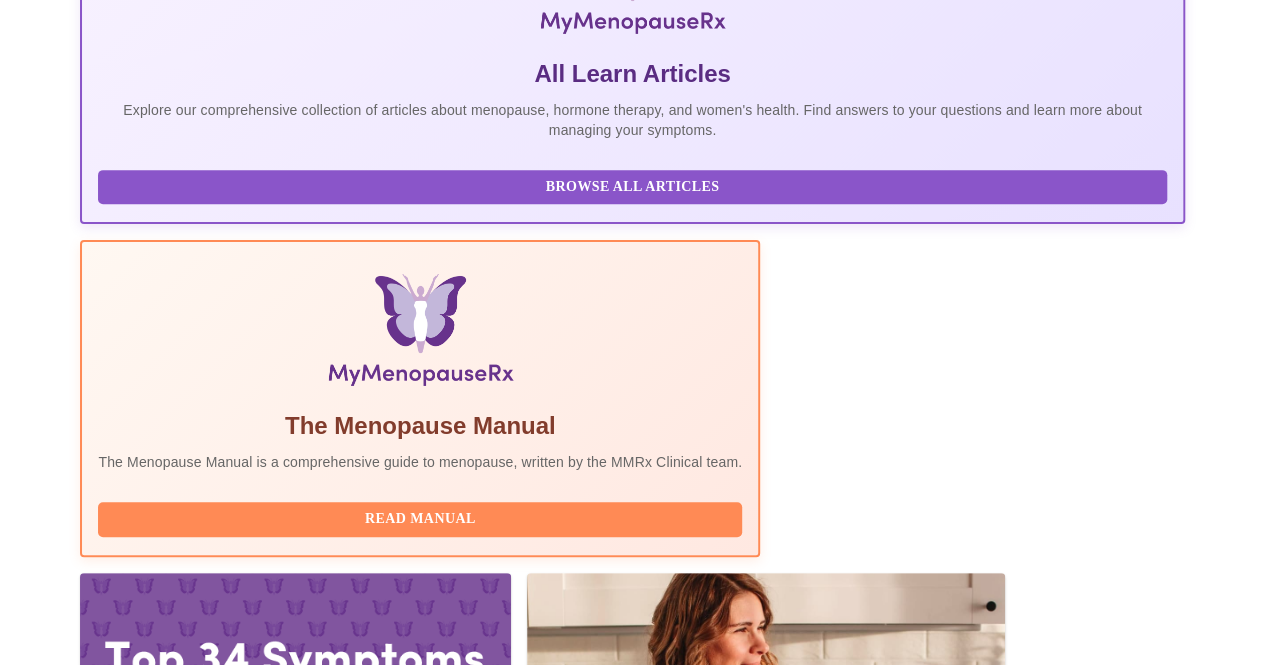 click on "Complete Pre-Assessment" at bounding box center (1049, 2151) 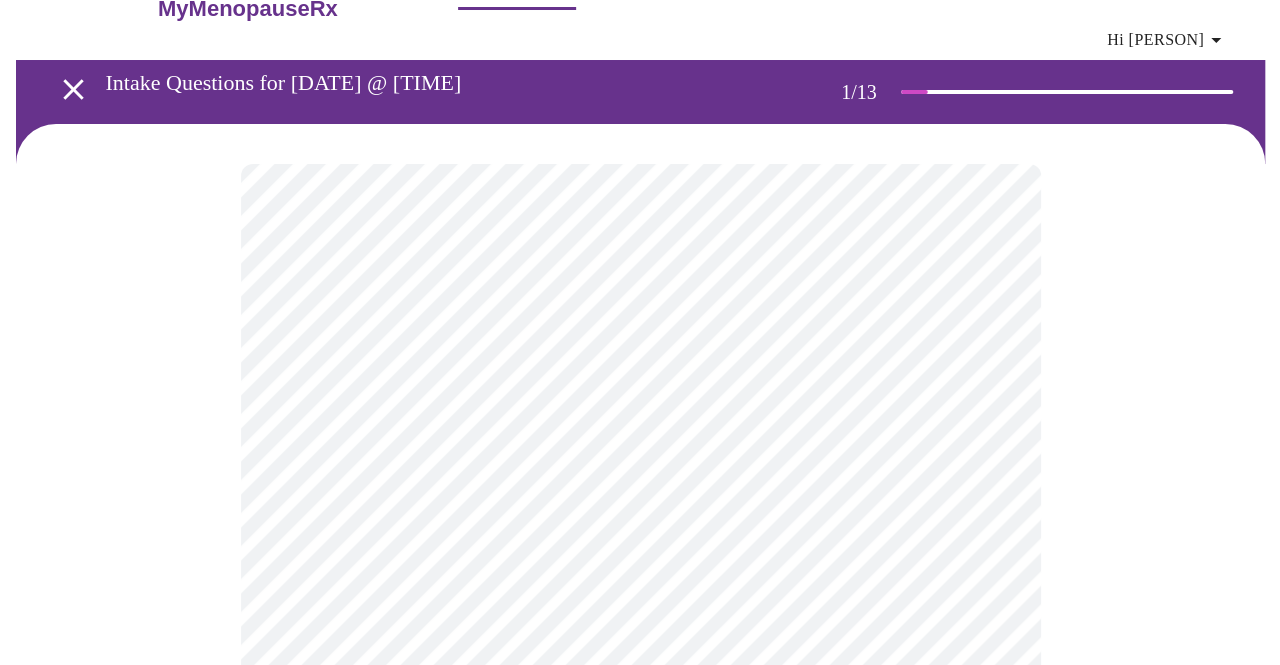scroll, scrollTop: 62, scrollLeft: 0, axis: vertical 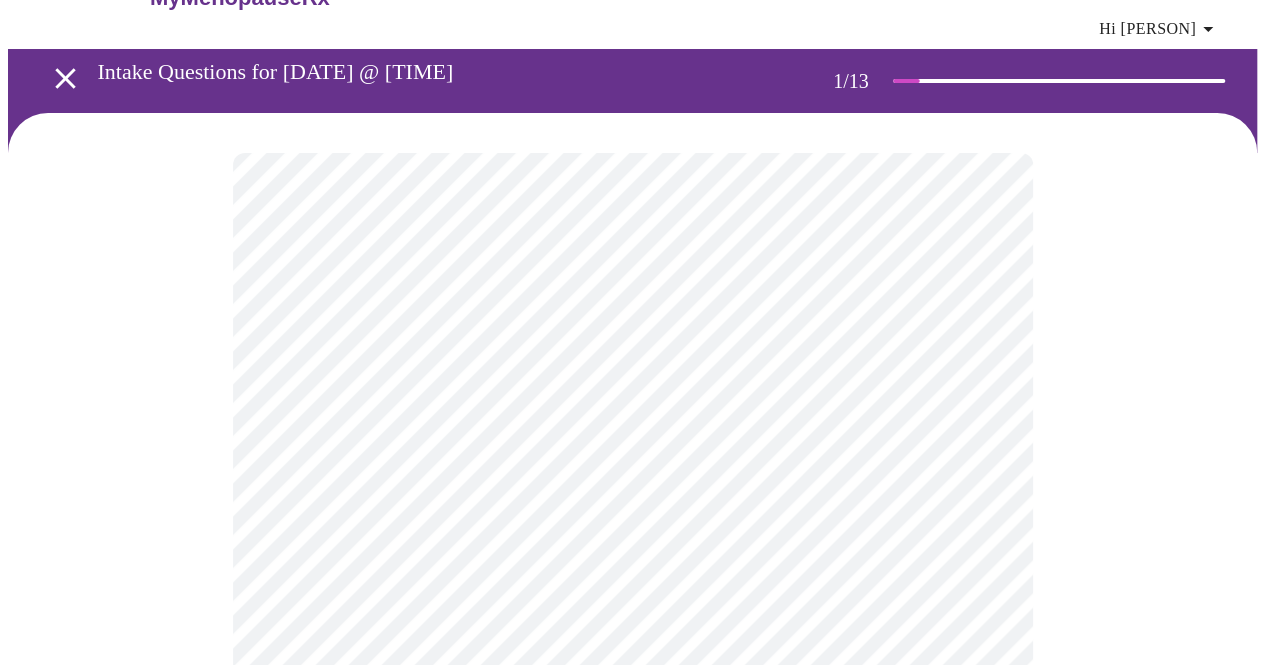 click on "MyMenopauseRx Appointments Messaging Labs Uploads Medications Community Refer a Friend Hi [PERSON]   Intake Questions for [DATE] @ [TIME] 1  /  13 Settings Billing Invoices Log out" at bounding box center [632, 878] 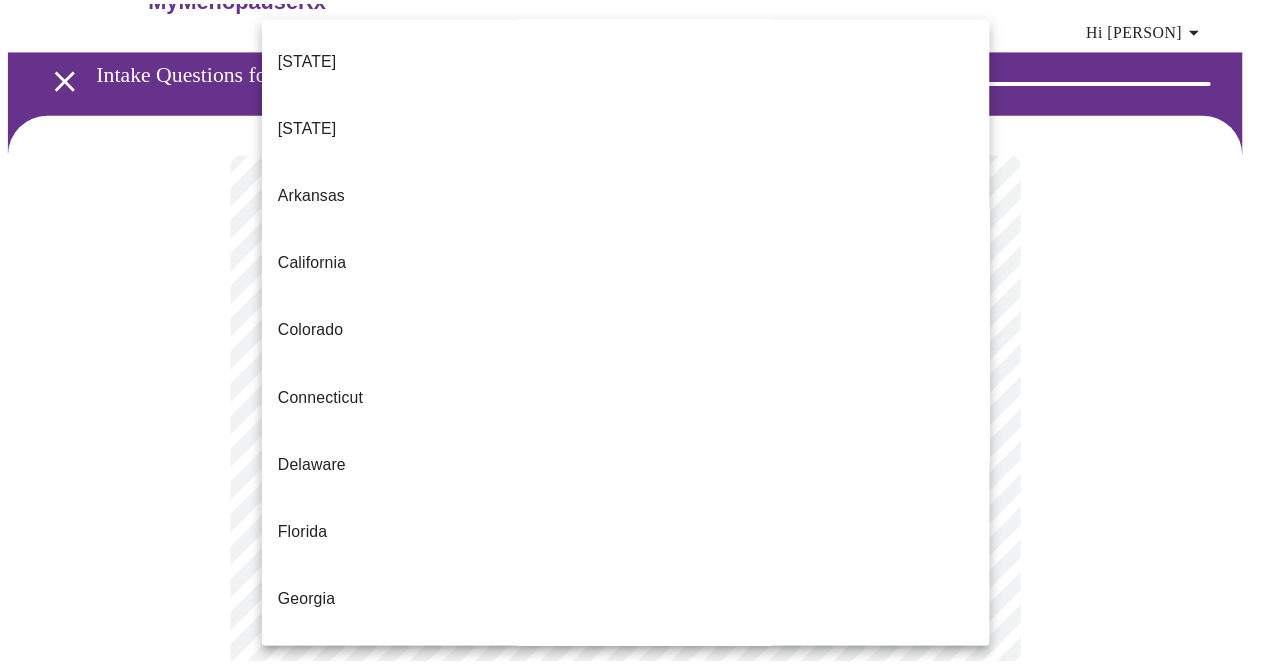 scroll, scrollTop: 70, scrollLeft: 0, axis: vertical 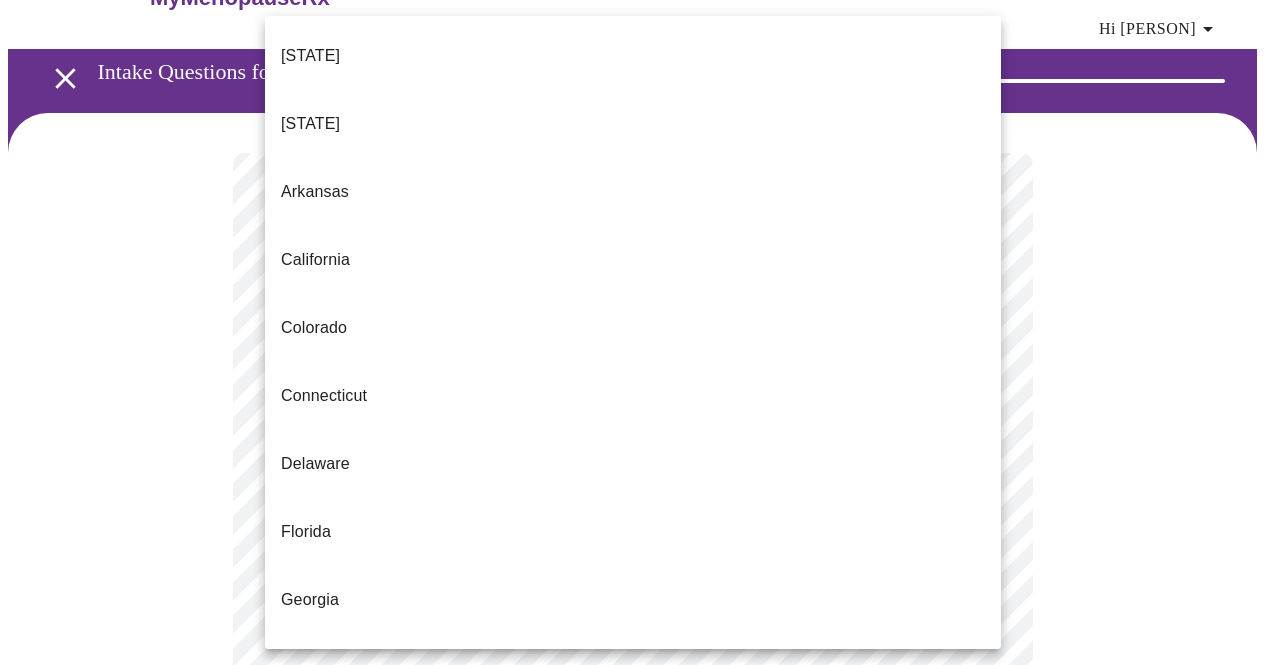 click on "Illinois" at bounding box center (633, 804) 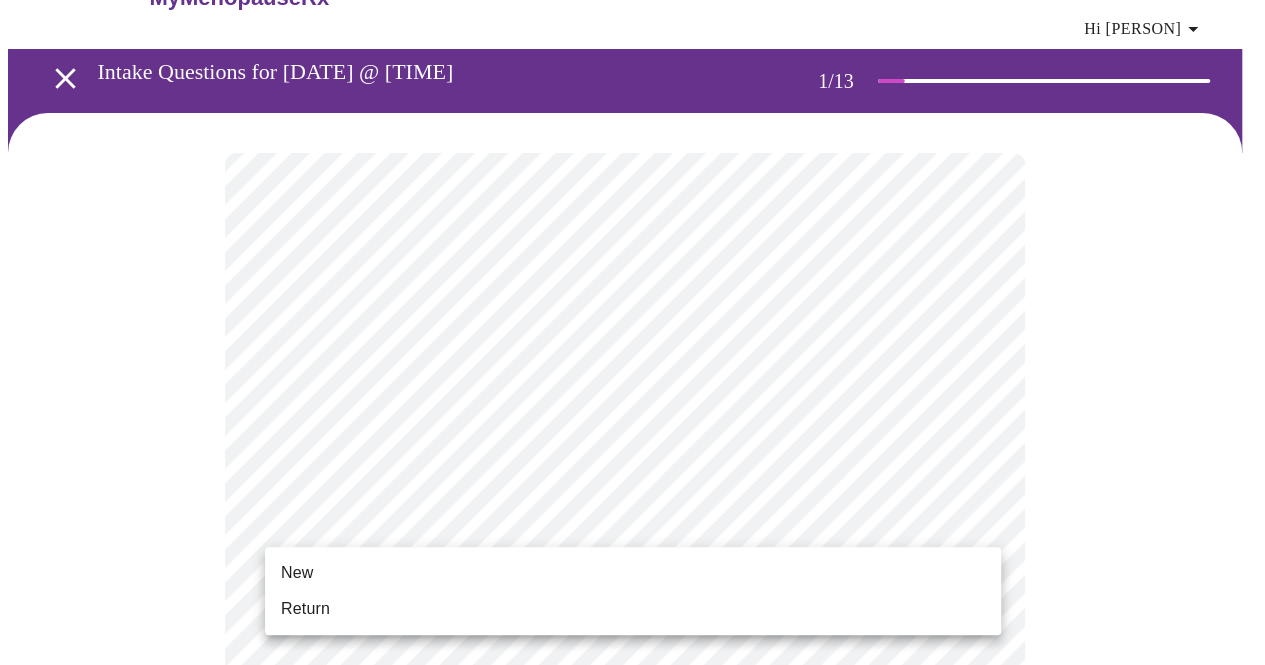 click on "MyMenopauseRx Appointments Messaging Labs Uploads Medications Community Refer a Friend Hi [PERSON]   Intake Questions for [DATE] @ [TIME] 1  /  13 Settings Billing Invoices Log out New Return" at bounding box center (632, 872) 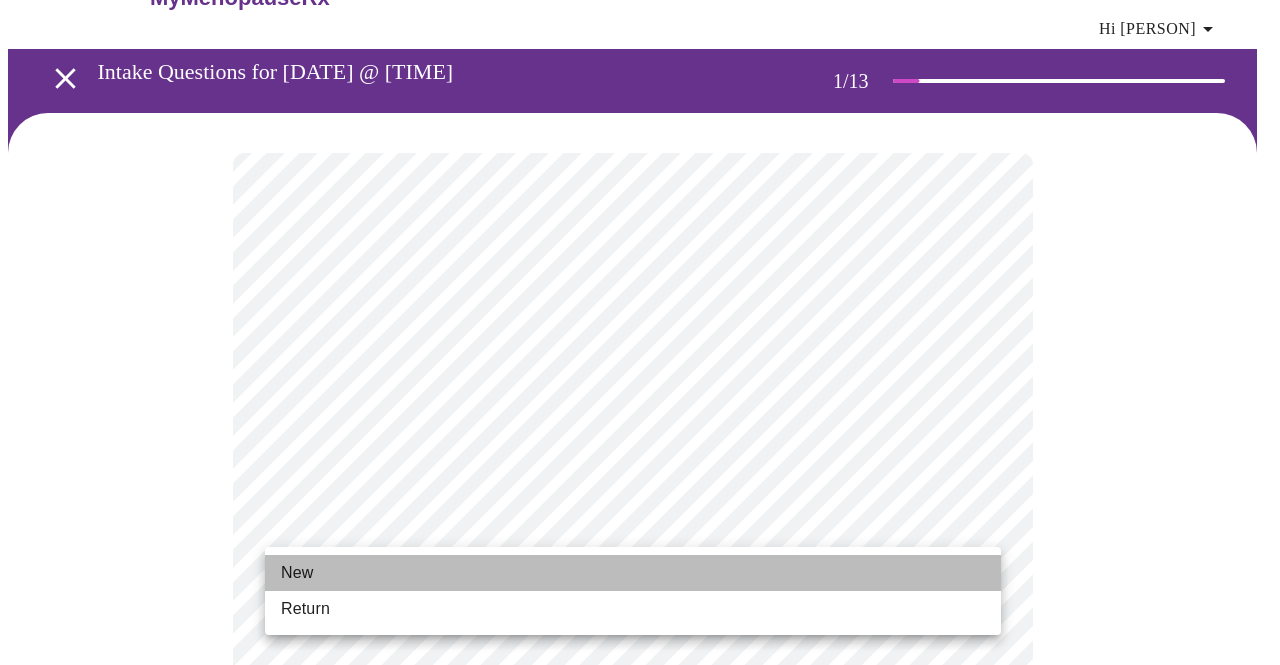 click on "New" at bounding box center [633, 573] 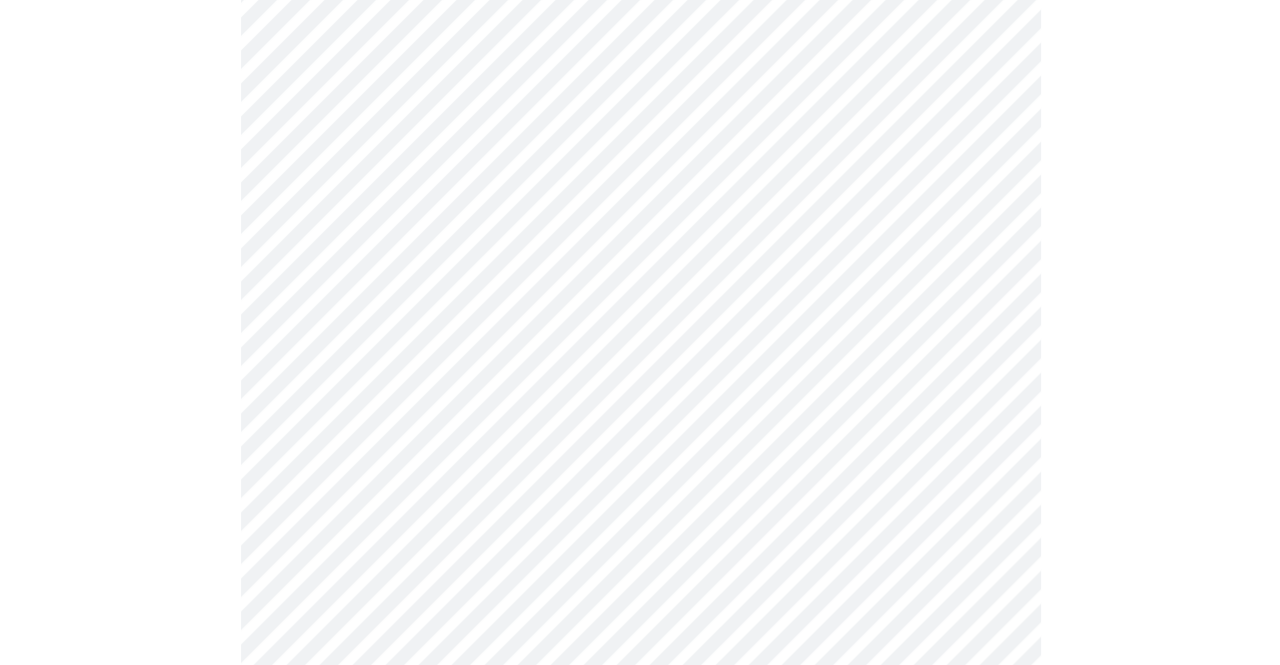 scroll, scrollTop: 1130, scrollLeft: 0, axis: vertical 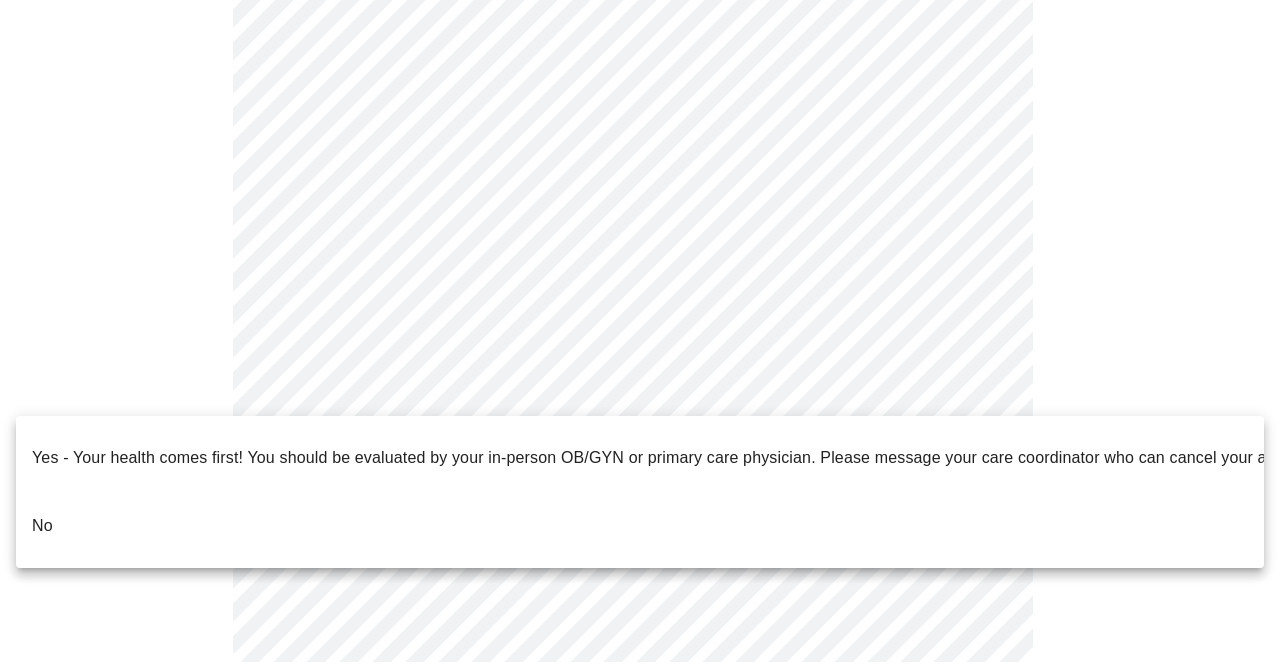 click on "MyMenopauseRx Appointments Messaging Labs Uploads Medications Community Refer a Friend Hi [PERSON]   Intake Questions for [DATE] @ [TIME] 1  /  13 Settings Billing Invoices Log out Yes - Your health comes first! You should be evaluated by your in-person OB/GYN or primary care physician.  Please message your care coordinator who can cancel your appointment.
No" at bounding box center (640, -210) 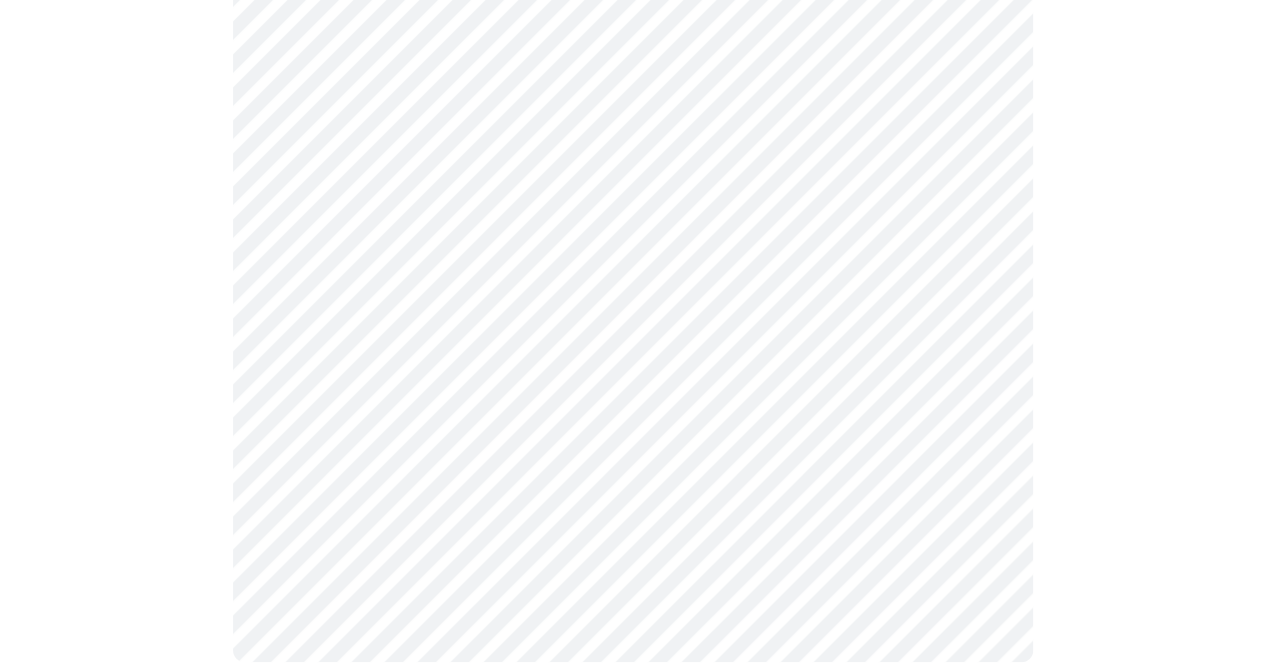 scroll, scrollTop: 0, scrollLeft: 0, axis: both 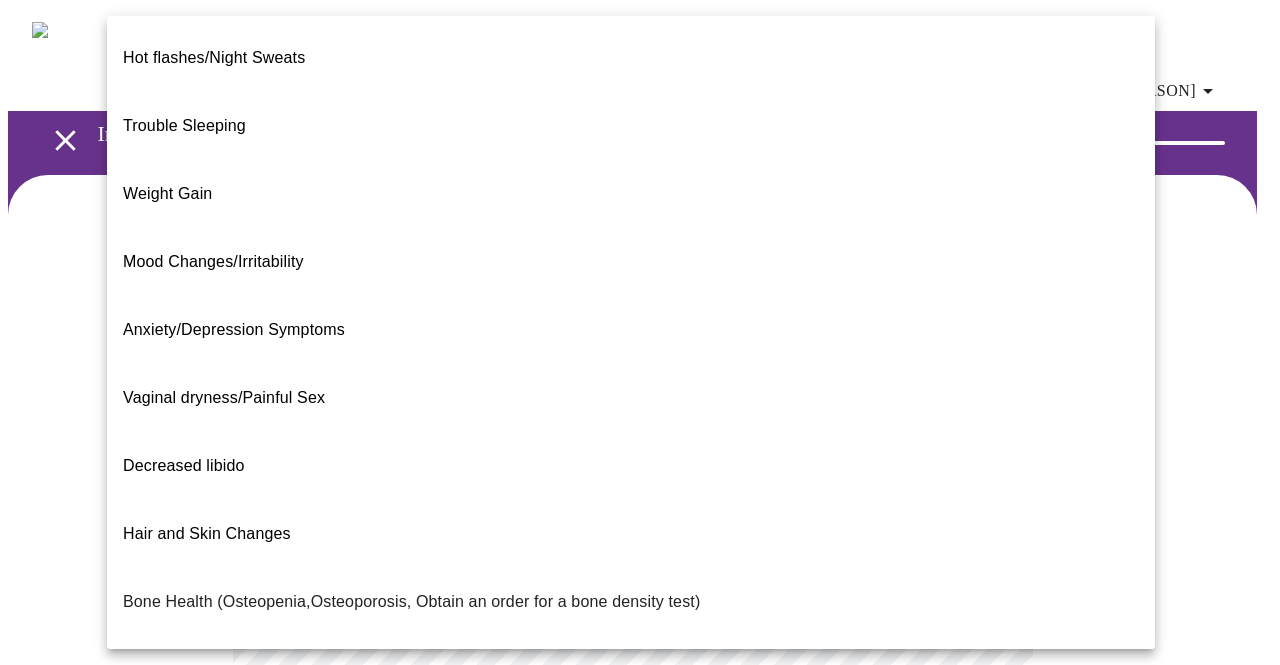 click on "MyMenopauseRx Appointments Messaging Labs Uploads Medications Community Refer a Friend Hi [PERSON]   Intake Questions for [DATE] @ [TIME] 2  /  13 Settings Billing Invoices Log out Hot flashes/Night Sweats
Trouble Sleeping
Weight Gain
Mood Changes/Irritability
Anxiety/Depression Symptoms
Vaginal dryness/Painful Sex
Decreased libido
Hair and Skin Changes
Bone Health (Osteopenia,Osteoporosis, Obtain an order for a bone density test)
Metabolic Health (Pre-diabetes, Elevated Cholesterol, Vitamin D, Abnormal Lab Testing, Obtain an order for a Coronary Calcium Heart Scan)
Period Problems
Postmenopausal Bleeding
Orgasms are weak
UTI Symptoms
Vaginal Infection
Herpes (oral, genital)
STD Testing
I feel great - just need a refill.
Other" at bounding box center [640, 622] 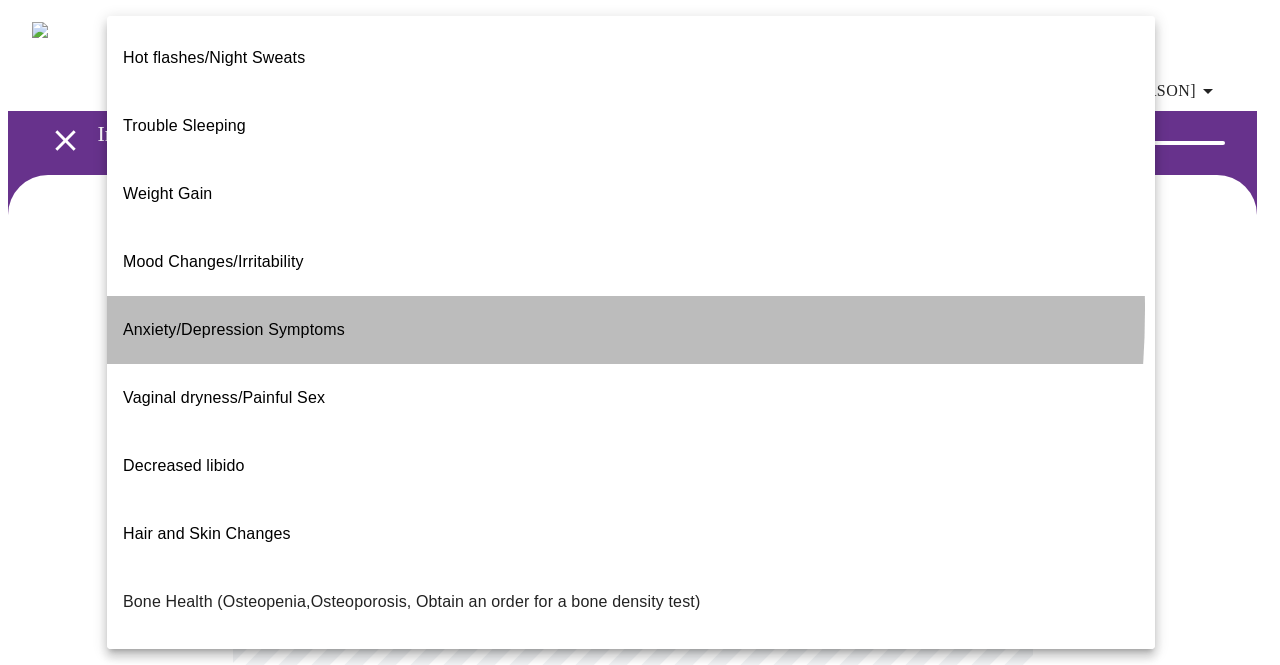 click on "Anxiety/Depression Symptoms" at bounding box center (631, 330) 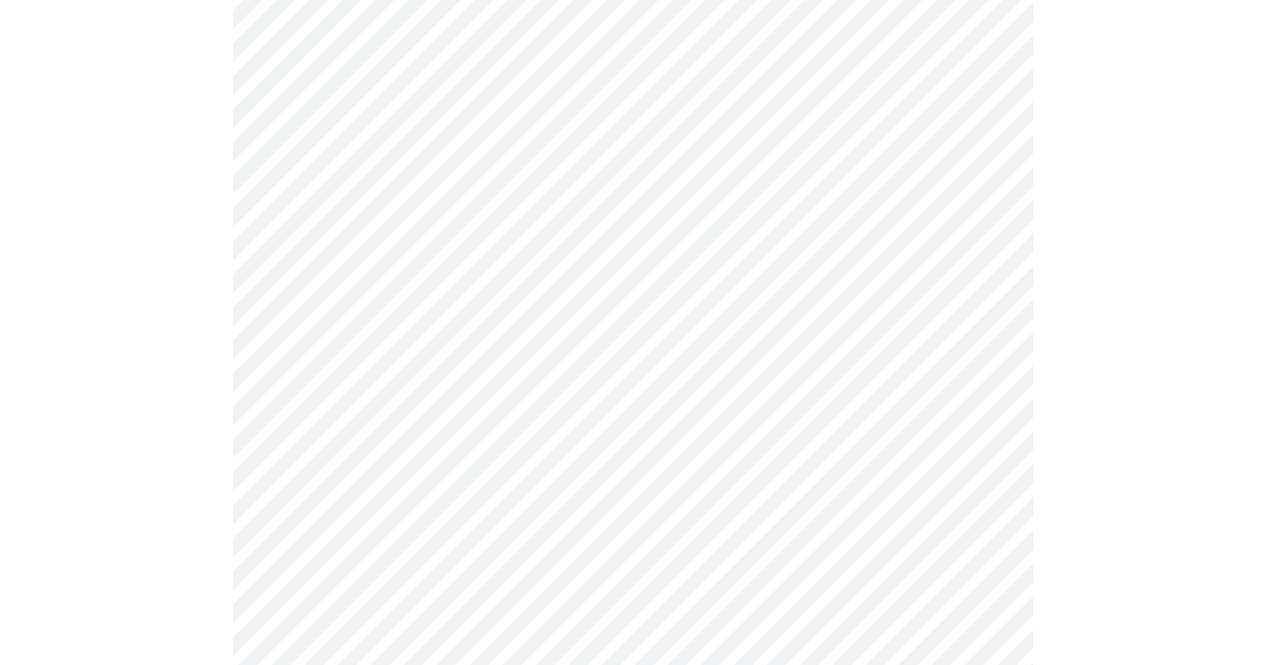 scroll, scrollTop: 240, scrollLeft: 0, axis: vertical 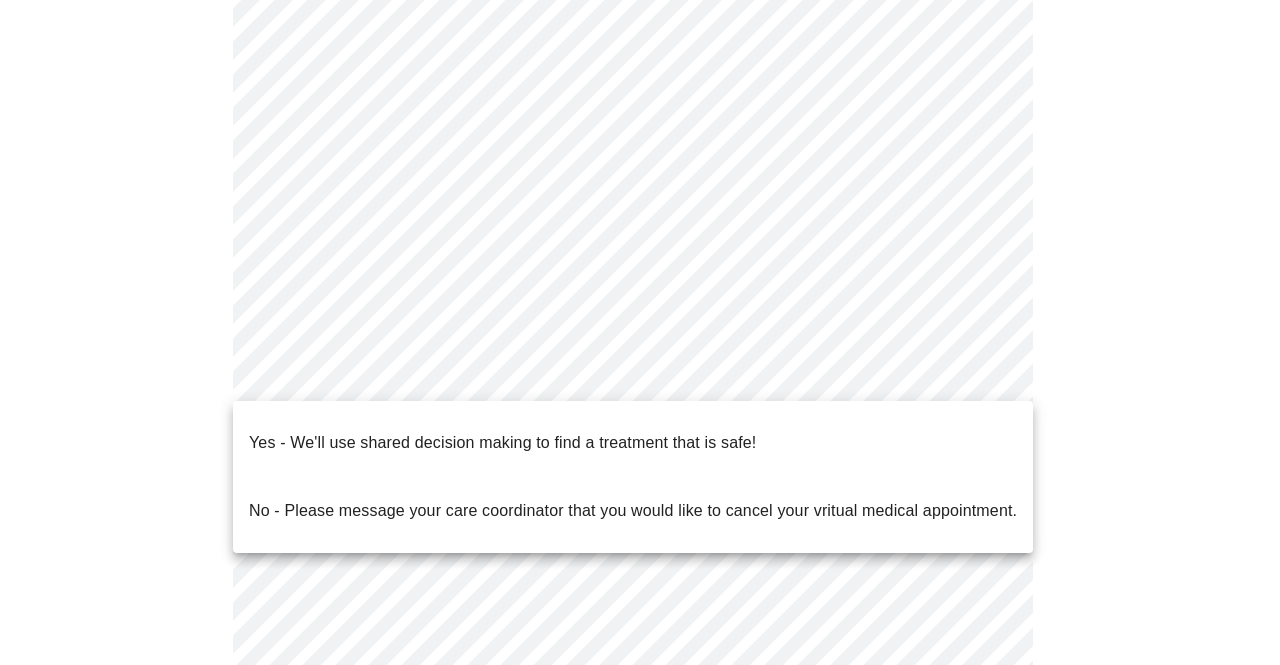 click on "MyMenopauseRx Appointments Messaging Labs Uploads Medications Community Refer a Friend Hi [PERSON]   Intake Questions for [DATE] @ [TIME] 2  /  13 Settings Billing Invoices Log out Yes - We'll use shared decision making to find a treatment that is safe!
No - Please message your care coordinator that you would like to cancel your vritual medical appointment." at bounding box center [640, 376] 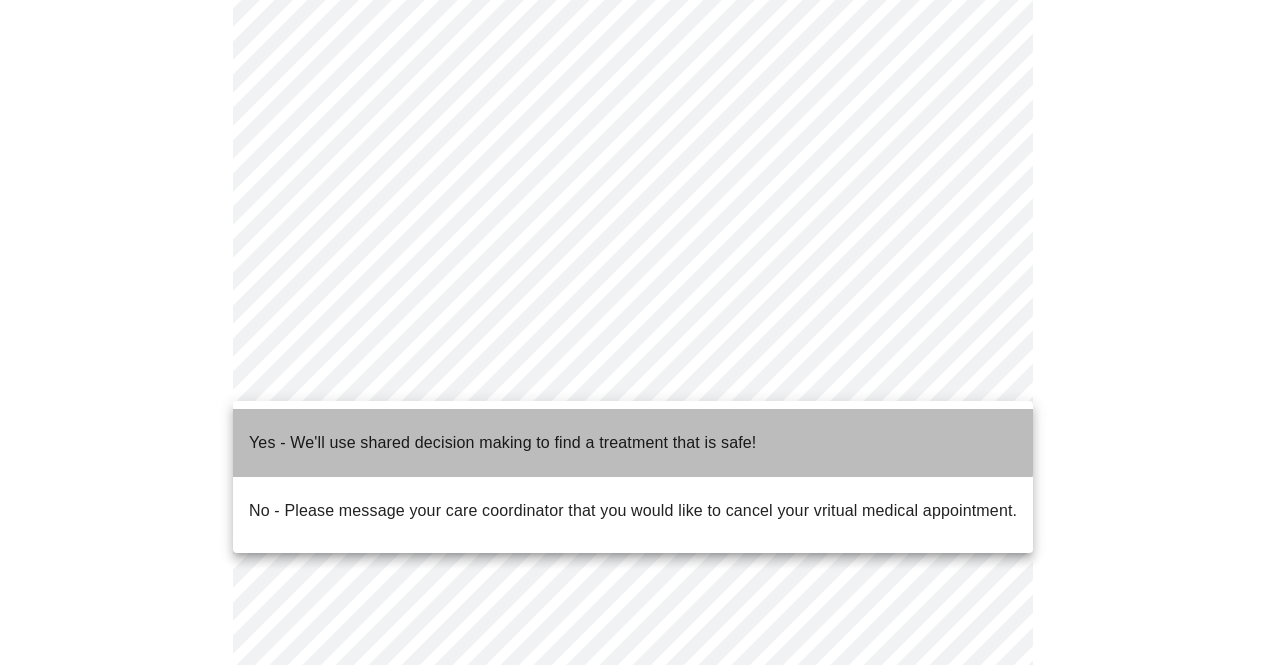 click on "Yes - We'll use shared decision making to find a treatment that is safe!" at bounding box center [502, 443] 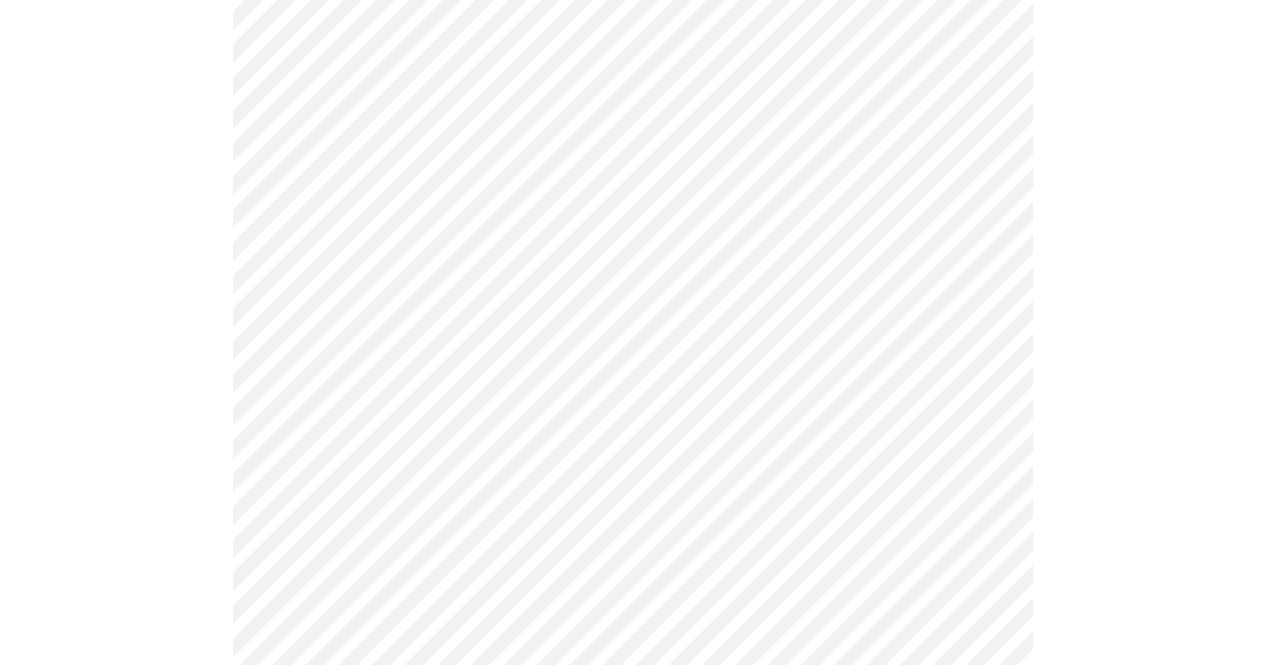 scroll, scrollTop: 0, scrollLeft: 0, axis: both 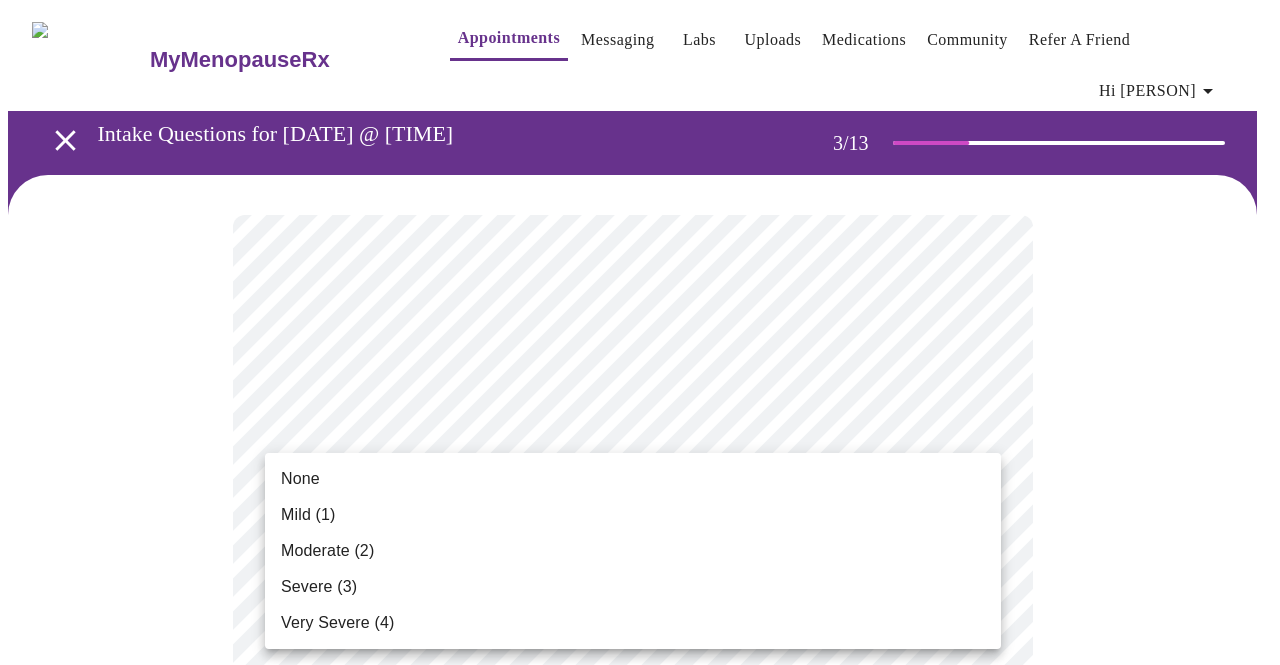 click on "MyMenopauseRx Appointments Messaging Labs Uploads Medications Community Refer a Friend Hi [FIRST]   Intake Questions for [DATE] @ [TIME]-[TIME] 3  /  13 Settings Billing Invoices Log out None Mild (1) Moderate (2) Severe (3)  Very Severe (4)" at bounding box center (640, 1373) 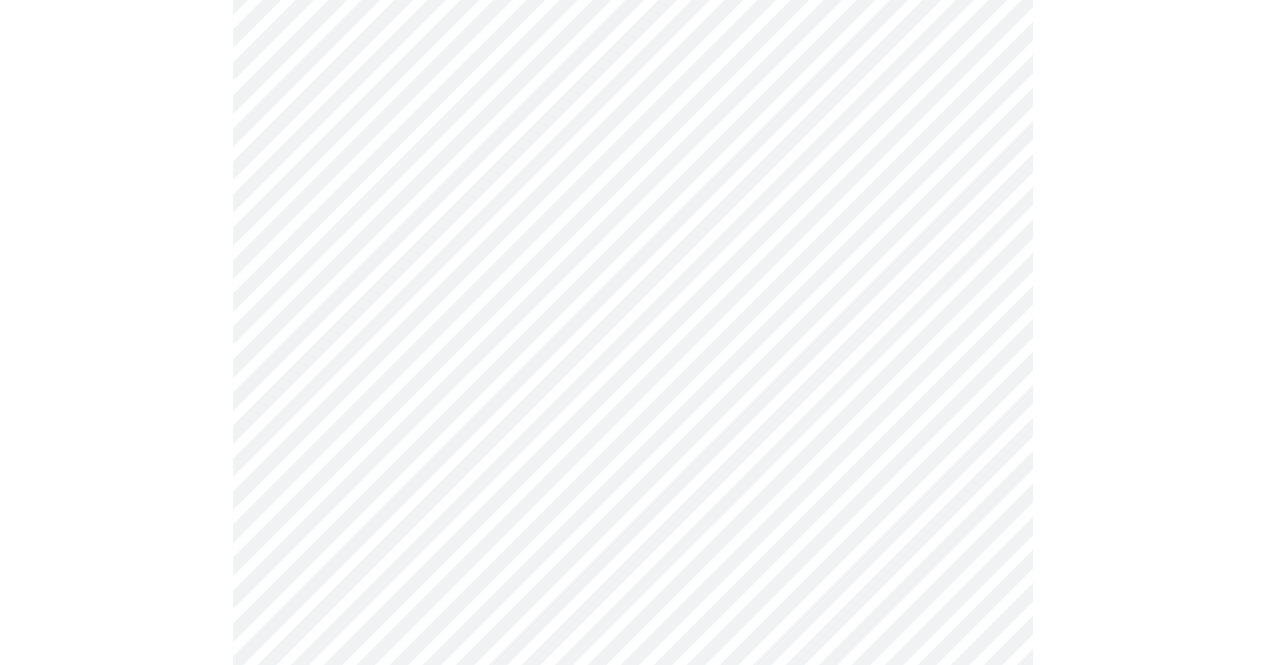 scroll, scrollTop: 304, scrollLeft: 0, axis: vertical 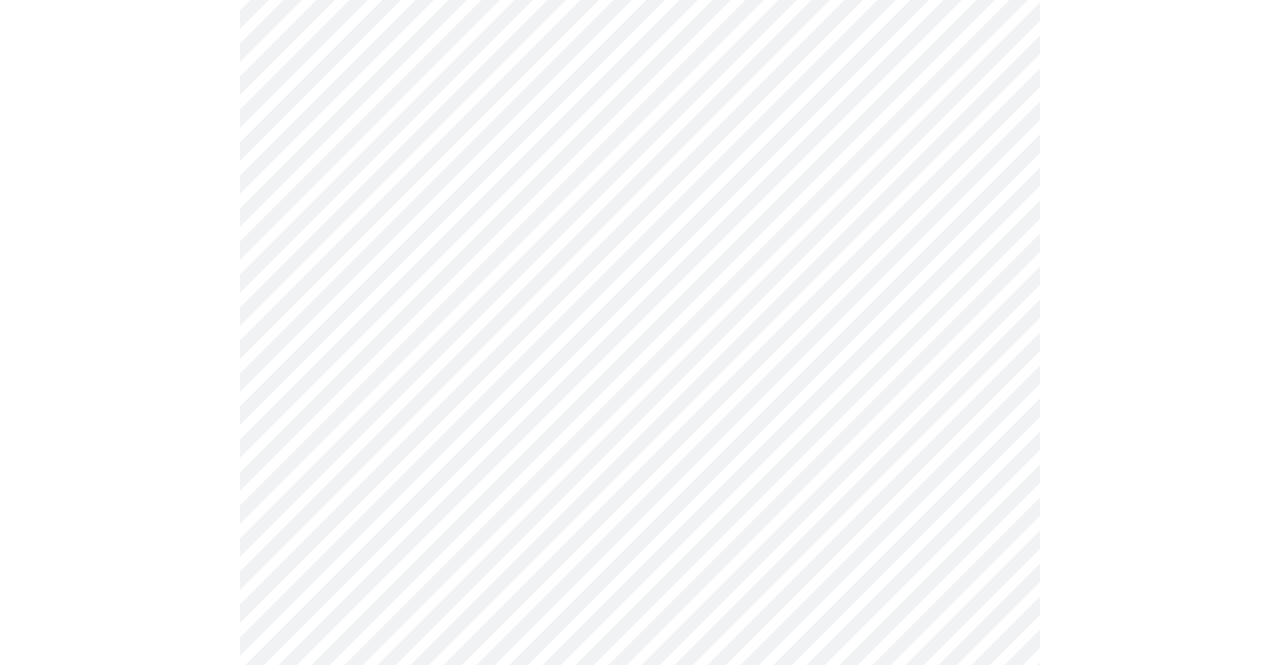 click on "MyMenopauseRx Appointments Messaging Labs Uploads Medications Community Refer a Friend Hi Karen   Intake Questions for Tue, Aug 5th 2025 @ 11:40am-12:00pm 3  /  13 Settings Billing Invoices Log out" at bounding box center [640, 1033] 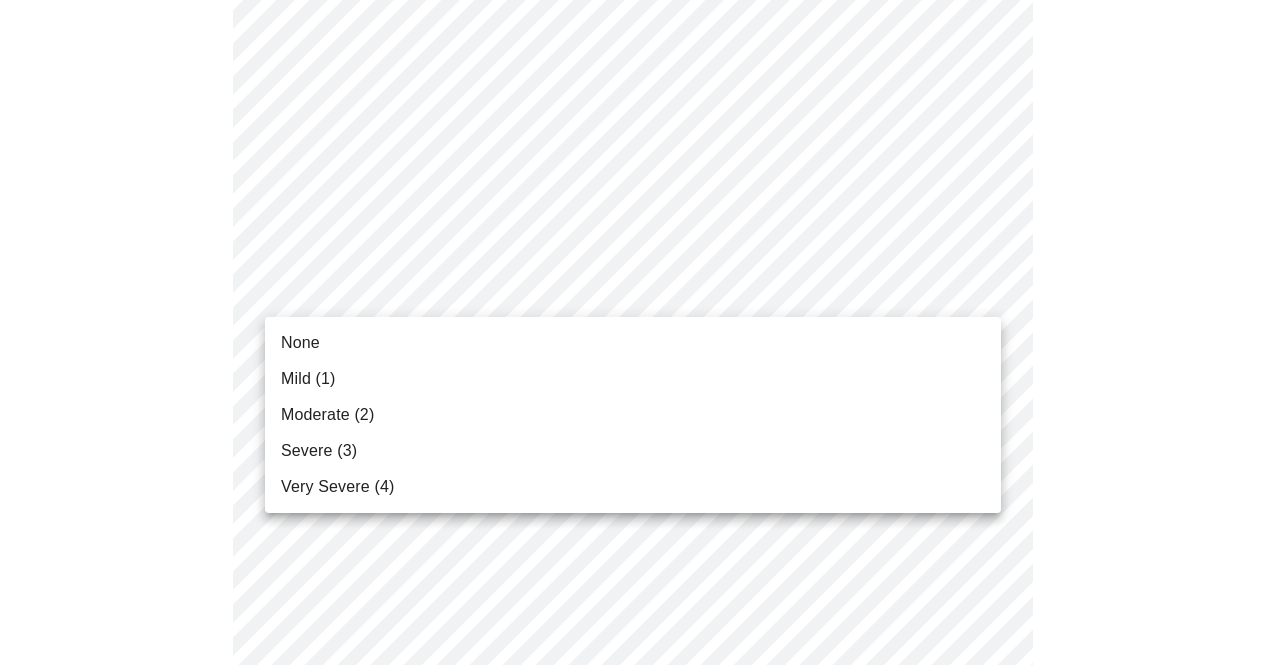 click on "None" at bounding box center (633, 343) 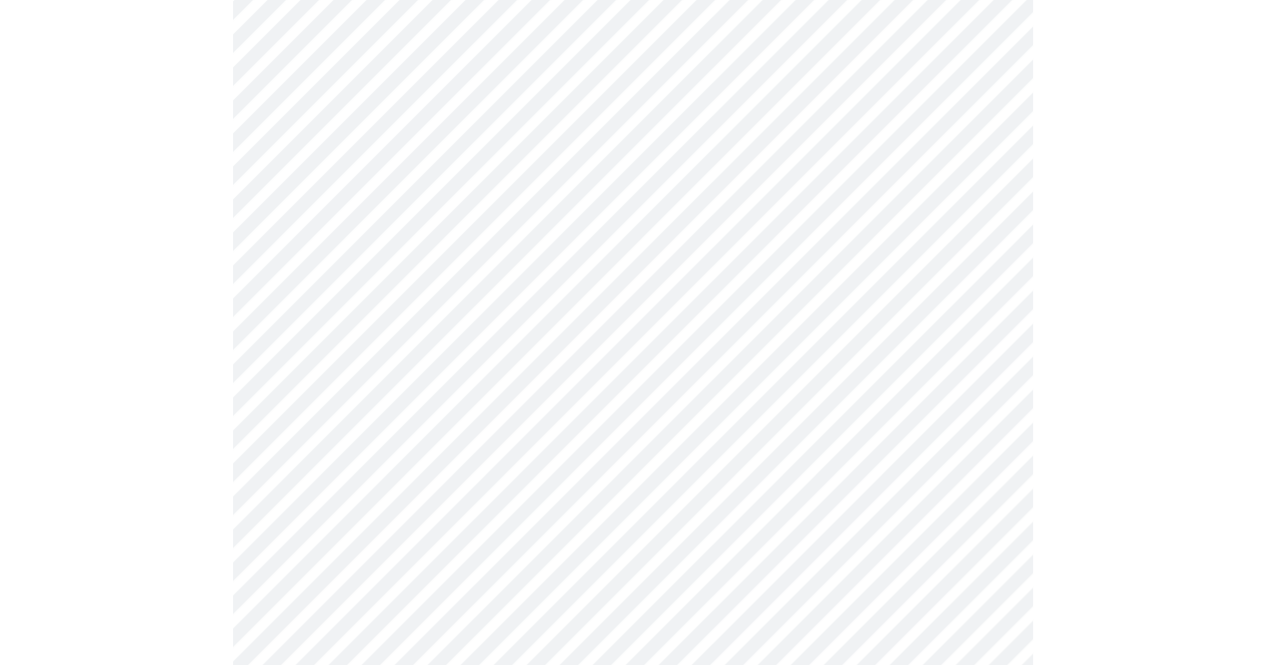scroll, scrollTop: 468, scrollLeft: 0, axis: vertical 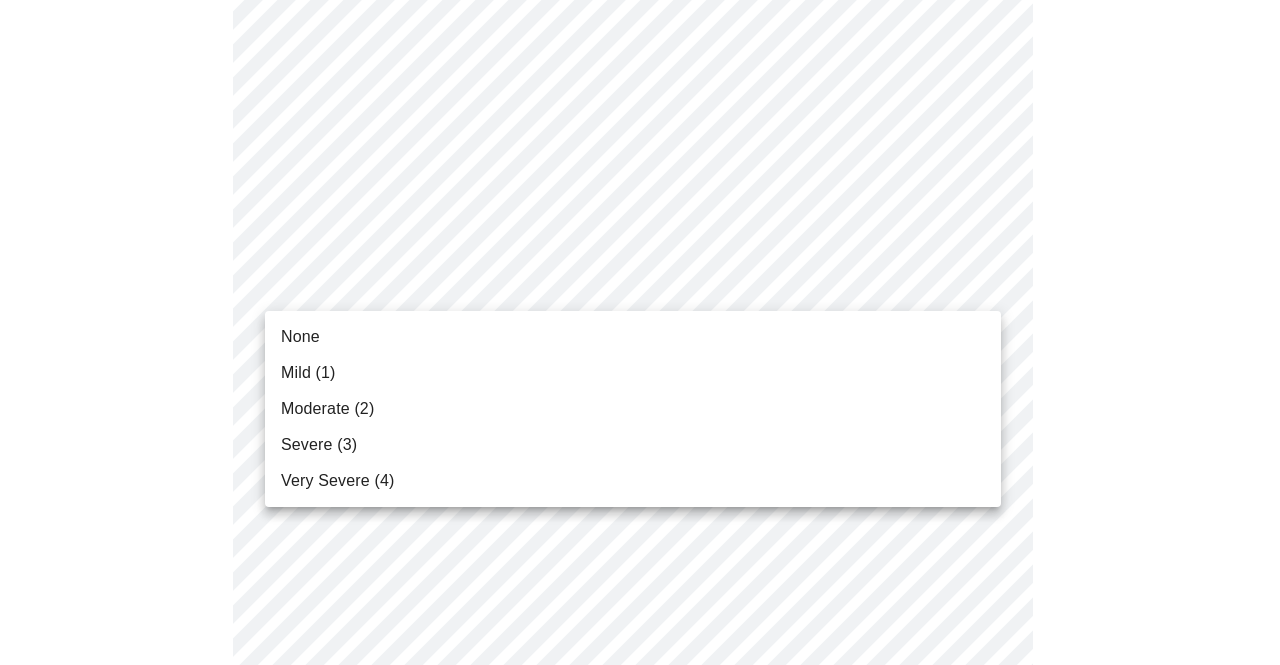 click on "MyMenopauseRx Appointments Messaging Labs Uploads Medications Community Refer a Friend Hi [PERSON]   Intake Questions for [DATE] @ [TIME] 3  /  13 Settings Billing Invoices Log out None Mild (1) Moderate (2) Severe (3) Very Severe (4)" at bounding box center [640, 855] 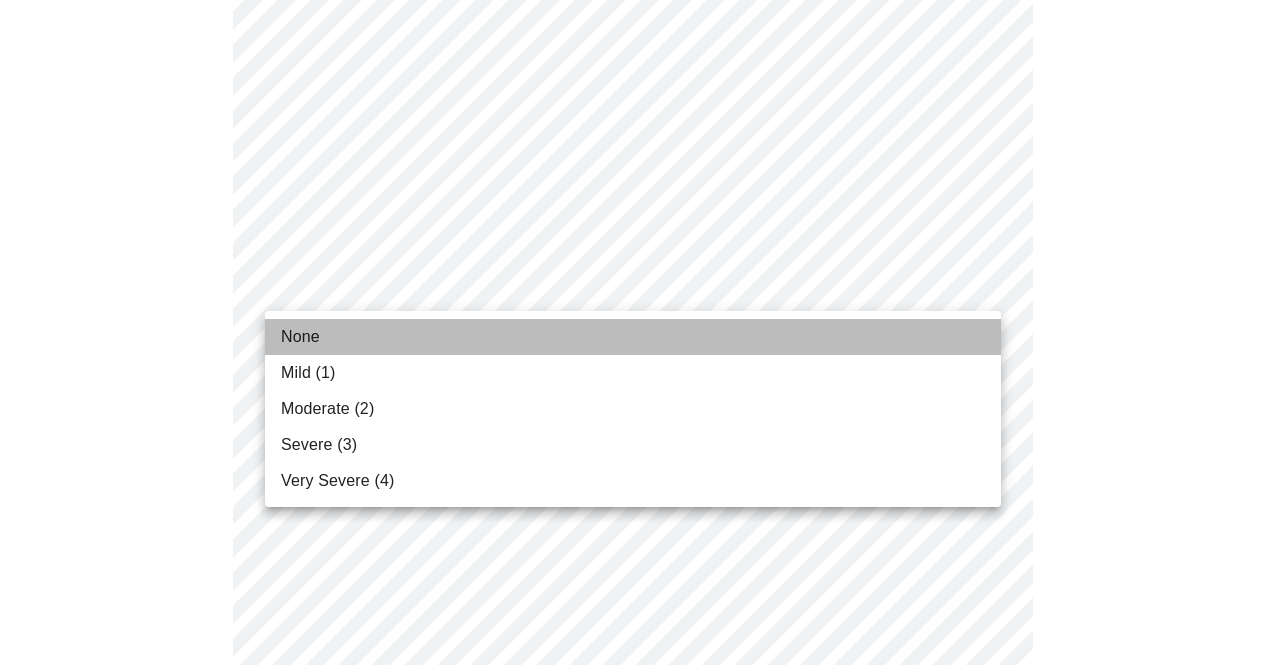 click on "None" at bounding box center (633, 337) 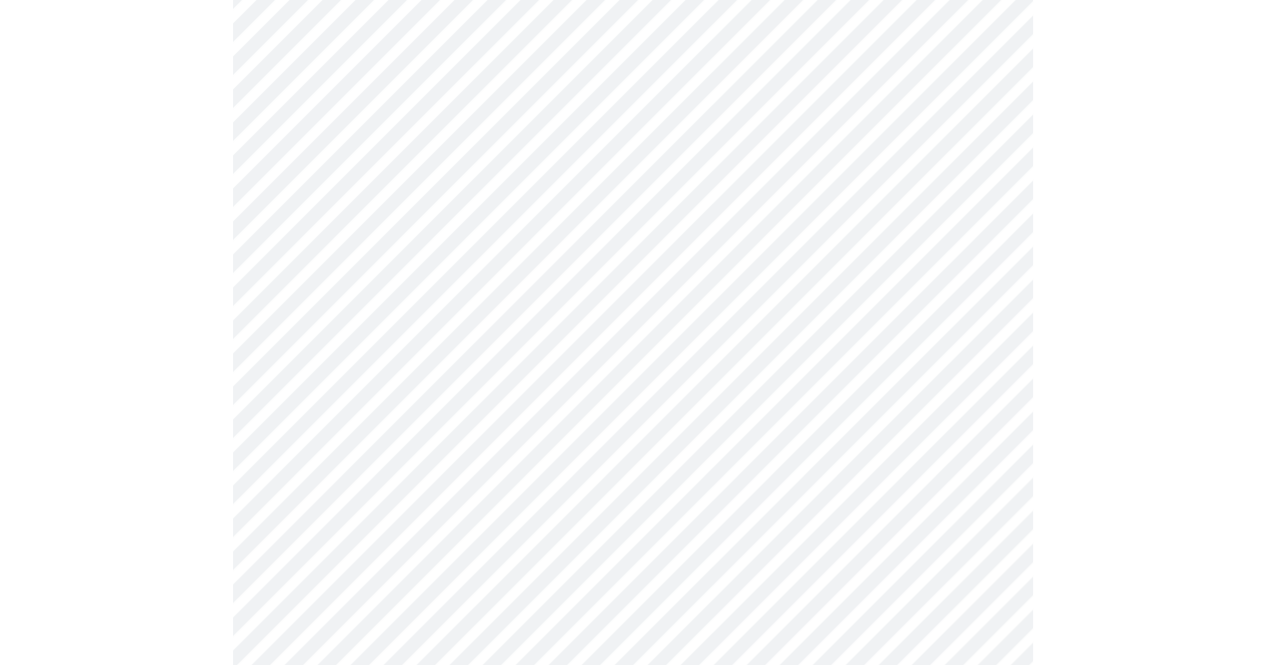 scroll, scrollTop: 622, scrollLeft: 0, axis: vertical 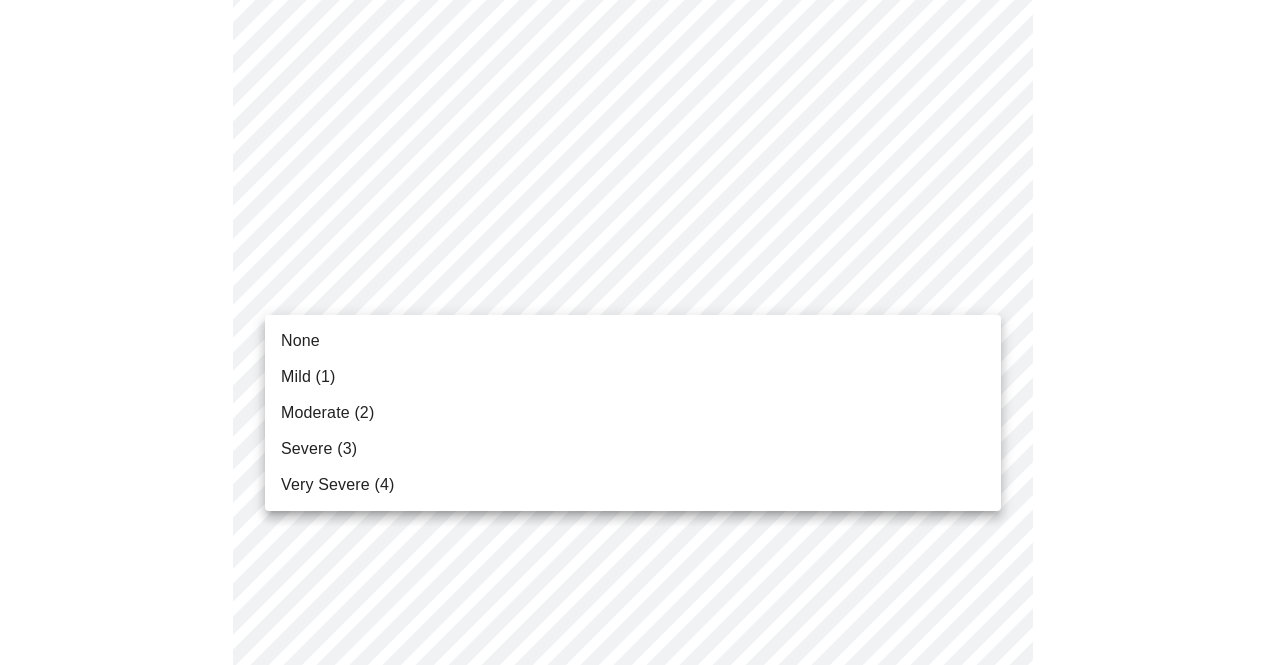 click on "MyMenopauseRx Appointments Messaging Labs Uploads Medications Community Refer a Friend Hi [PERSON]   Intake Questions for [DATE] @ [TIME] 3  /  13 Settings Billing Invoices Log out None Mild (1) Moderate (2) Severe (3) Very Severe (4)" at bounding box center (640, 688) 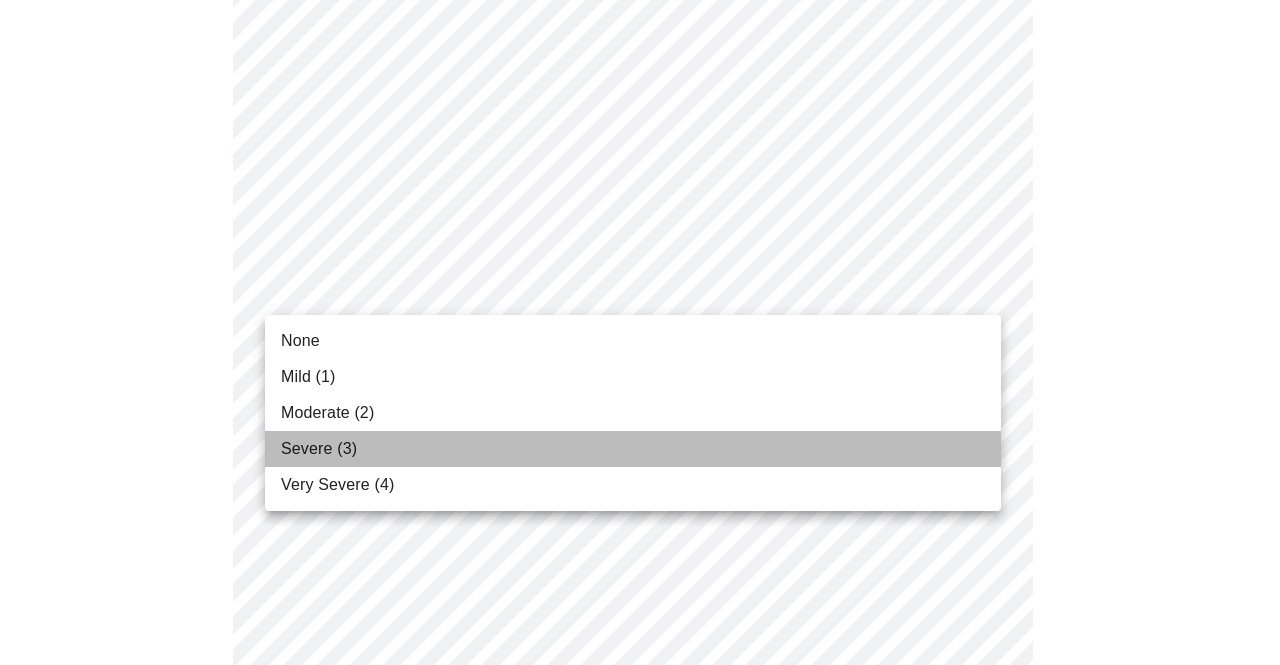 click on "Severe (3)" at bounding box center (633, 449) 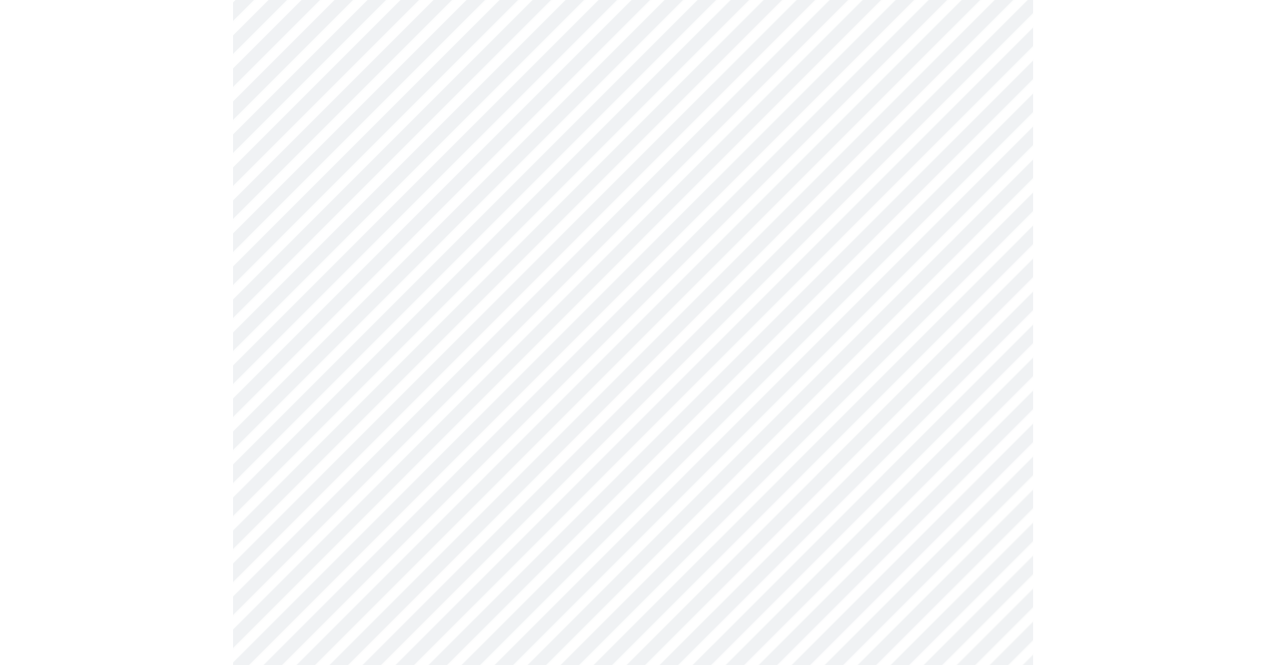 scroll, scrollTop: 781, scrollLeft: 0, axis: vertical 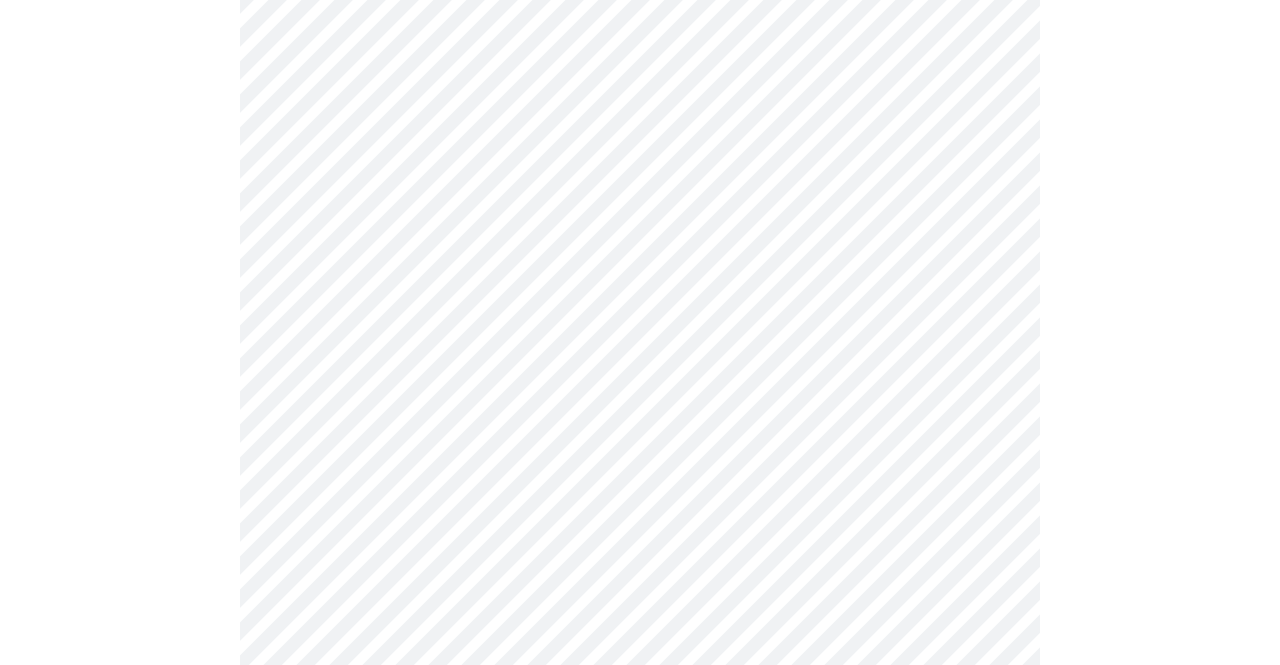 click on "MyMenopauseRx Appointments Messaging Labs Uploads Medications Community Refer a Friend Hi Karen   Intake Questions for Tue, Aug 5th 2025 @ 11:40am-12:00pm 3  /  13 Settings Billing Invoices Log out" at bounding box center (640, 515) 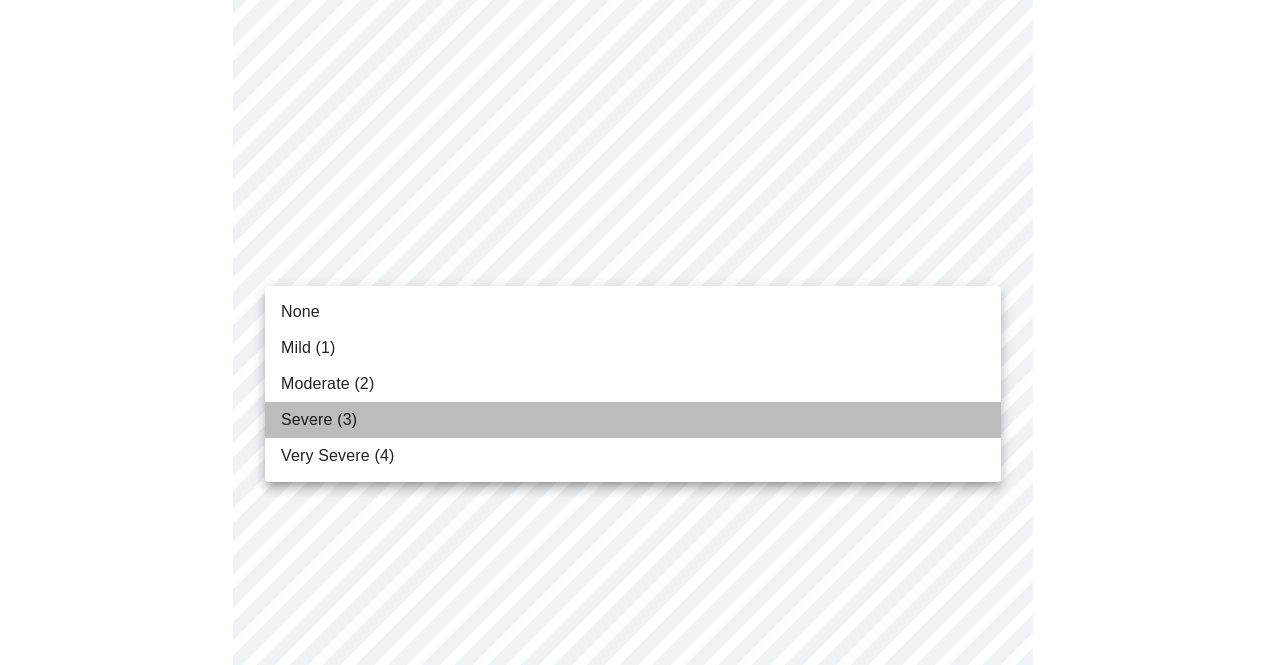 click on "Severe (3)" at bounding box center [633, 420] 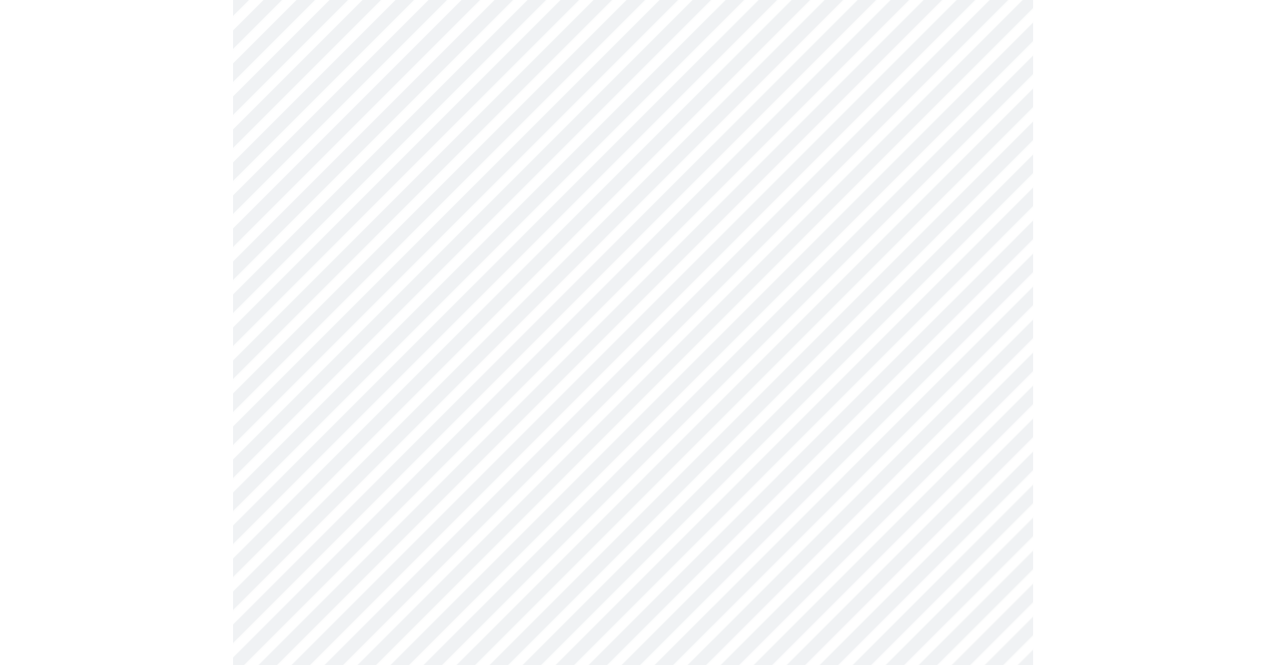 scroll, scrollTop: 846, scrollLeft: 0, axis: vertical 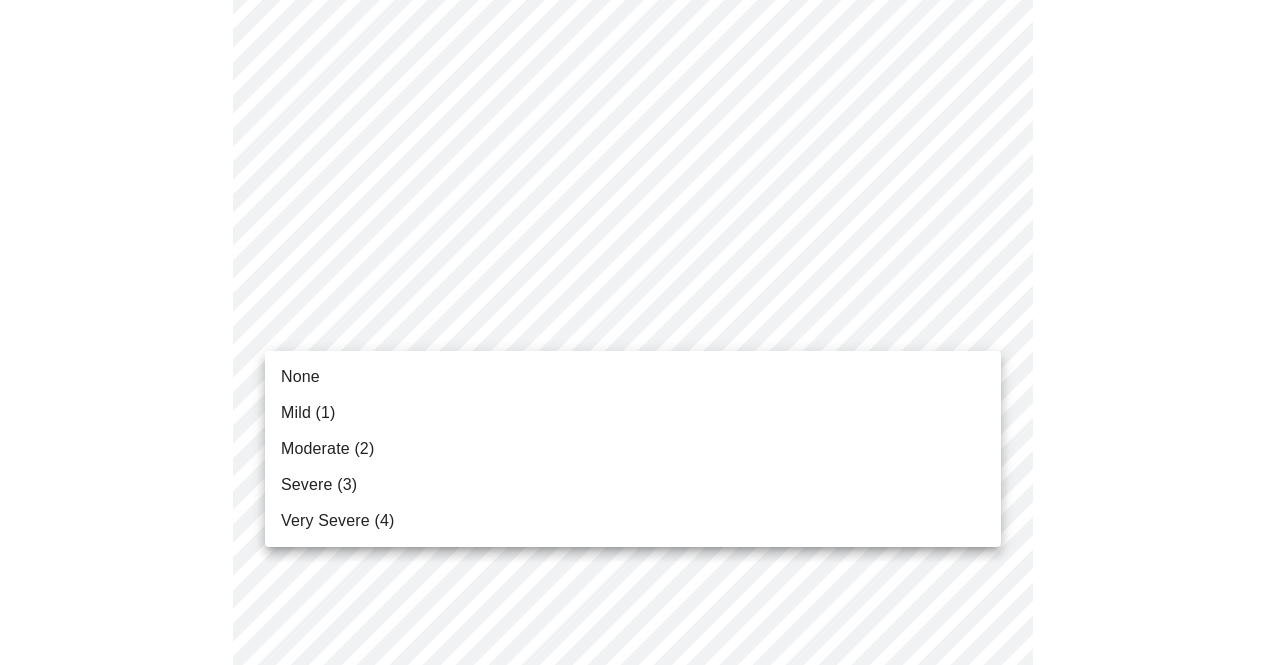 click on "MyMenopauseRx Appointments Messaging Labs Uploads Medications Community Refer a Friend Hi [PERSON]   Intake Questions for [DATE] @ [TIME] 3  /  13 Settings Billing Invoices Log out None Mild (1) Moderate (2) Severe (3) Very Severe (4)" at bounding box center (640, 436) 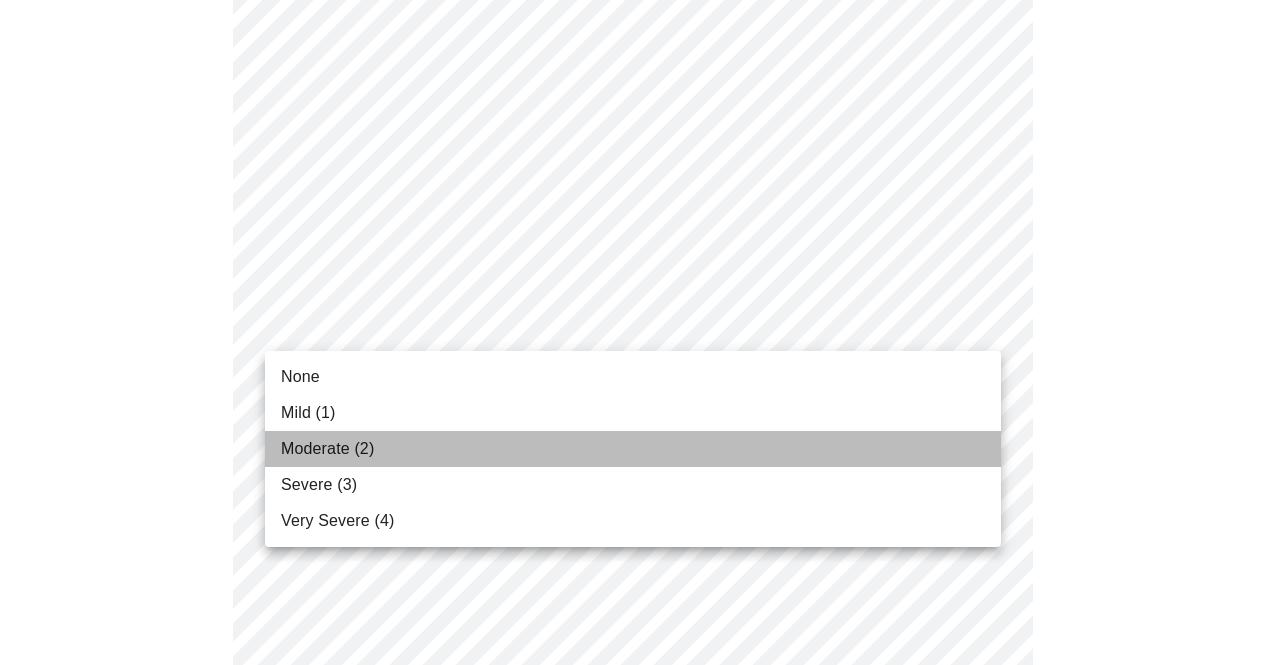 click on "Moderate (2)" at bounding box center [633, 449] 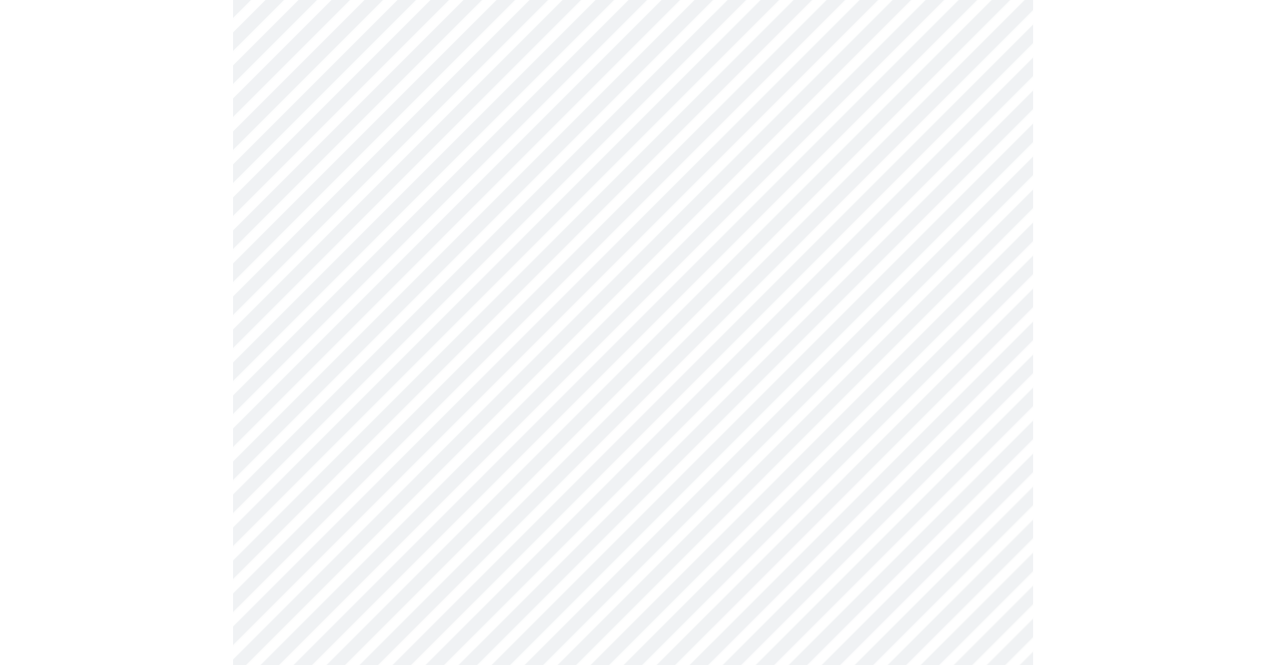 scroll, scrollTop: 978, scrollLeft: 0, axis: vertical 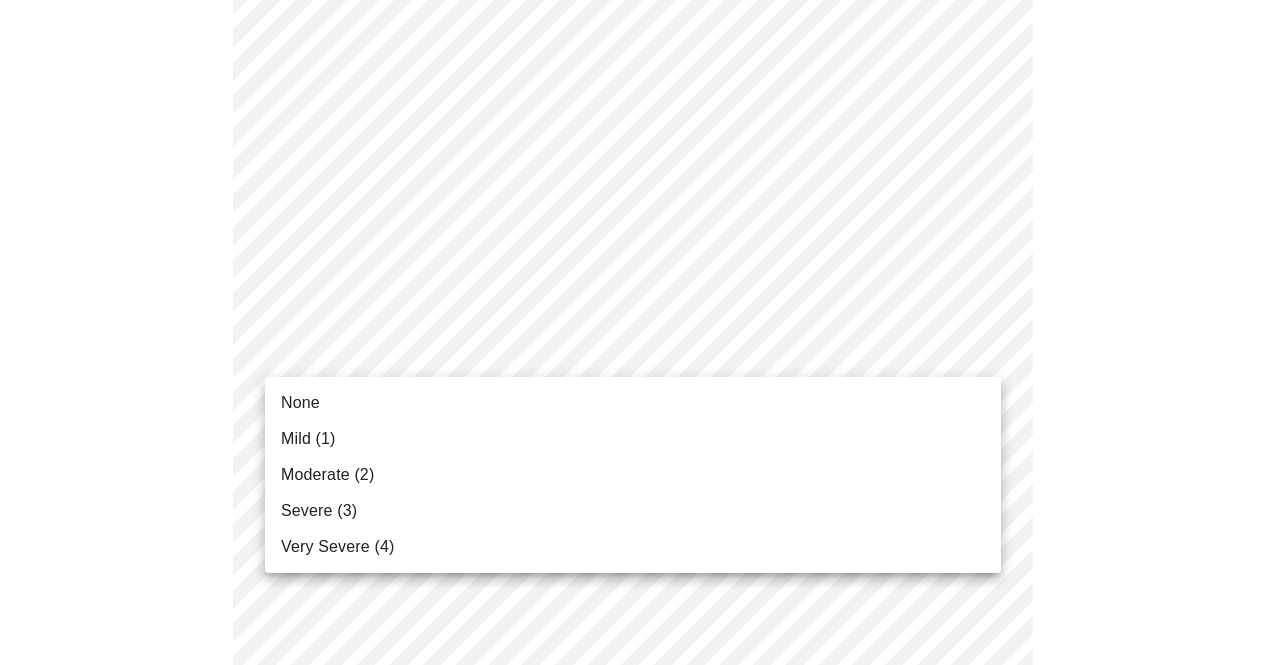 click on "MyMenopauseRx Appointments Messaging Labs Uploads Medications Community Refer a Friend Hi [PERSON]   Intake Questions for [DATE] @ [TIME] 3  /  13 Settings Billing Invoices Log out None Mild (1) Moderate (2) Severe (3) Very Severe (4)" at bounding box center (640, 290) 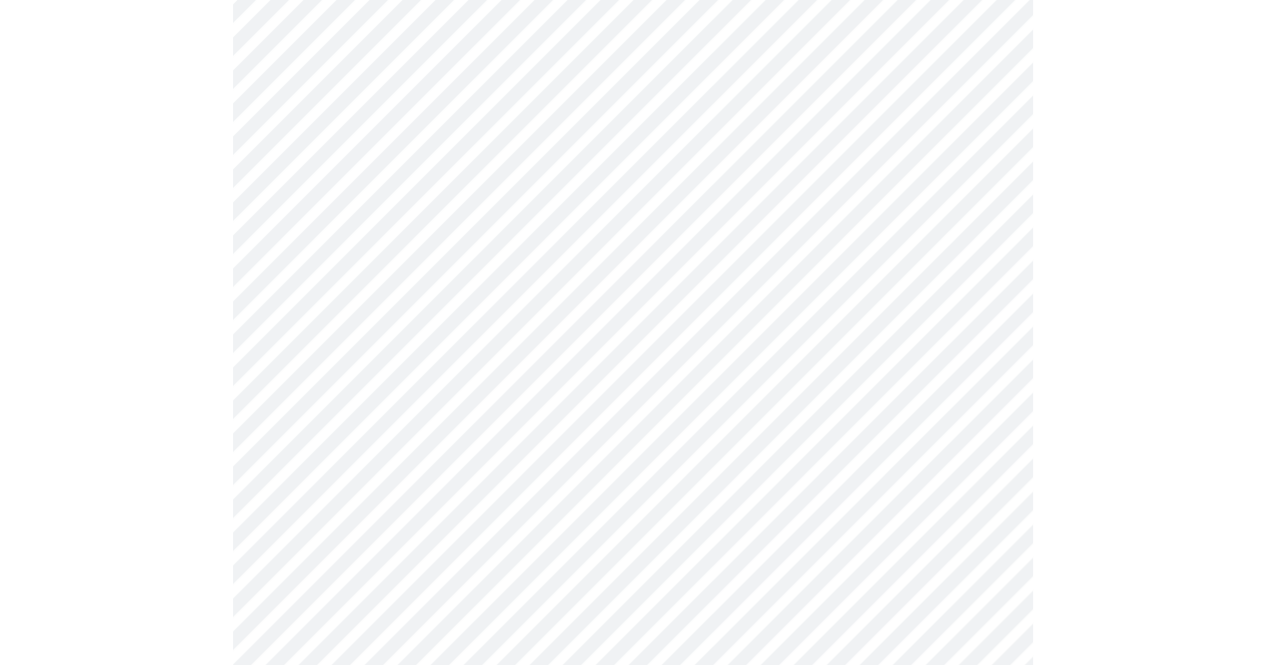 scroll, scrollTop: 1142, scrollLeft: 0, axis: vertical 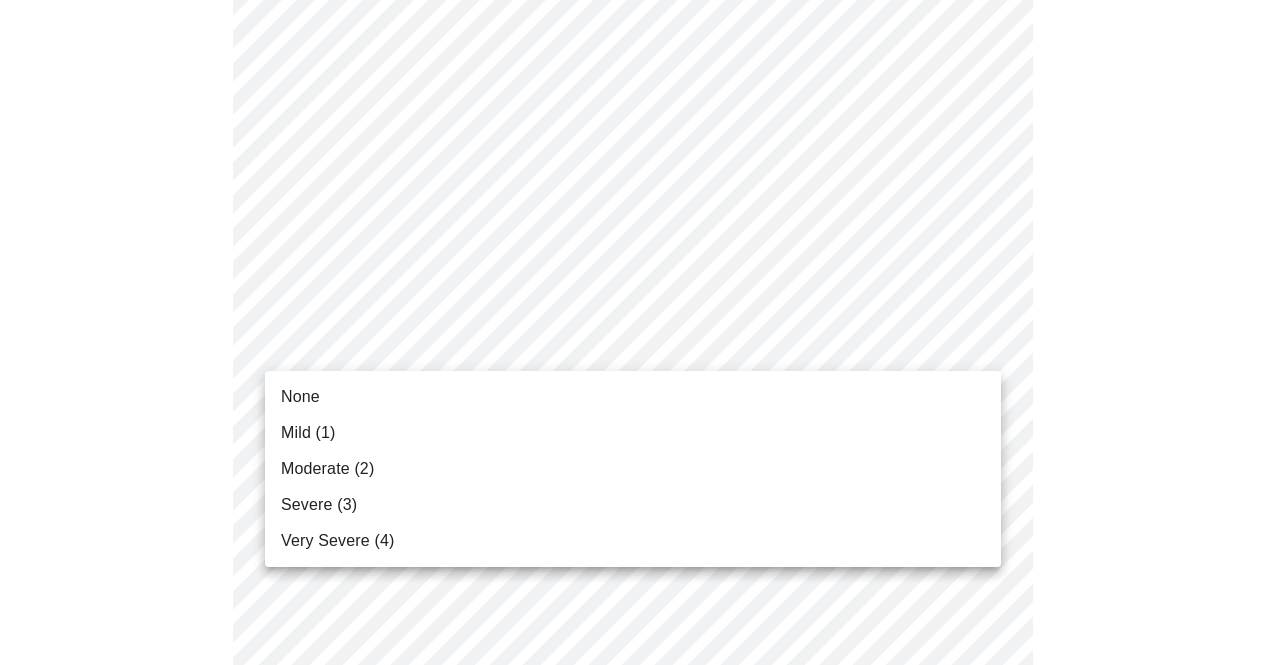 click on "MyMenopauseRx Appointments Messaging Labs Uploads Medications Community Refer a Friend Hi [PERSON]   Intake Questions for [DATE] @ [TIME] 3  /  13 Settings Billing Invoices Log out None Mild (1) Moderate (2) Severe (3) Very Severe (4)" at bounding box center [640, 112] 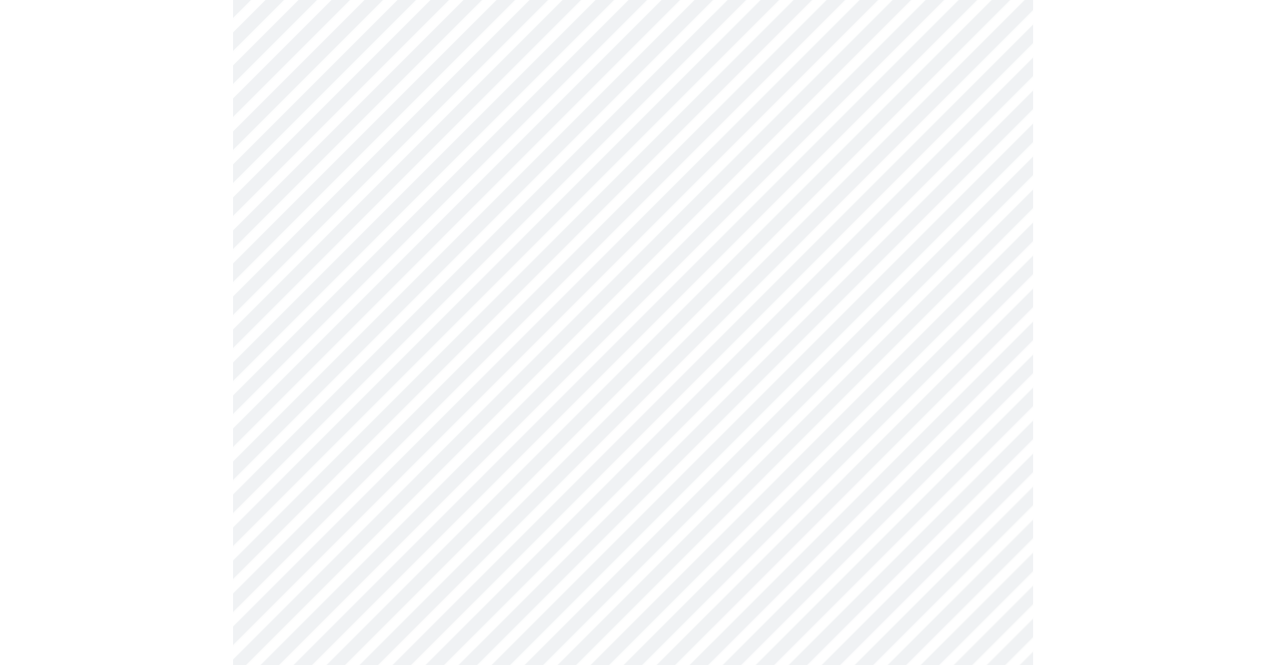 scroll, scrollTop: 1314, scrollLeft: 0, axis: vertical 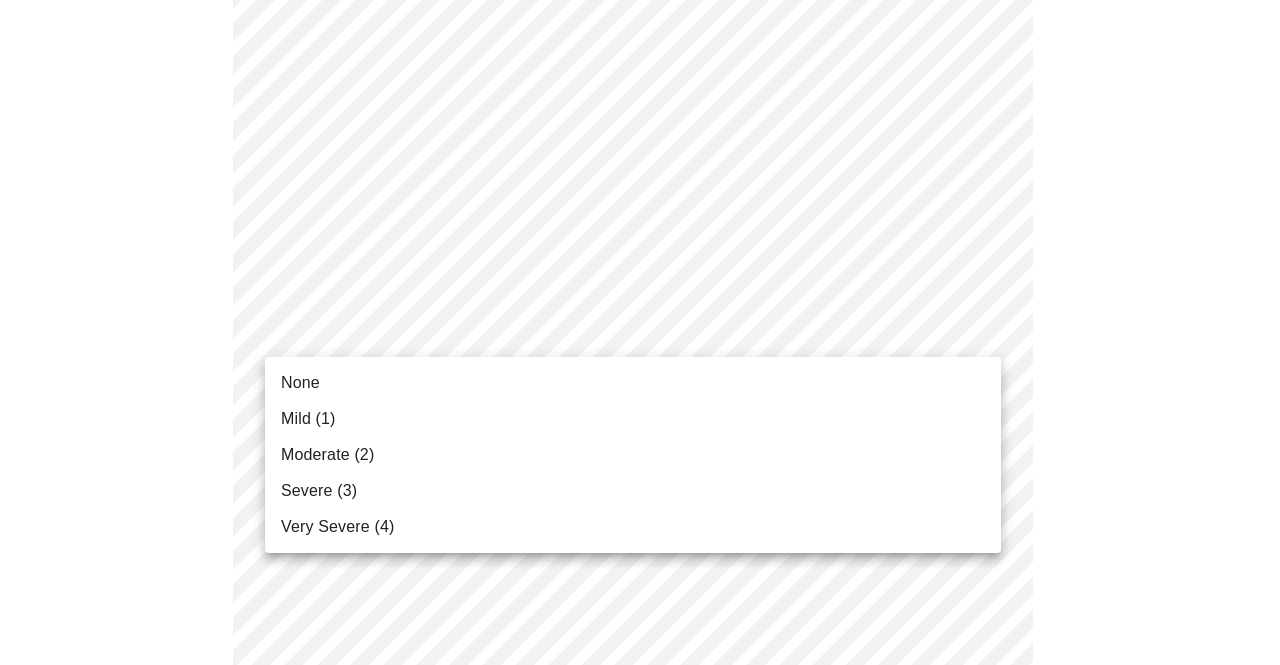 click on "MyMenopauseRx Appointments Messaging Labs Uploads Medications Community Refer a Friend Hi [PERSON]   Intake Questions for [DATE] @ [TIME] 3  /  13 Settings Billing Invoices Log out None Mild (1) Moderate (2) Severe (3) Very Severe (4)" at bounding box center [640, -74] 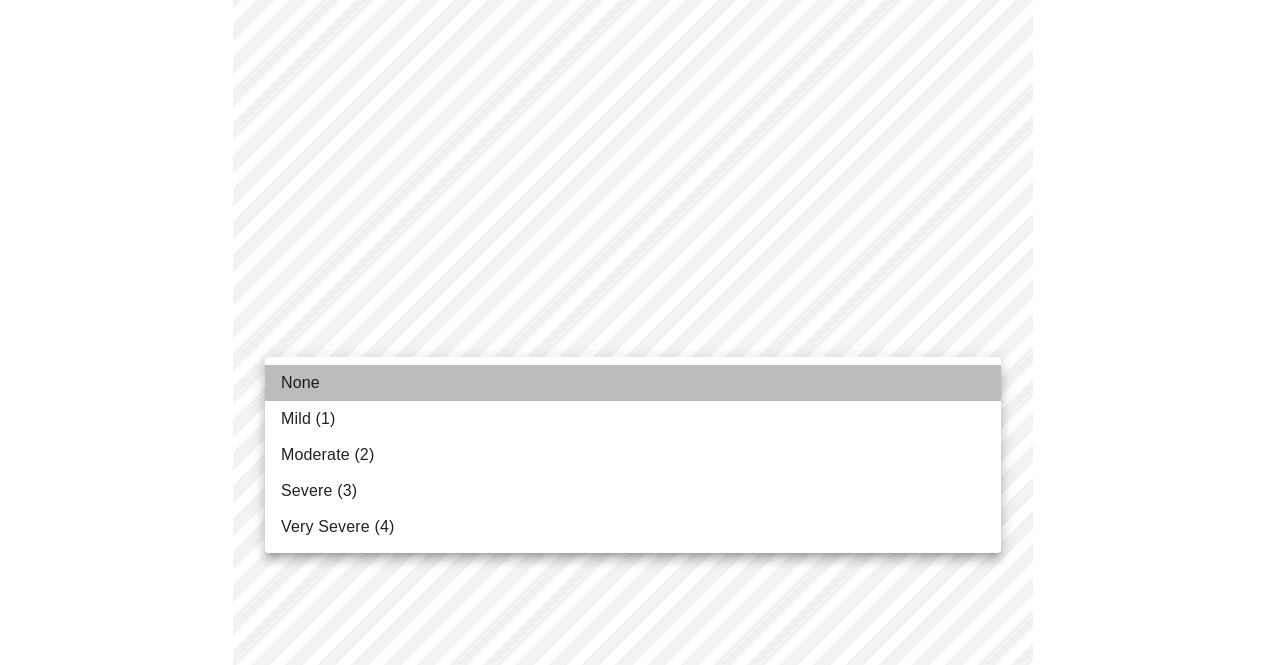click on "None" at bounding box center (633, 383) 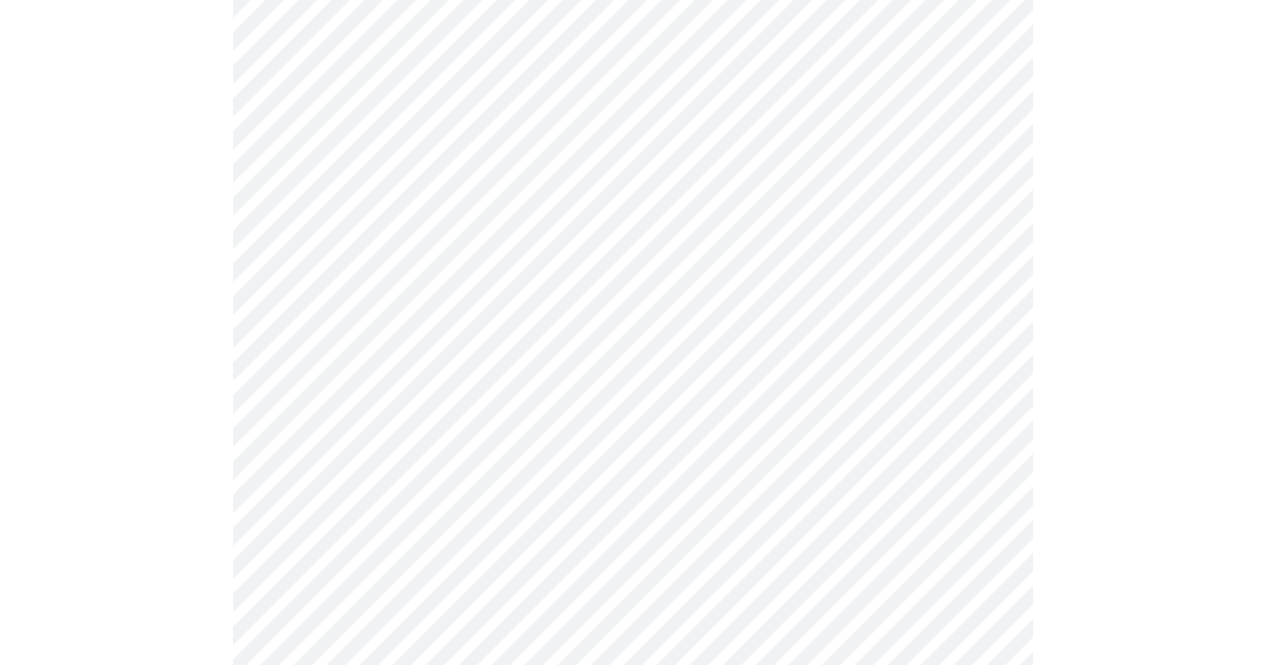 scroll, scrollTop: 1471, scrollLeft: 0, axis: vertical 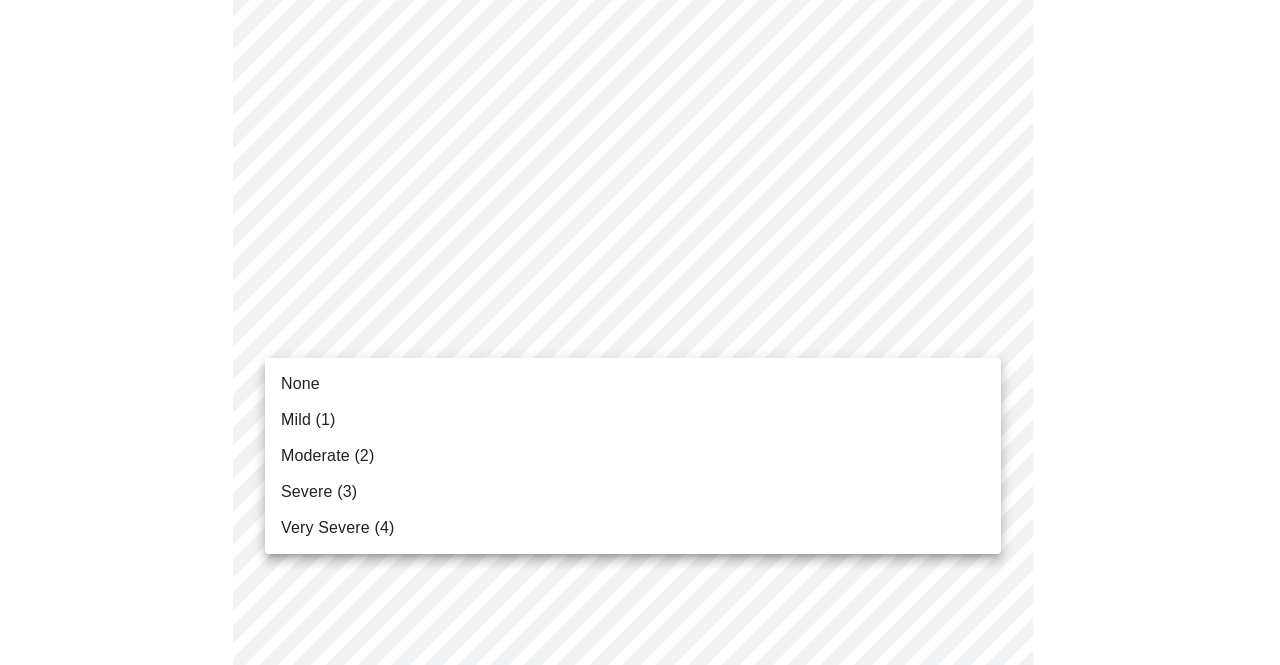 click on "MyMenopauseRx Appointments Messaging Labs Uploads Medications Community Refer a Friend Hi [PERSON]   Intake Questions for [DATE] @ [TIME] 3  /  13 Settings Billing Invoices Log out None Mild (1) Moderate (2) Severe (3) Very Severe (4)" at bounding box center [640, -245] 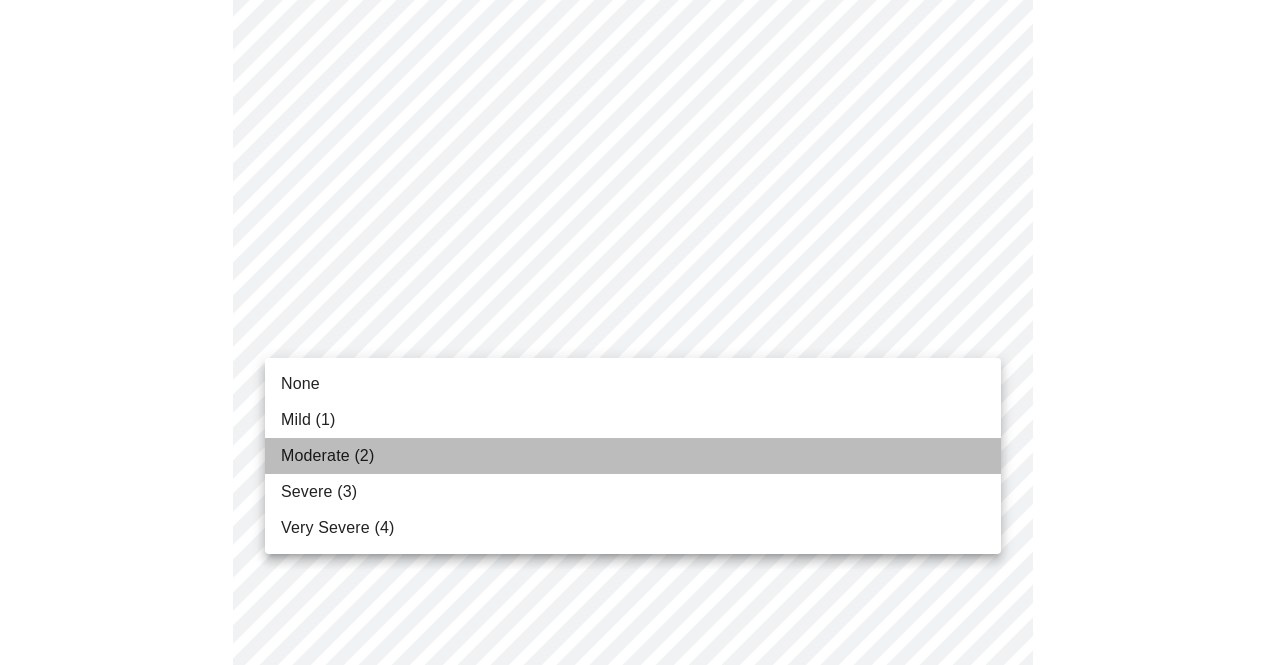 click on "Moderate (2)" at bounding box center (633, 456) 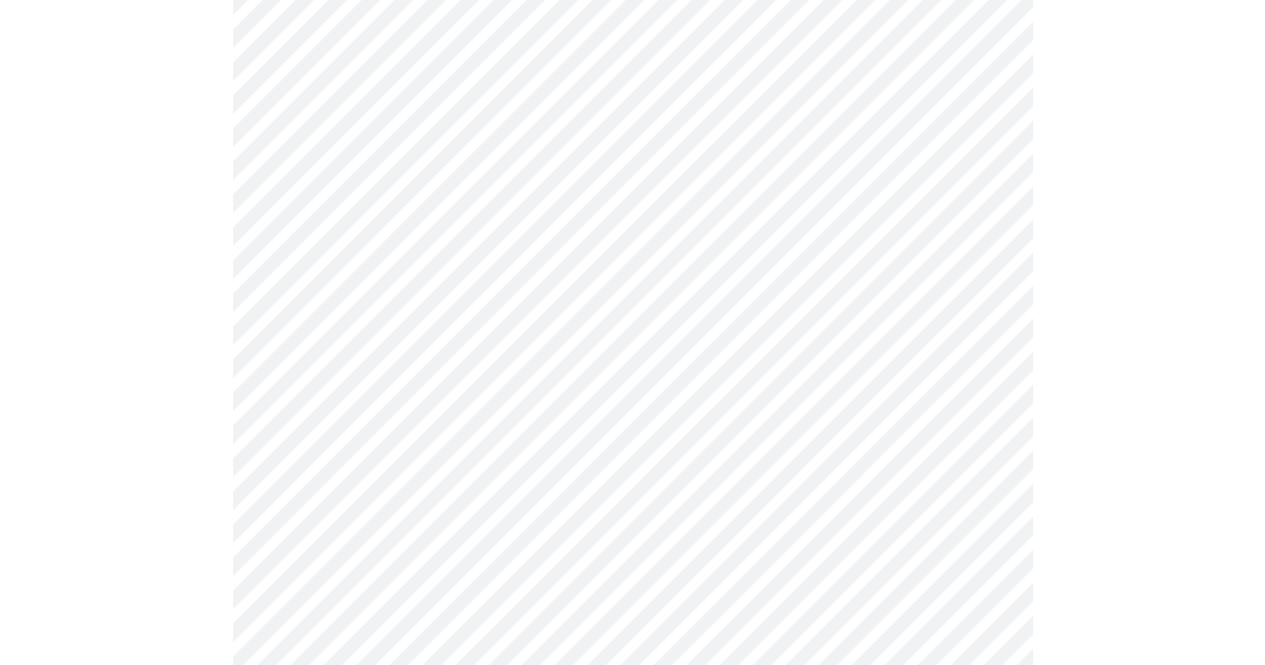 scroll, scrollTop: 1639, scrollLeft: 0, axis: vertical 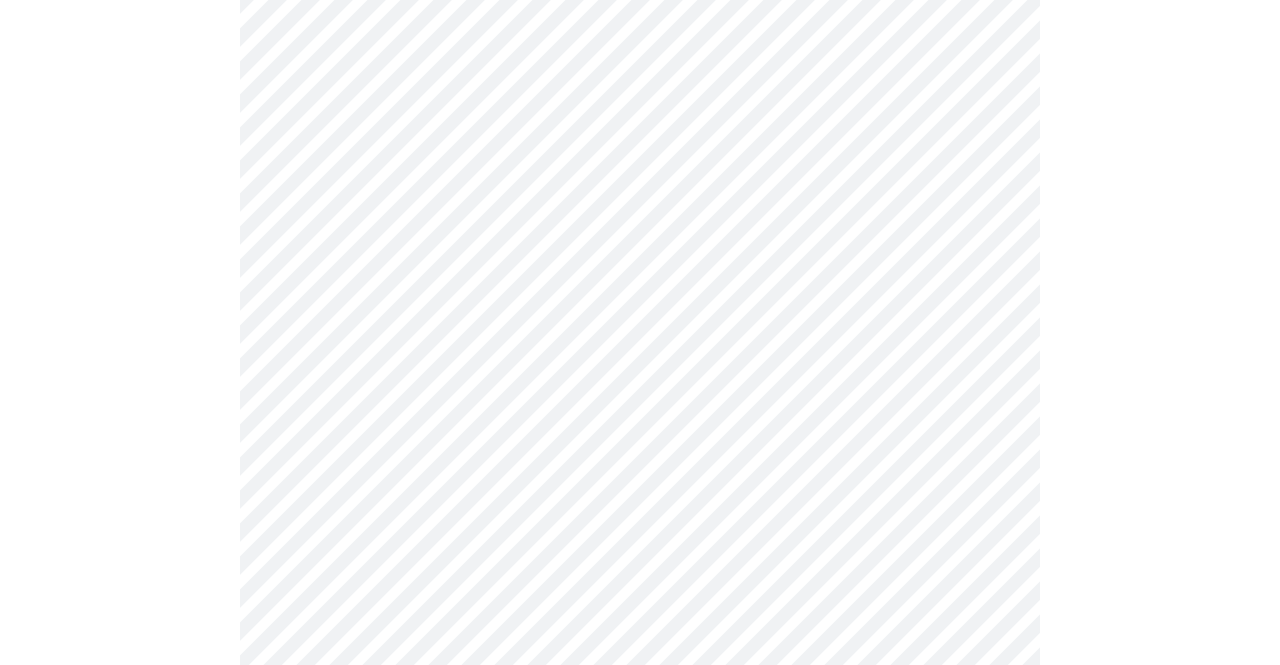 click on "MyMenopauseRx Appointments Messaging Labs Uploads Medications Community Refer a Friend Hi Karen   Intake Questions for Tue, Aug 5th 2025 @ 11:40am-12:00pm 3  /  13 Settings Billing Invoices Log out" at bounding box center (640, -427) 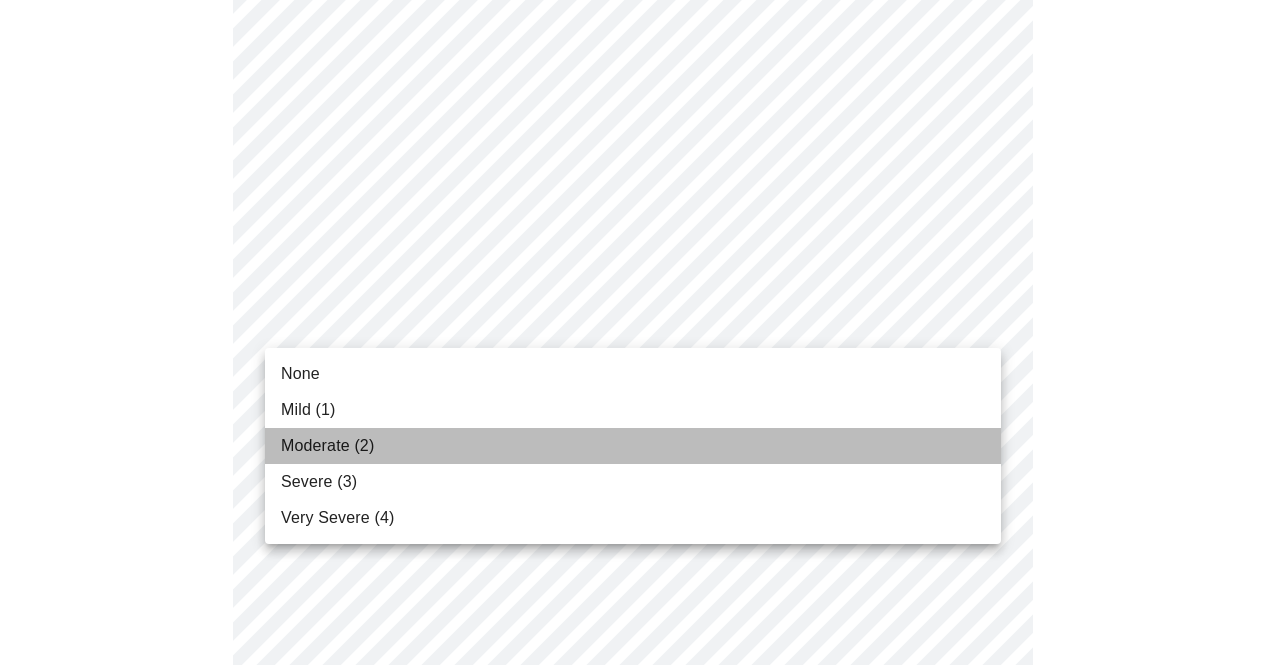 click on "Moderate (2)" at bounding box center [633, 446] 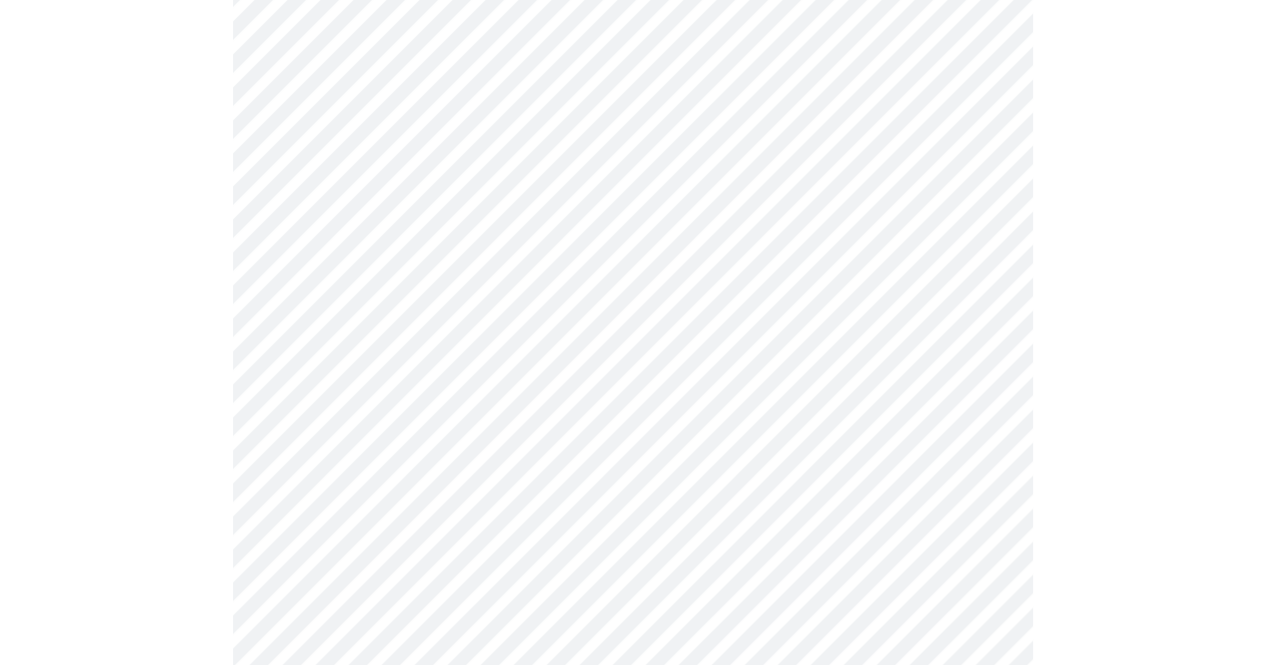 scroll, scrollTop: 790, scrollLeft: 0, axis: vertical 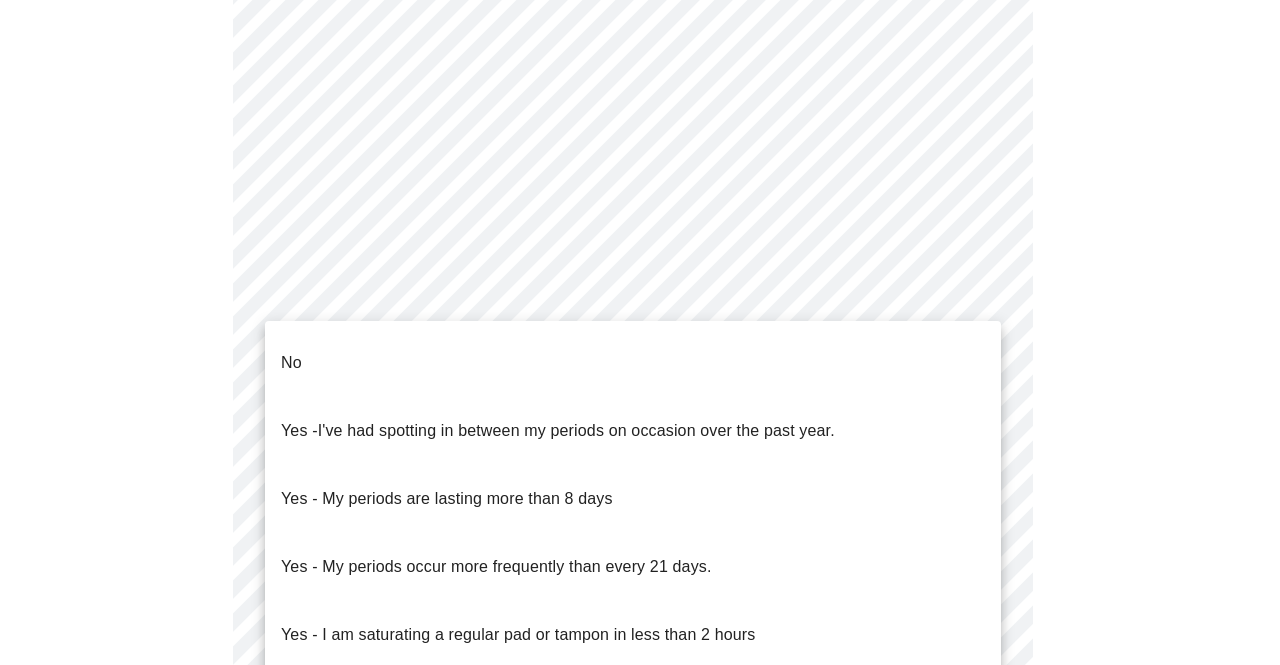 click on "MyMenopauseRx Appointments Messaging Labs Uploads Medications Community Refer a Friend Hi [PERSON]   Intake Questions for [DATE] @ [TIME] 4  /  13 Settings Billing Invoices Log out No
Yes -  I've had spotting in between my periods on occasion over the past year.
Yes - My periods are lasting more than 8 days
Yes - My periods occur more frequently than every 21 days.
Yes - I am saturating a regular pad or tampon in less than 2 hours
Yes - I had bleeding or spotting (even a tinge) after going 12 months without a period" at bounding box center [640, 177] 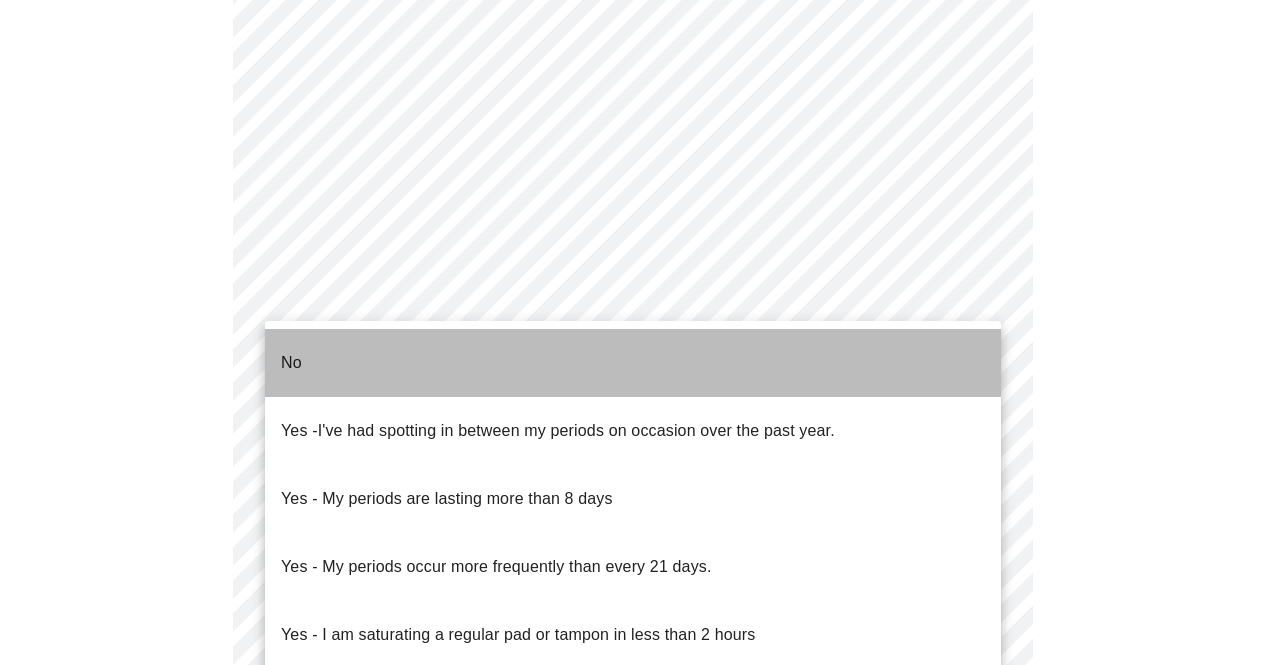 click on "No" at bounding box center (633, 363) 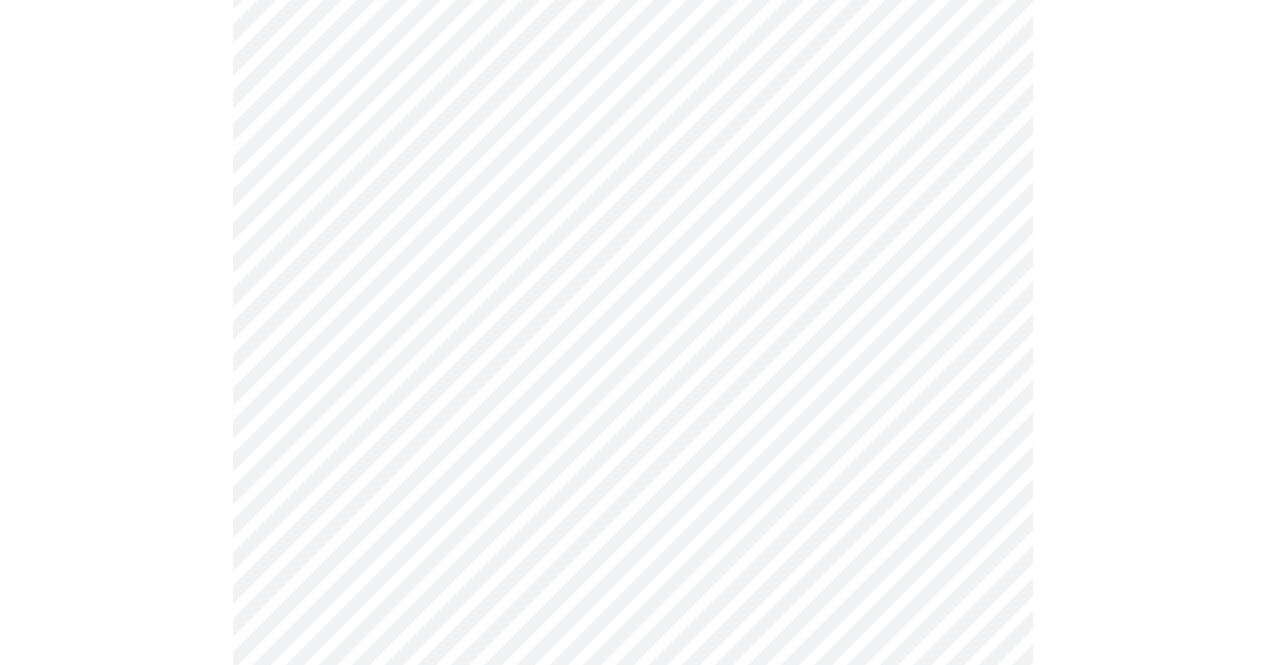 scroll, scrollTop: 918, scrollLeft: 0, axis: vertical 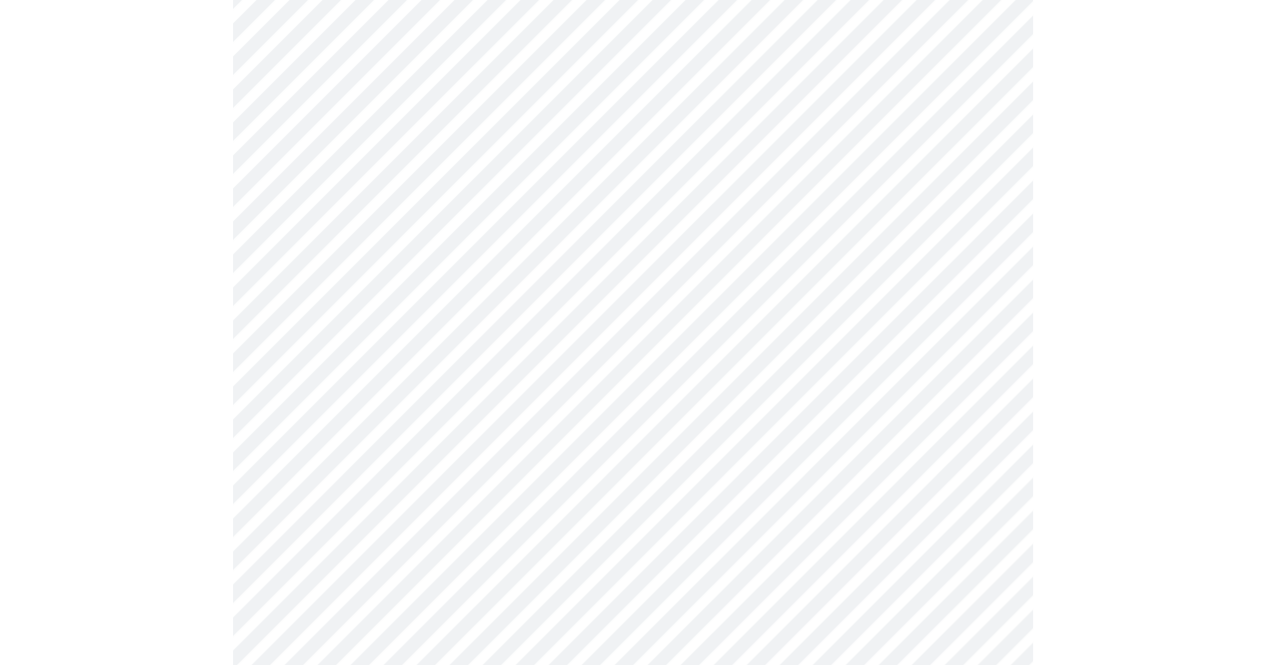 click on "MyMenopauseRx Appointments Messaging Labs Uploads Medications Community Refer a Friend Hi [PERSON]   Intake Questions for [DATE] @ [TIME] 4  /  13 Settings Billing Invoices Log out" at bounding box center [632, 43] 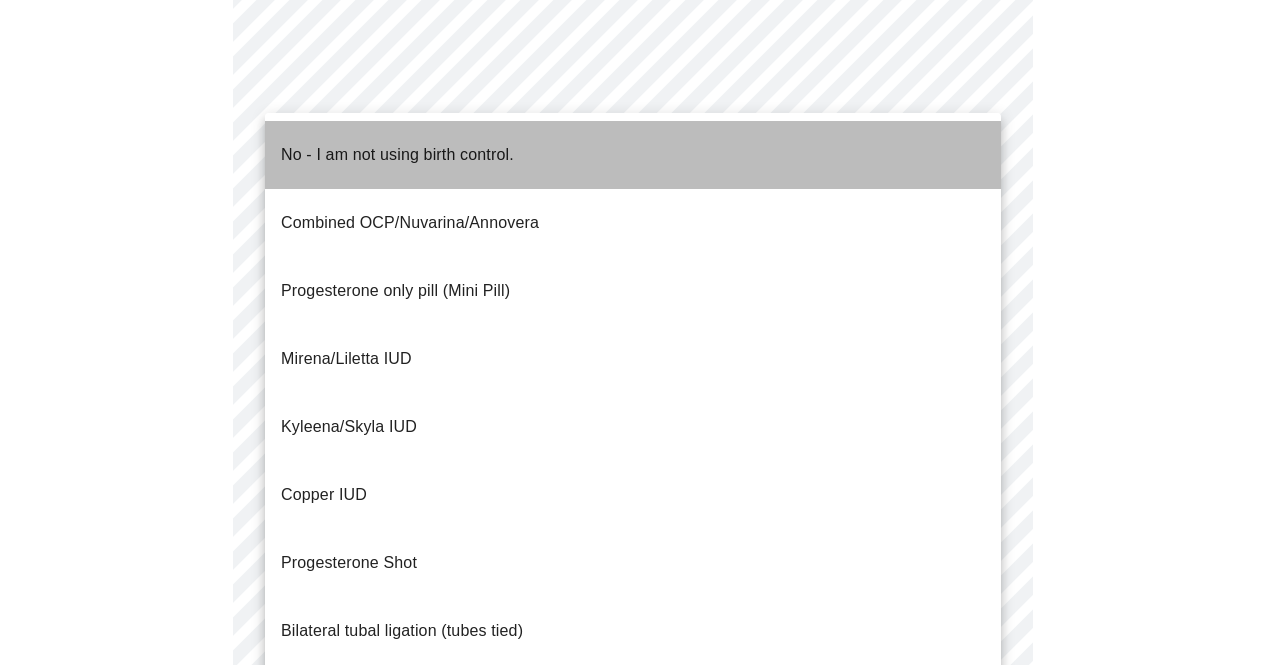 click on "No - I am not using birth control." at bounding box center (397, 155) 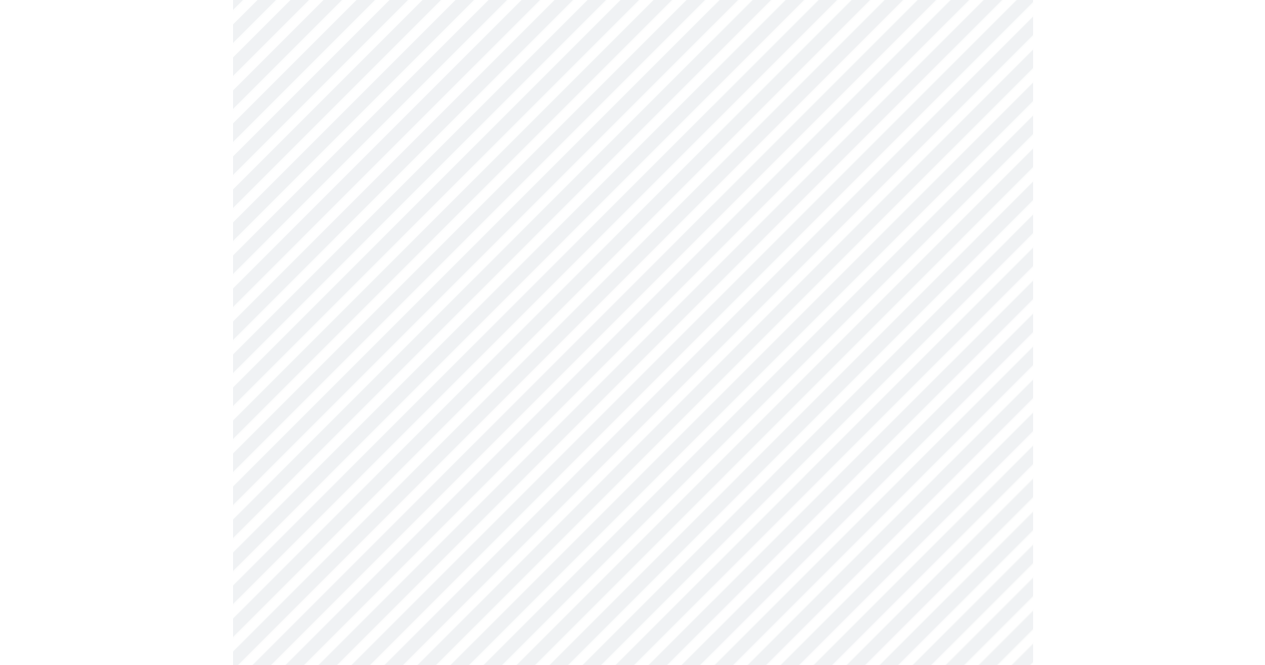 scroll, scrollTop: 1149, scrollLeft: 0, axis: vertical 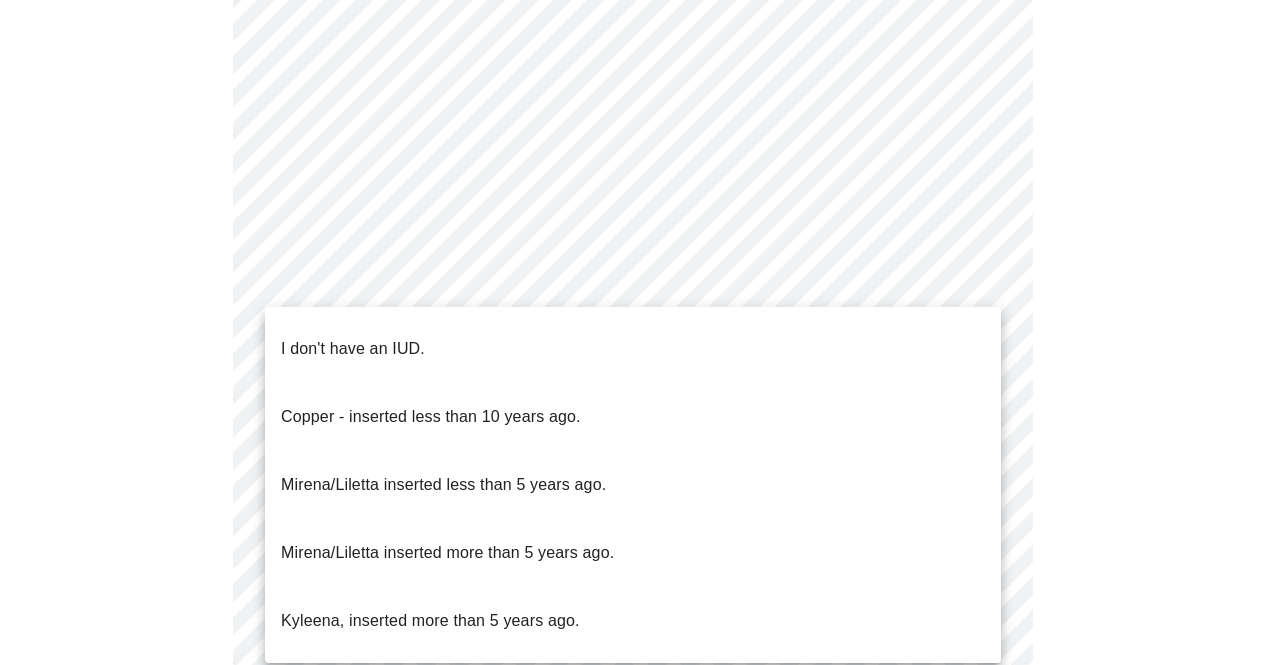 click on "MyMenopauseRx Appointments Messaging Labs Uploads Medications Community Refer a Friend Hi [PERSON]   Intake Questions for [DATE] @ [TIME] 4  /  13 Settings Billing Invoices Log out I don't have an IUD.
Copper - inserted less than 10 years ago.
Mirena/Liletta inserted less than 5 years ago.
Mirena/Liletta inserted more than 5 years ago.
Kyleena, inserted more than 5 years ago." at bounding box center [640, -194] 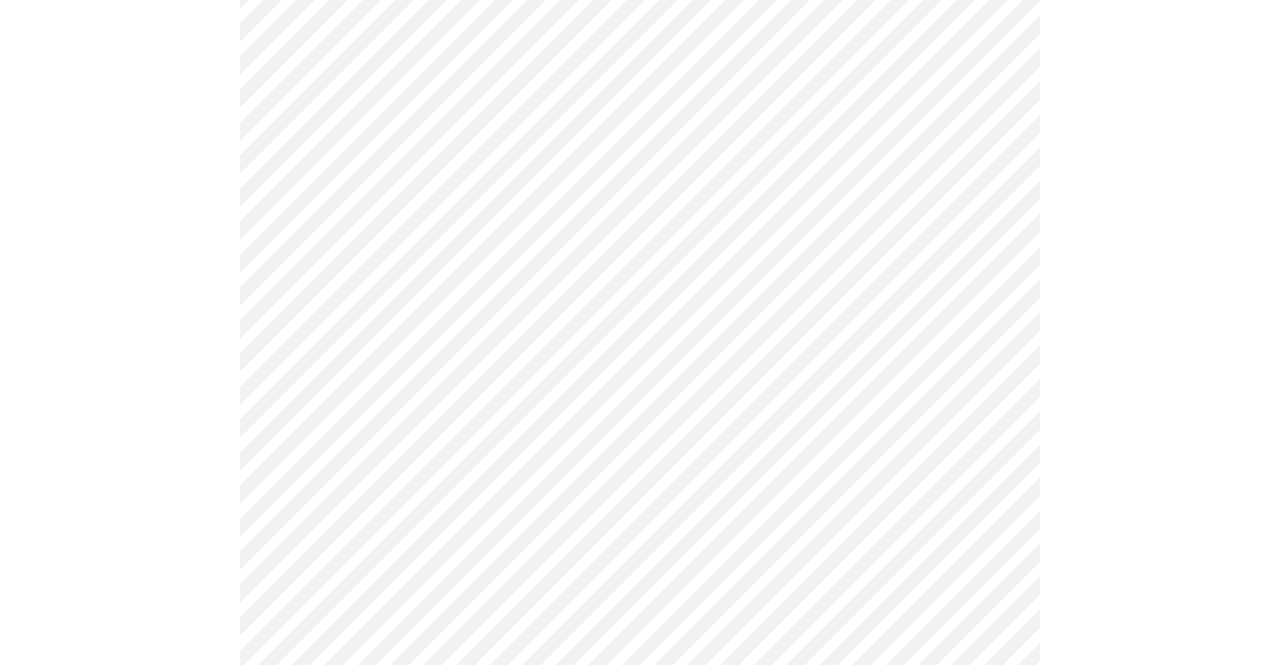 click on "MyMenopauseRx Appointments Messaging Labs Uploads Medications Community Refer a Friend Hi [PERSON]   Intake Questions for [DATE] @ [TIME] 4  /  13 Settings Billing Invoices Log out" at bounding box center [640, -200] 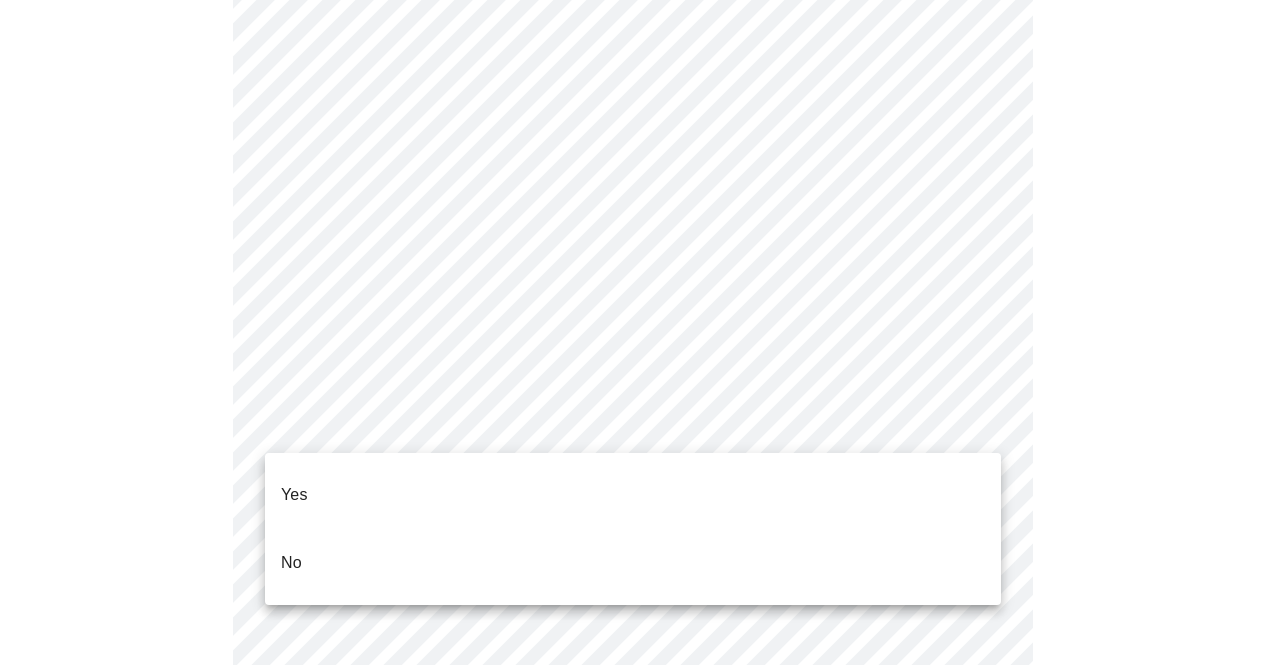 click on "Yes" at bounding box center [633, 495] 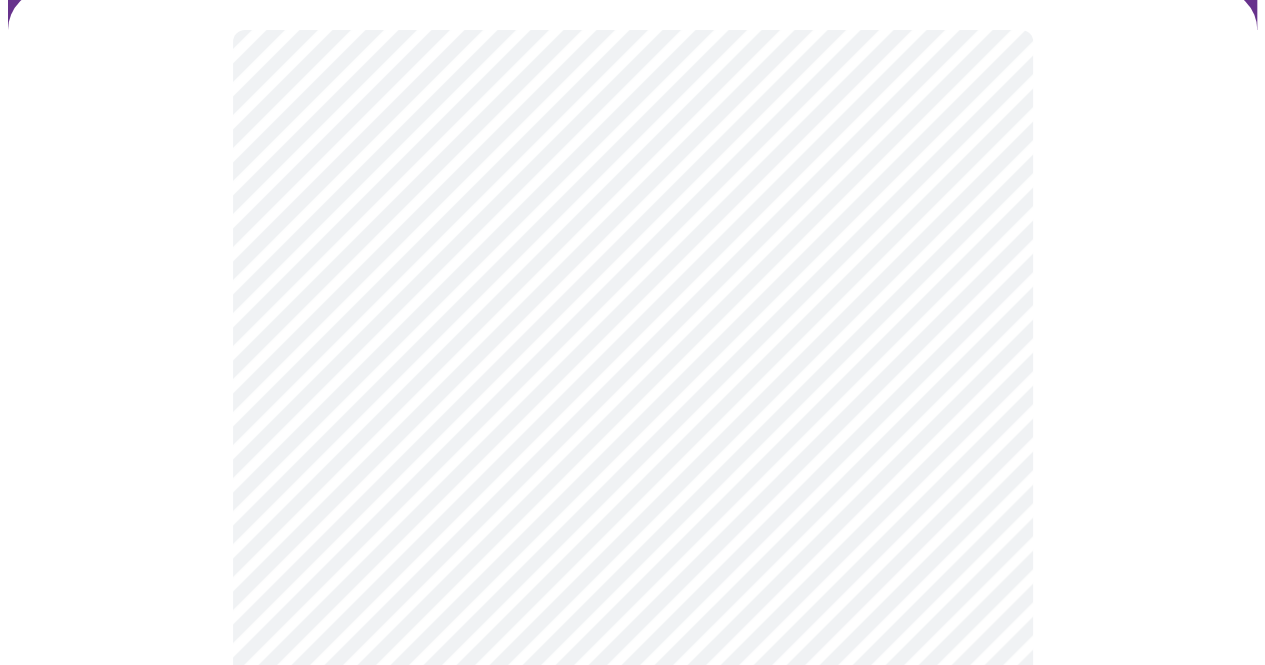 scroll, scrollTop: 188, scrollLeft: 0, axis: vertical 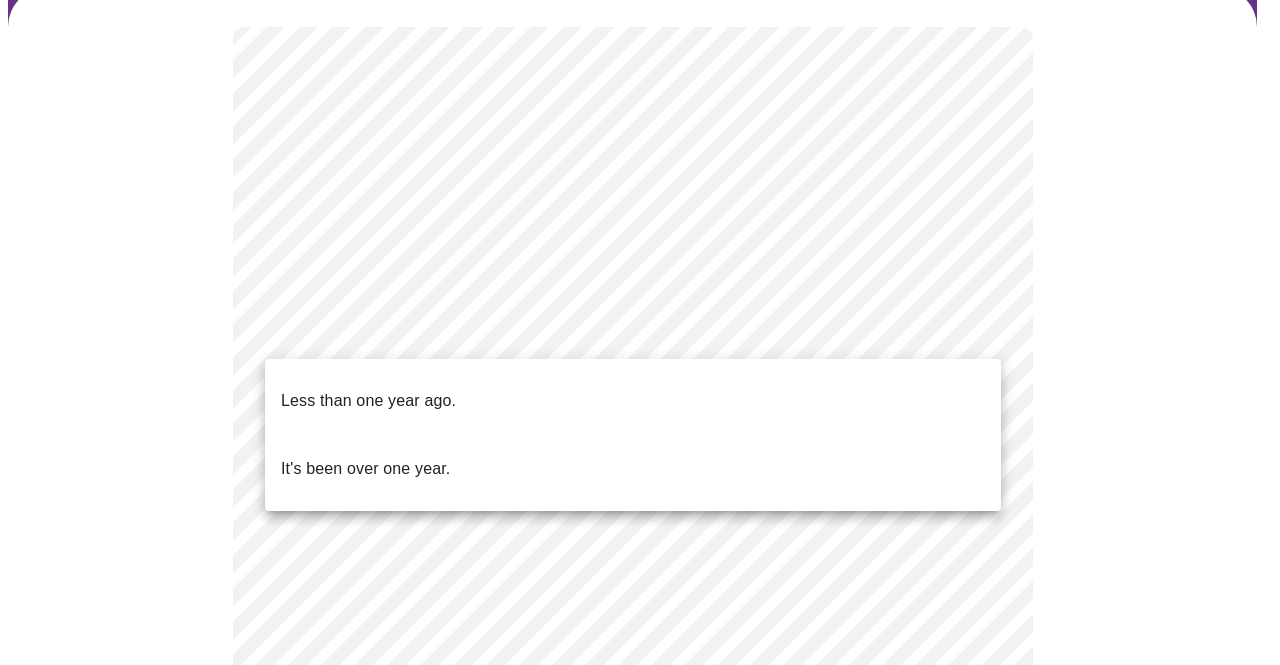 click on "MyMenopauseRx Appointments Messaging Labs Uploads Medications Community Refer a Friend Hi [FIRST] Intake Questions for [DATE] @ [TIME]-[TIME] 5 / 13 Settings Billing Invoices Log out Less than one year ago.
It's been over one year." at bounding box center (640, 551) 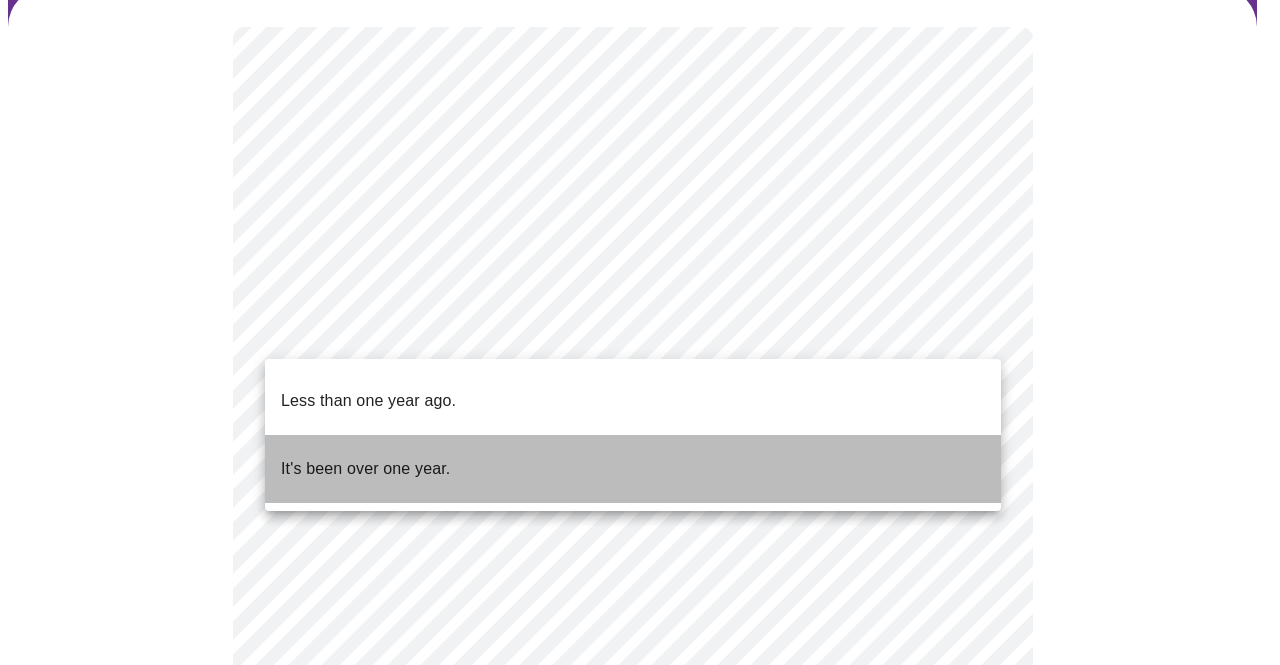 click on "It's been over one year." at bounding box center (633, 469) 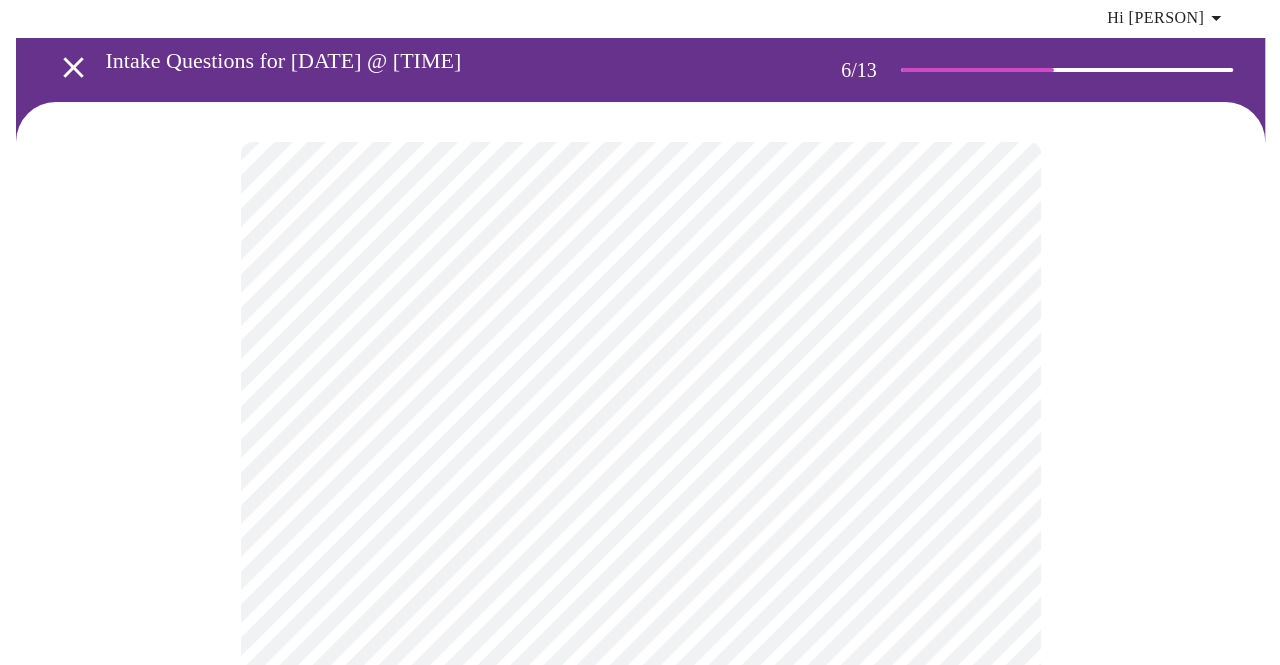 scroll, scrollTop: 83, scrollLeft: 0, axis: vertical 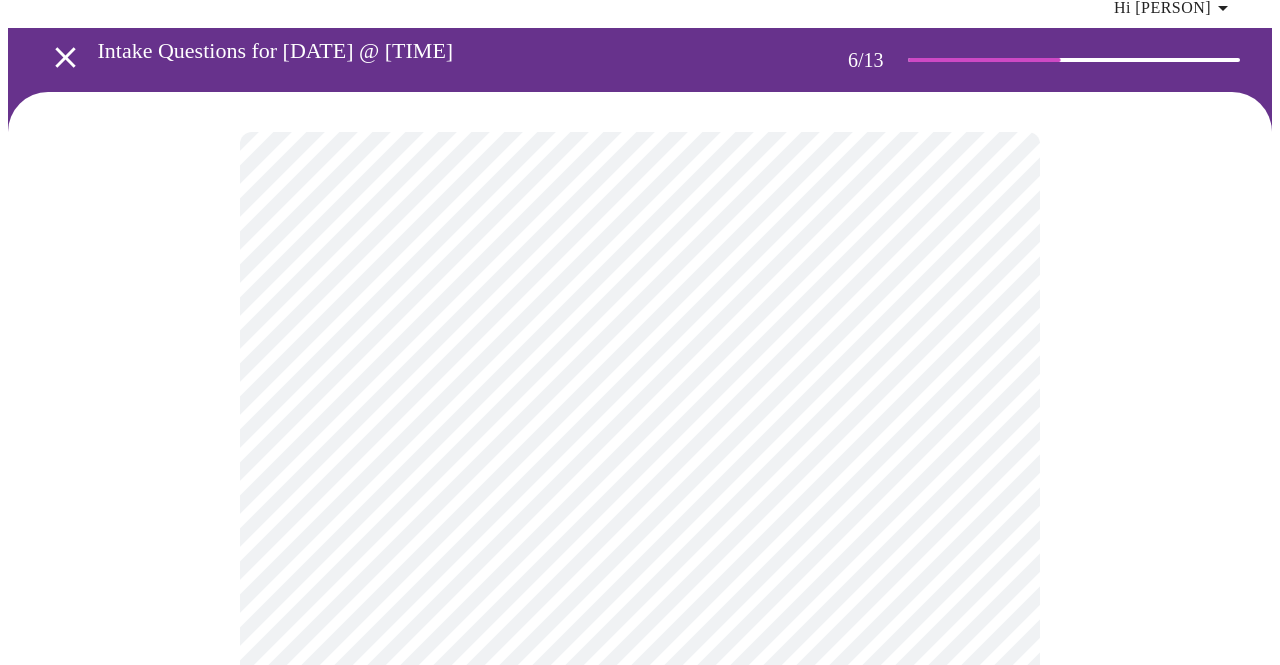 click on "MyMenopauseRx Appointments Messaging Labs Uploads Medications Community Refer a Friend Hi [PERSON]   Intake Questions for [DATE] @ [TIME] 6  /  13 Settings Billing Invoices Log out" at bounding box center (640, 472) 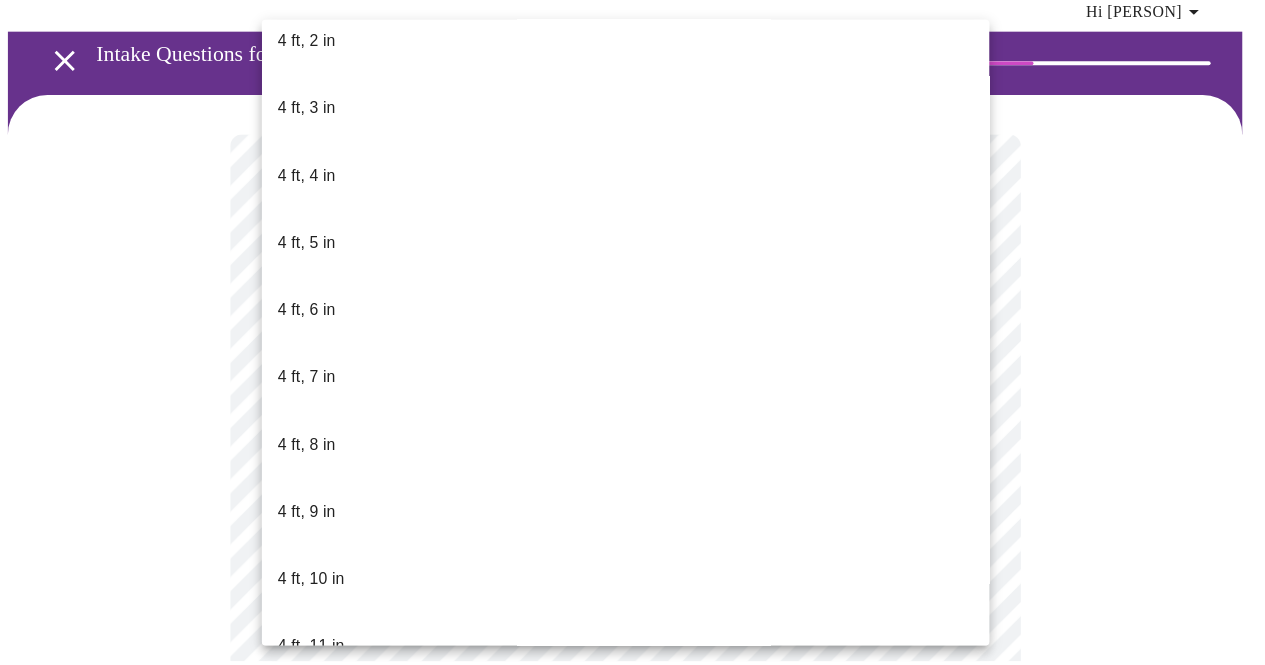 scroll, scrollTop: 975, scrollLeft: 0, axis: vertical 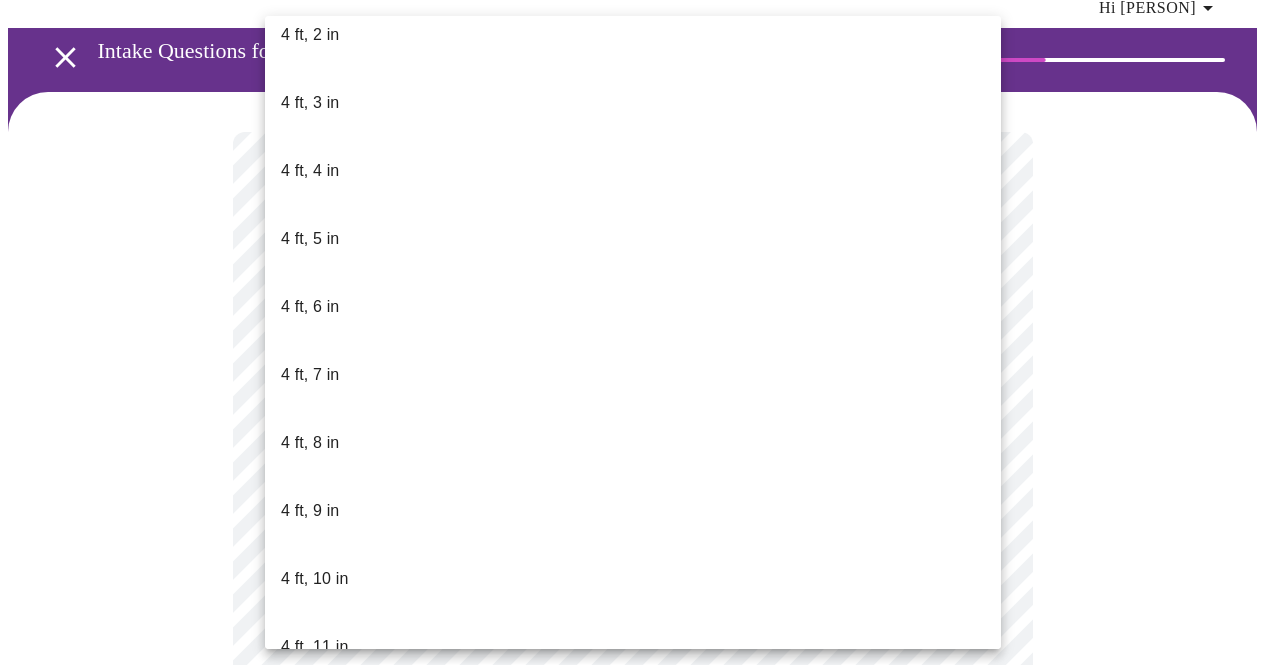 click on "5 ft, 1 in" at bounding box center (633, 783) 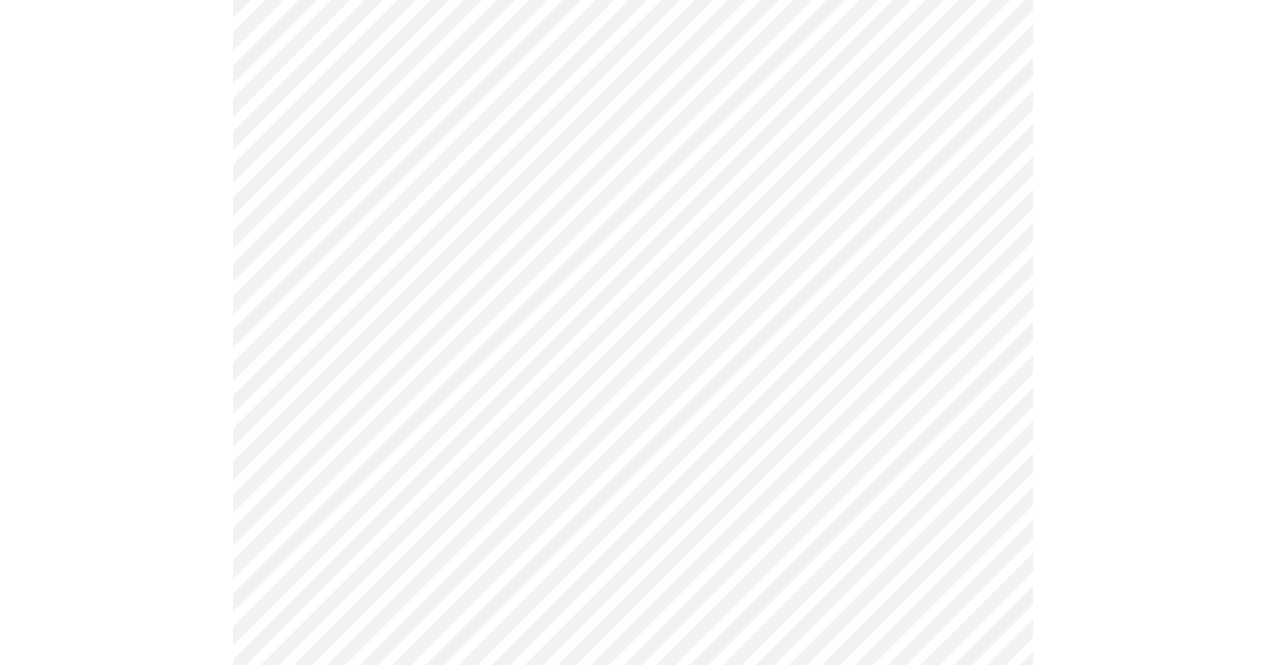 scroll, scrollTop: 5235, scrollLeft: 0, axis: vertical 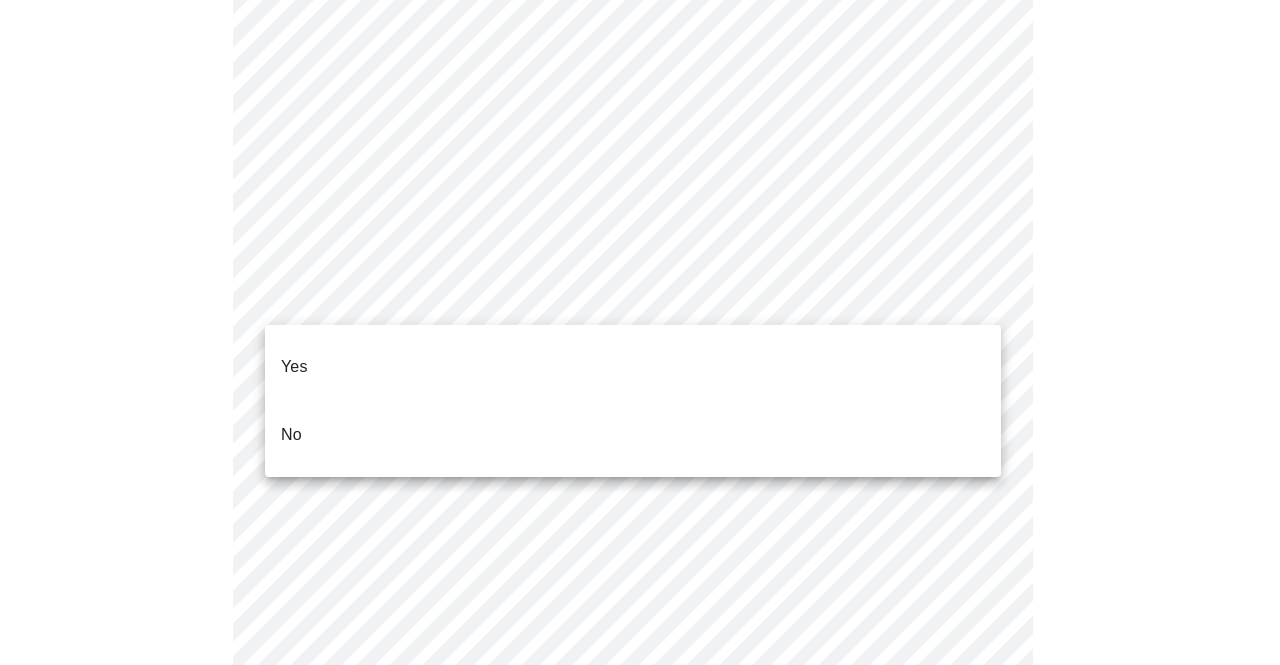 click on "MyMenopauseRx Appointments Messaging Labs Uploads Medications Community Refer a Friend Hi [PERSON]   Intake Questions for [DATE] @ [TIME] 7  /  13 Settings Billing Invoices Log out Yes
No" at bounding box center [640, -2039] 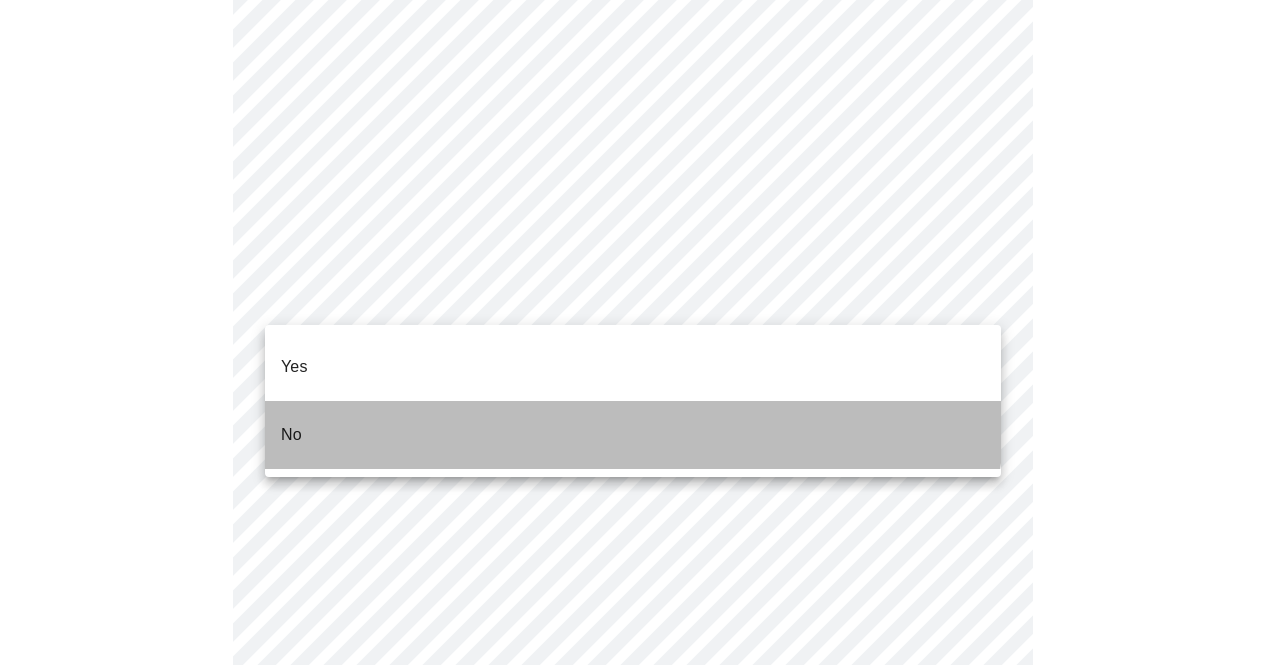 click on "No" at bounding box center [633, 435] 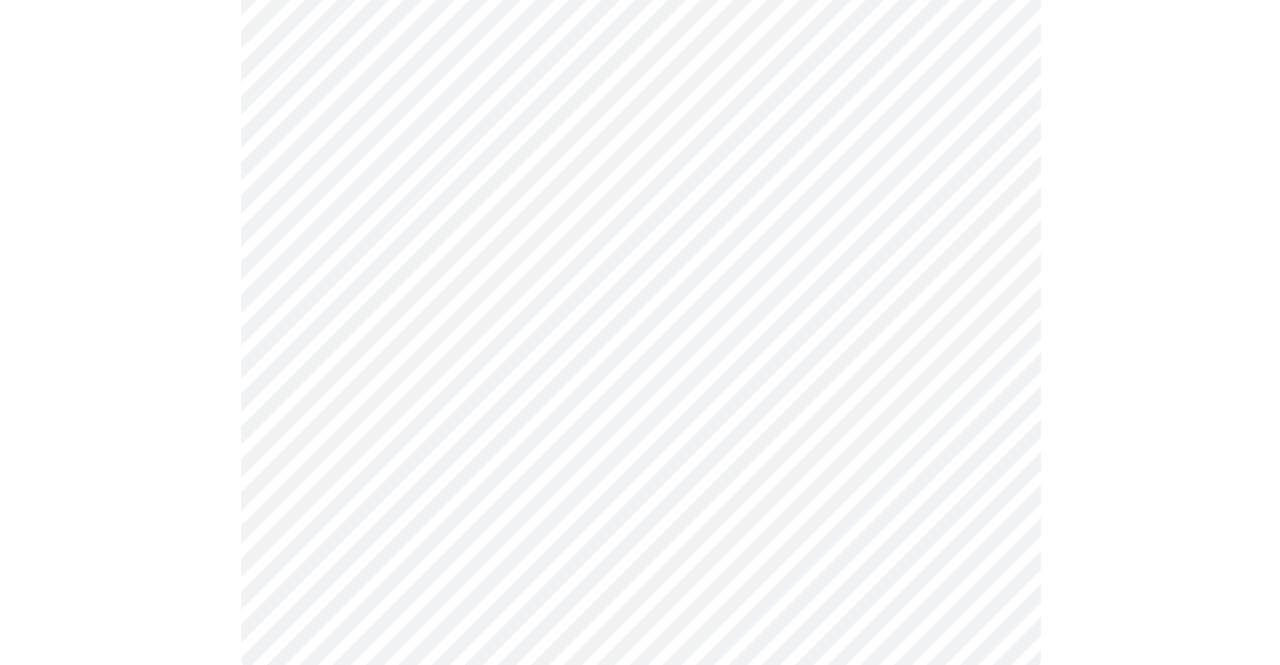 scroll, scrollTop: 1275, scrollLeft: 0, axis: vertical 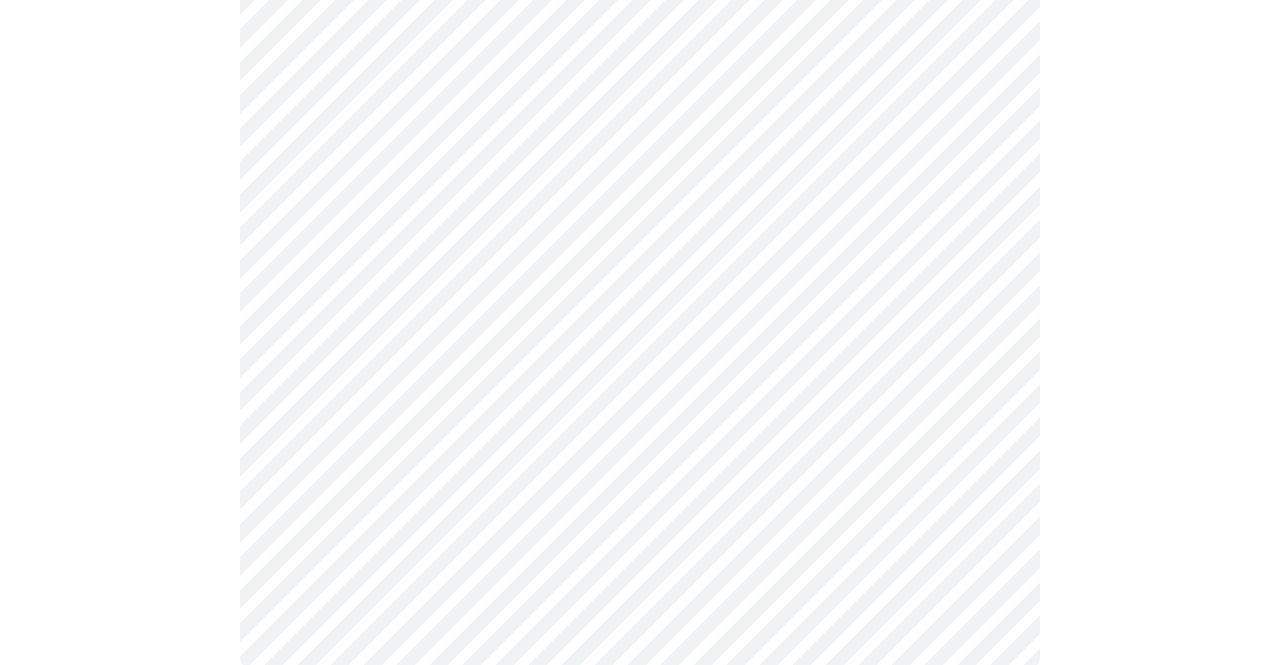 click on "MyMenopauseRx Appointments Messaging Labs Uploads Medications Community Refer a Friend Hi [PERSON]   Intake Questions for [DATE] @ [TIME] 8  /  13 Settings Billing Invoices Log out" at bounding box center [640, -279] 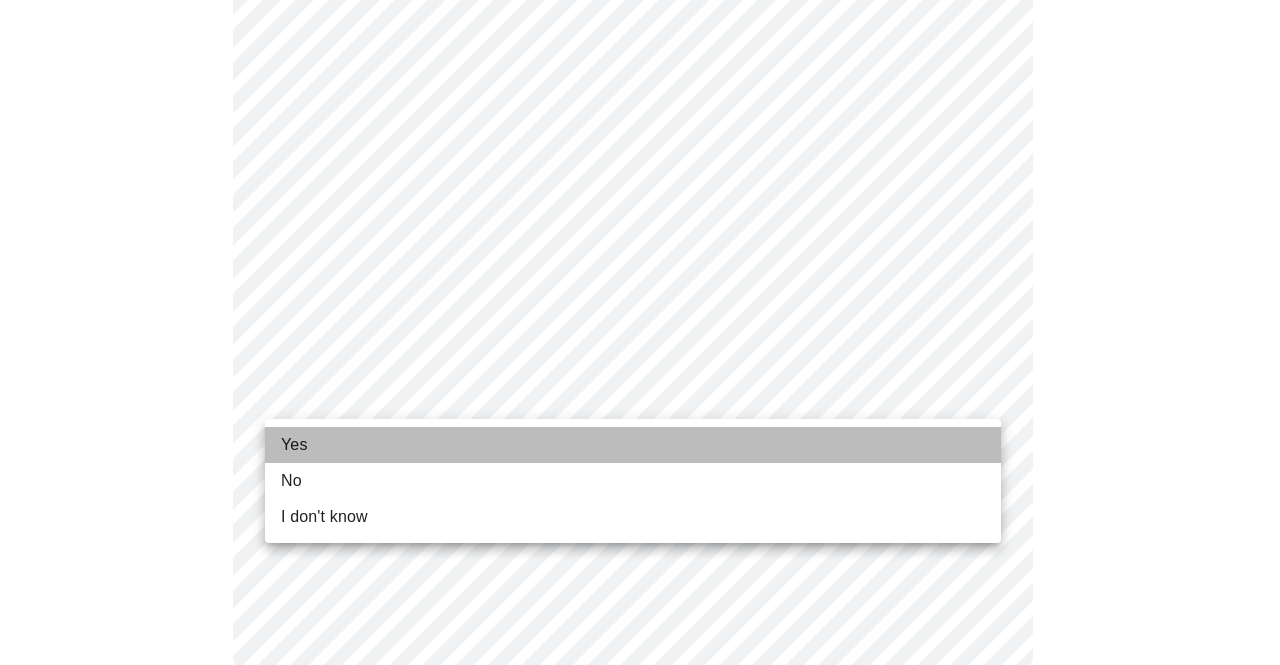 click on "Yes" at bounding box center (633, 445) 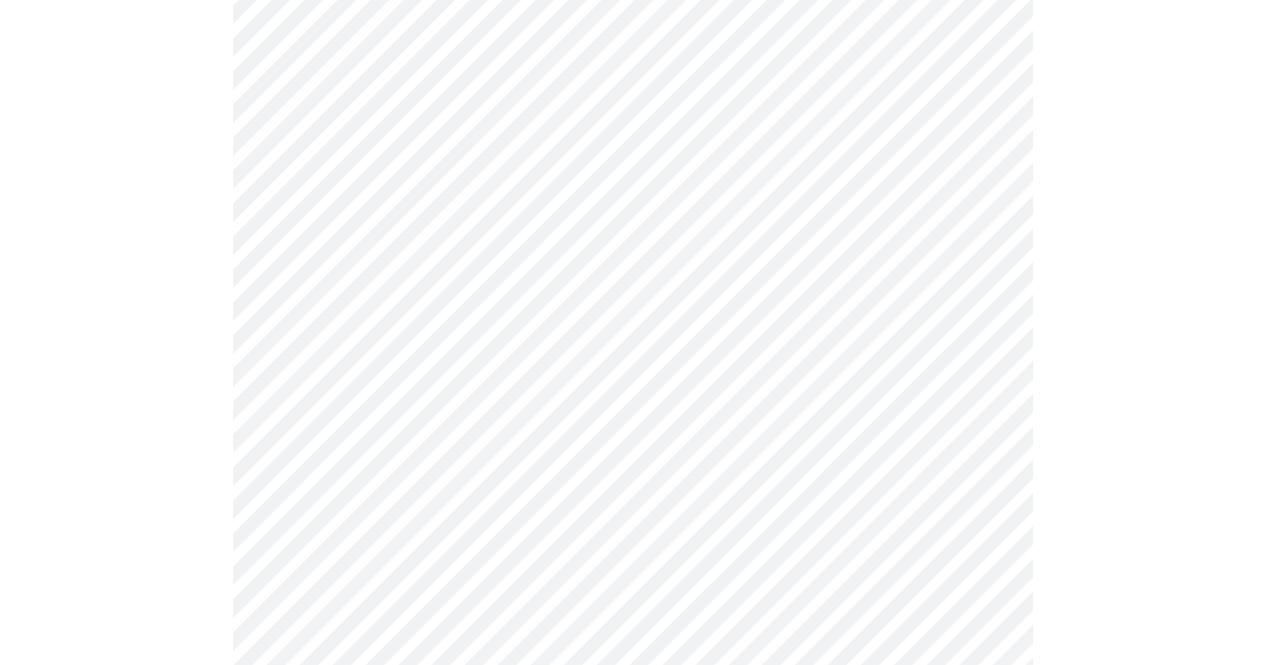 scroll, scrollTop: 0, scrollLeft: 0, axis: both 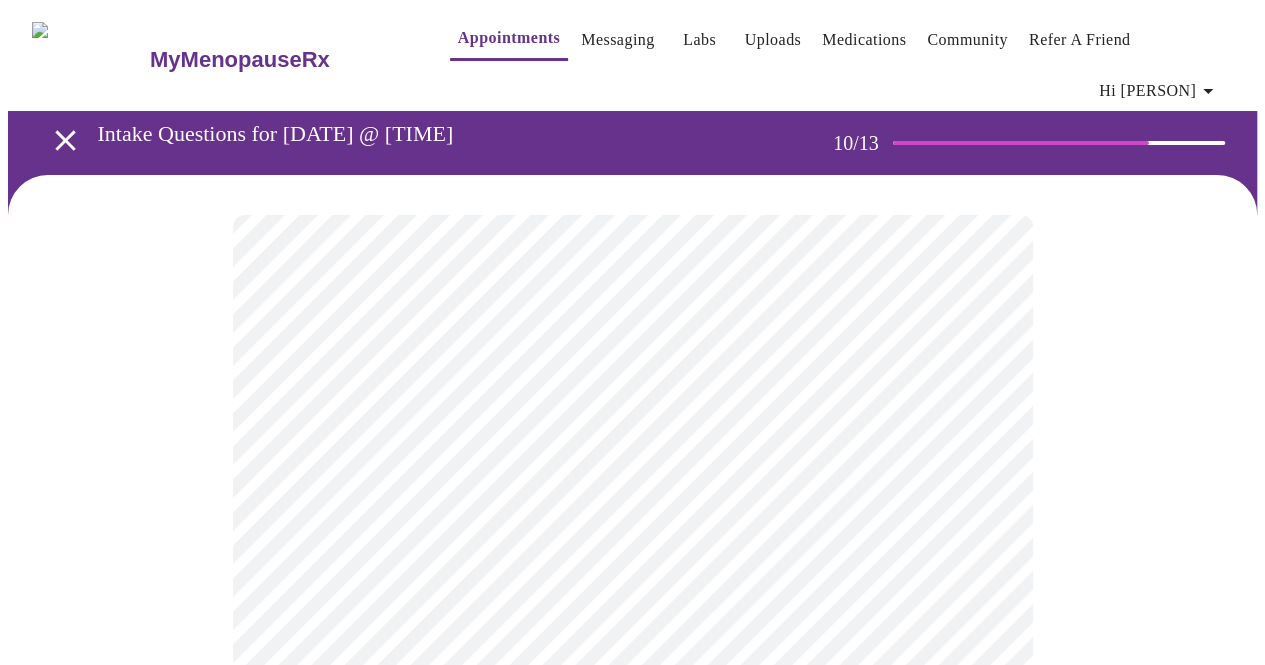 click at bounding box center (632, 1448) 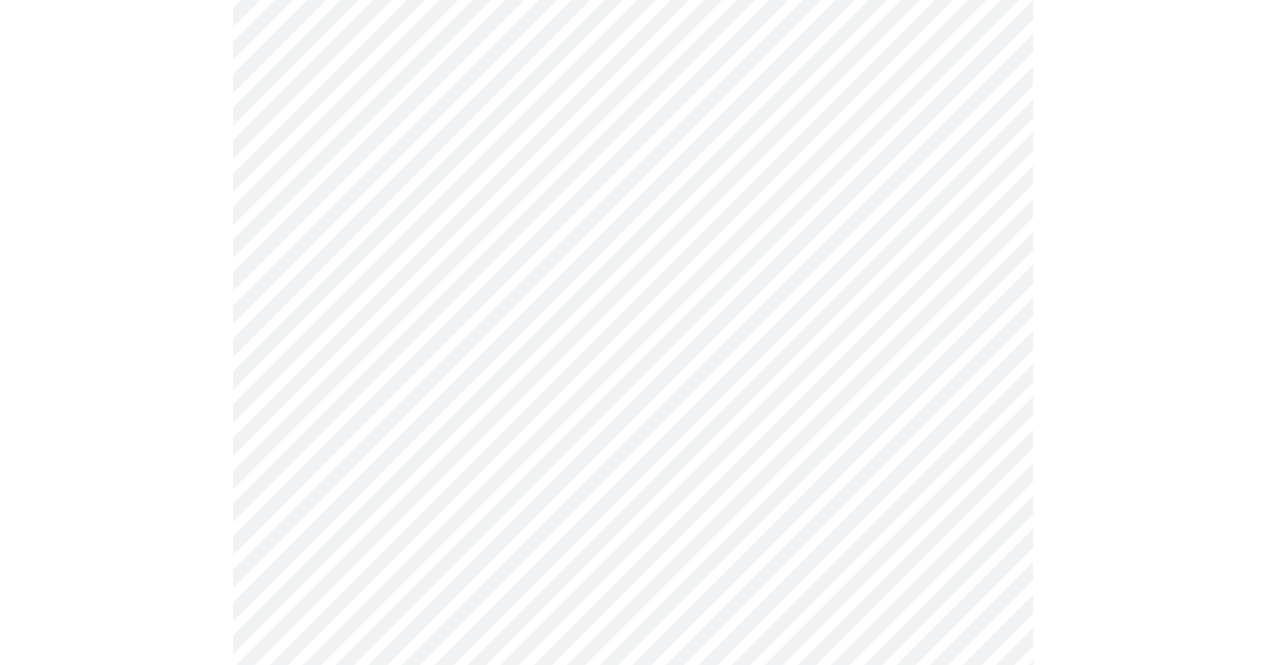 scroll, scrollTop: 274, scrollLeft: 0, axis: vertical 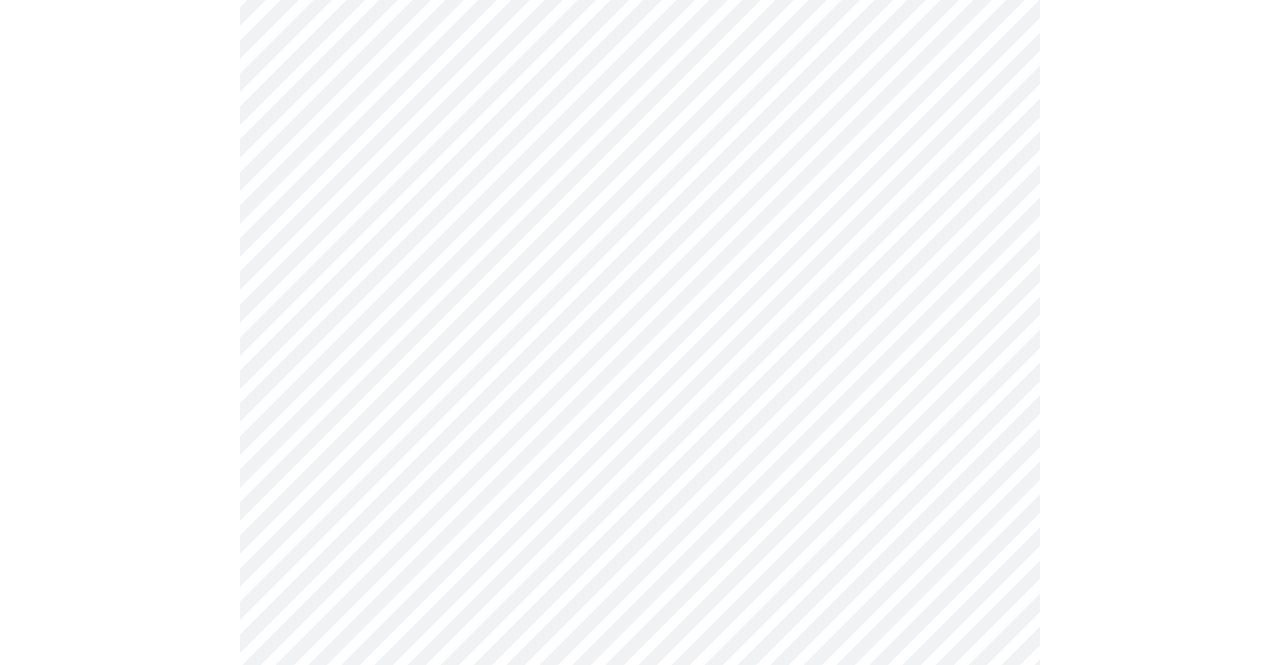 click on "MyMenopauseRx Appointments Messaging Labs Uploads Medications Community Refer a Friend Hi [FIRST]   Intake Questions for [DATE] @ [TIME]-[TIME] 10  /  13 Settings Billing Invoices Log out" at bounding box center (640, 1069) 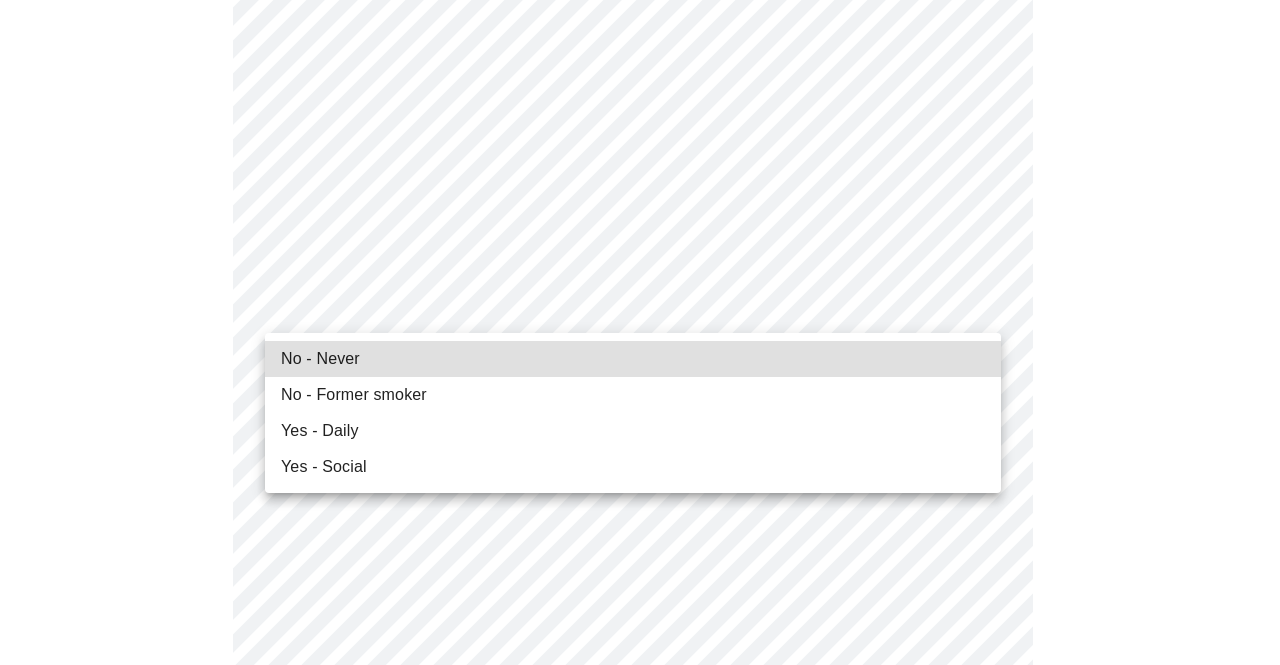 click on "No - Never" at bounding box center (633, 359) 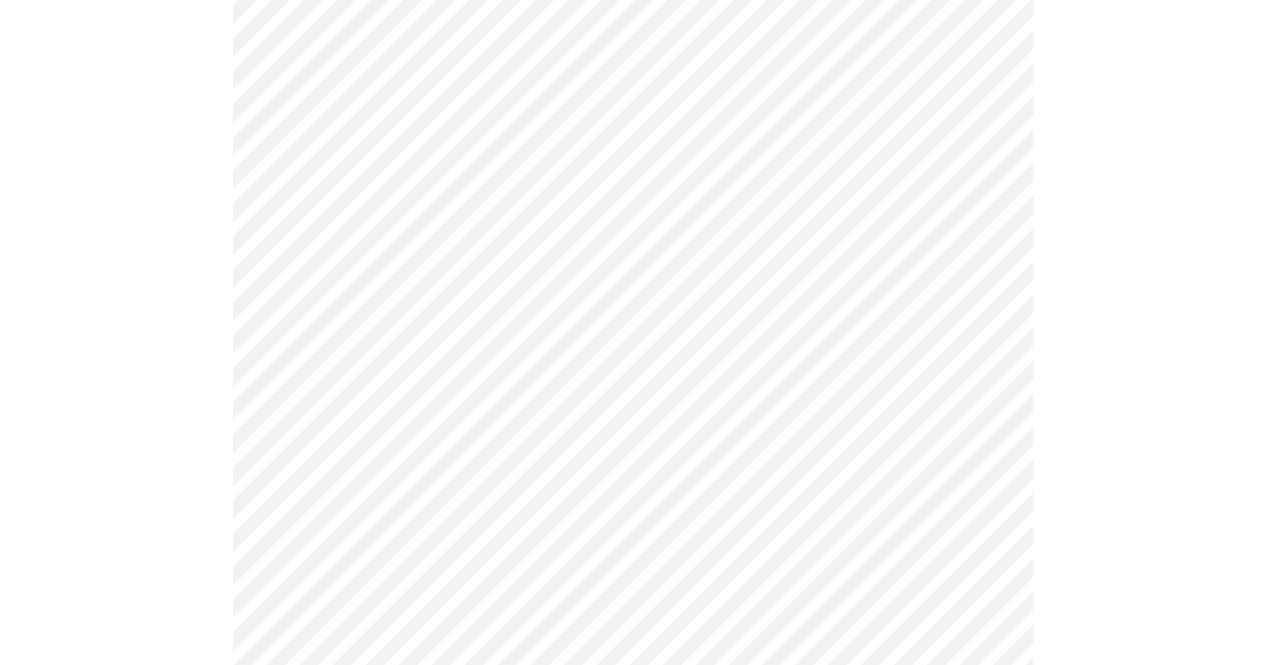 scroll, scrollTop: 1762, scrollLeft: 0, axis: vertical 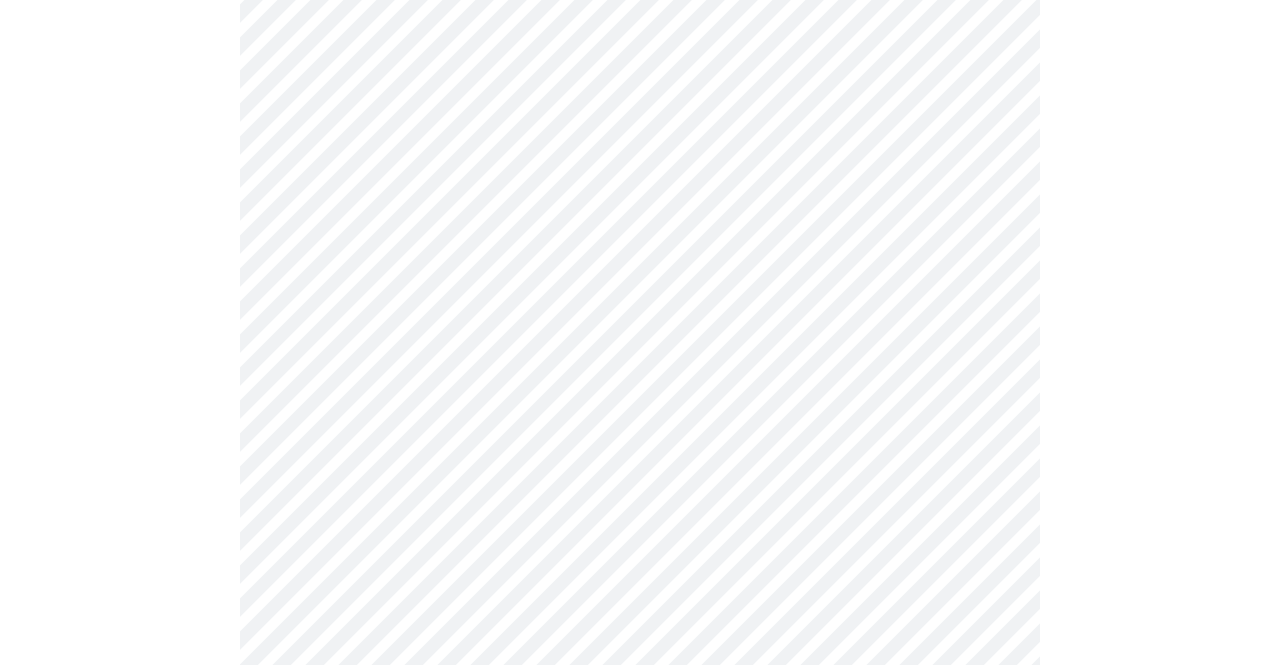 click on "MyMenopauseRx Appointments Messaging Labs Uploads Medications Community Refer a Friend Hi [FIRST]   Intake Questions for [DATE] @ [TIME]-[TIME] 10  /  13 Settings Billing Invoices Log out" at bounding box center [640, -433] 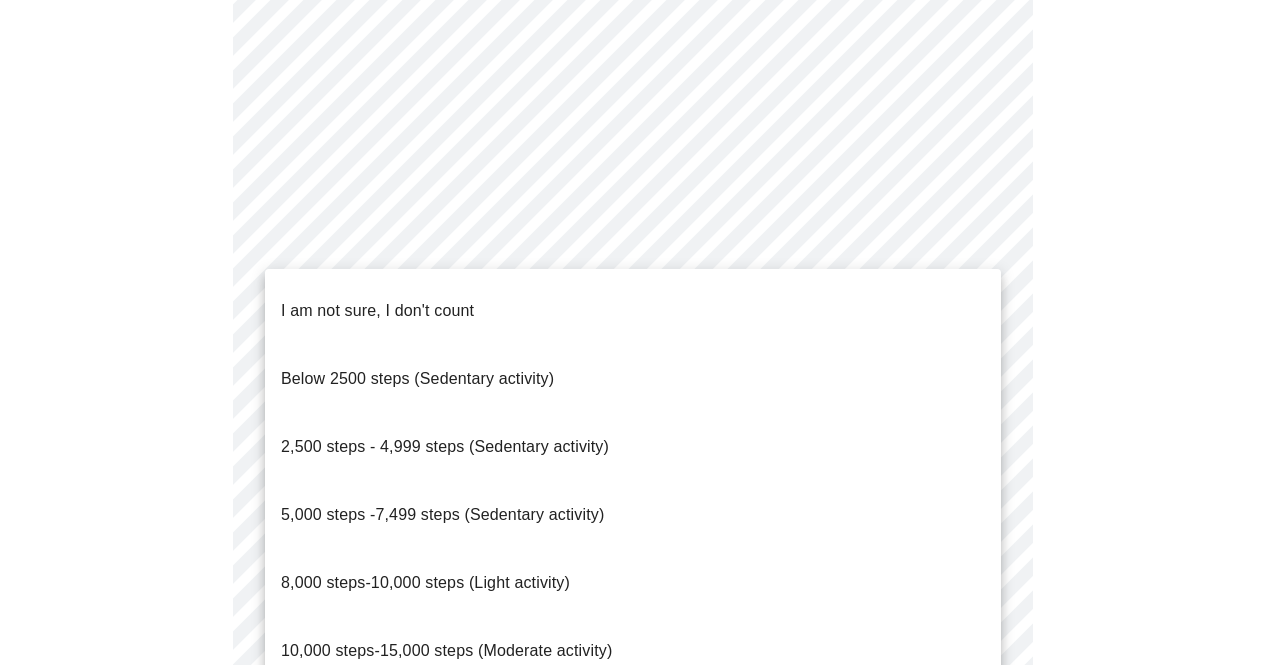 click on "I am not sure, I don't count" at bounding box center [377, 310] 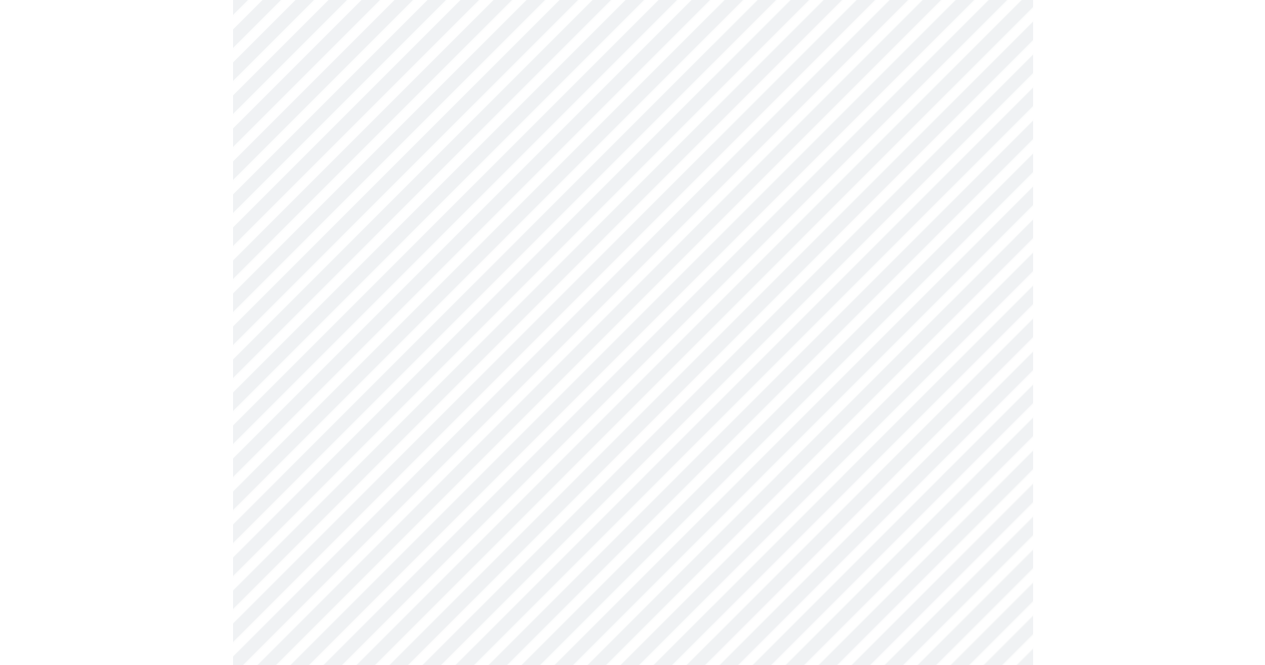 scroll, scrollTop: 1838, scrollLeft: 0, axis: vertical 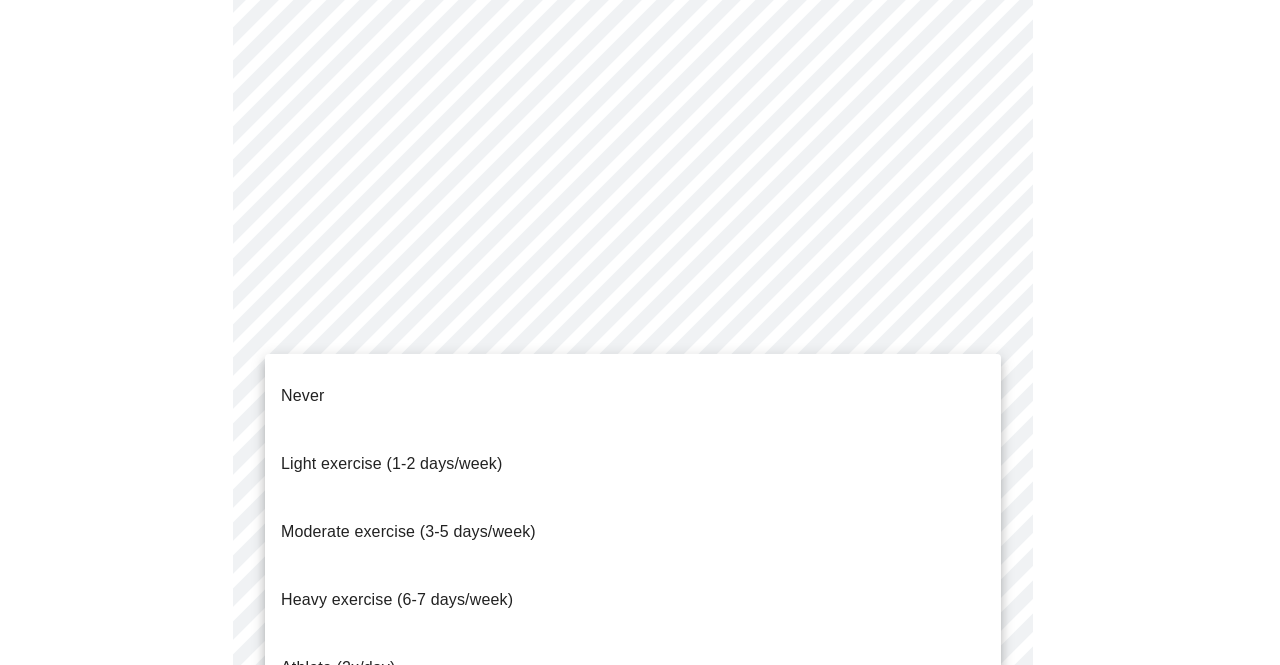 click on "MyMenopauseRx Appointments Messaging Labs Uploads Medications Community Refer a Friend Hi [PERSON]   Intake Questions for [DATE] @ [TIME] 10  /  13 Settings Billing Invoices Log out Never
Light exercise (1-2 days/week)
Moderate exercise (3-5 days/week)
Heavy exercise (6-7 days/week)
Athlete (2x/day)" at bounding box center [640, -515] 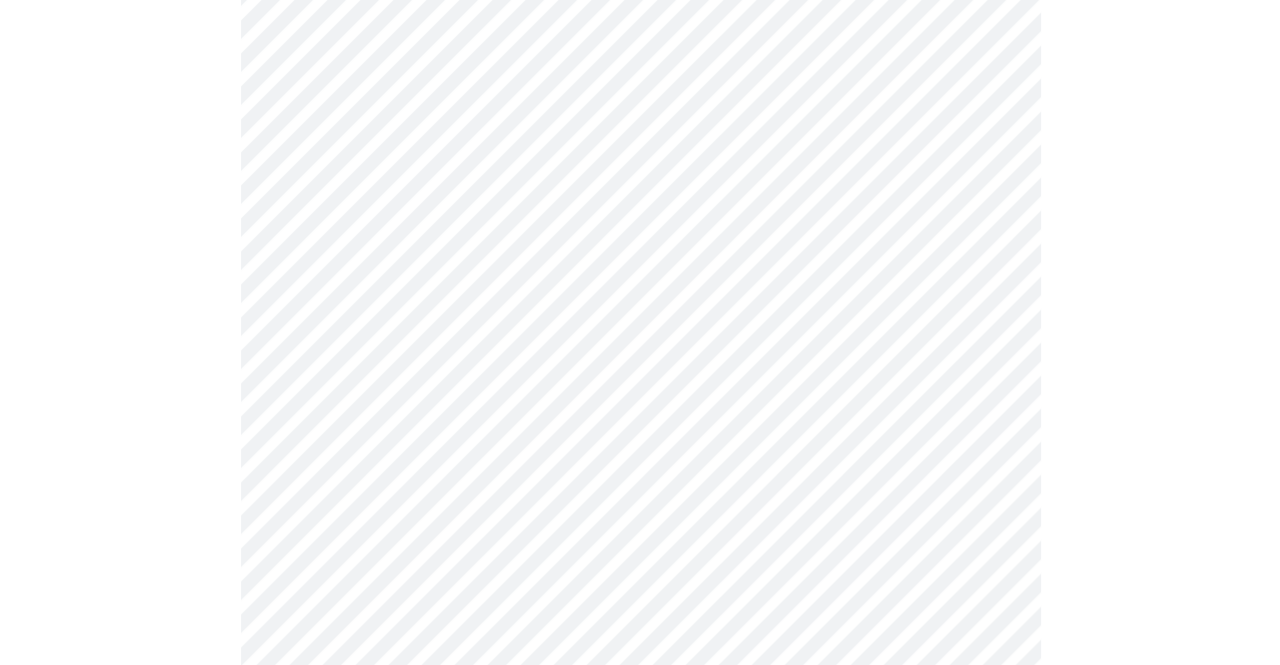 scroll, scrollTop: 1926, scrollLeft: 0, axis: vertical 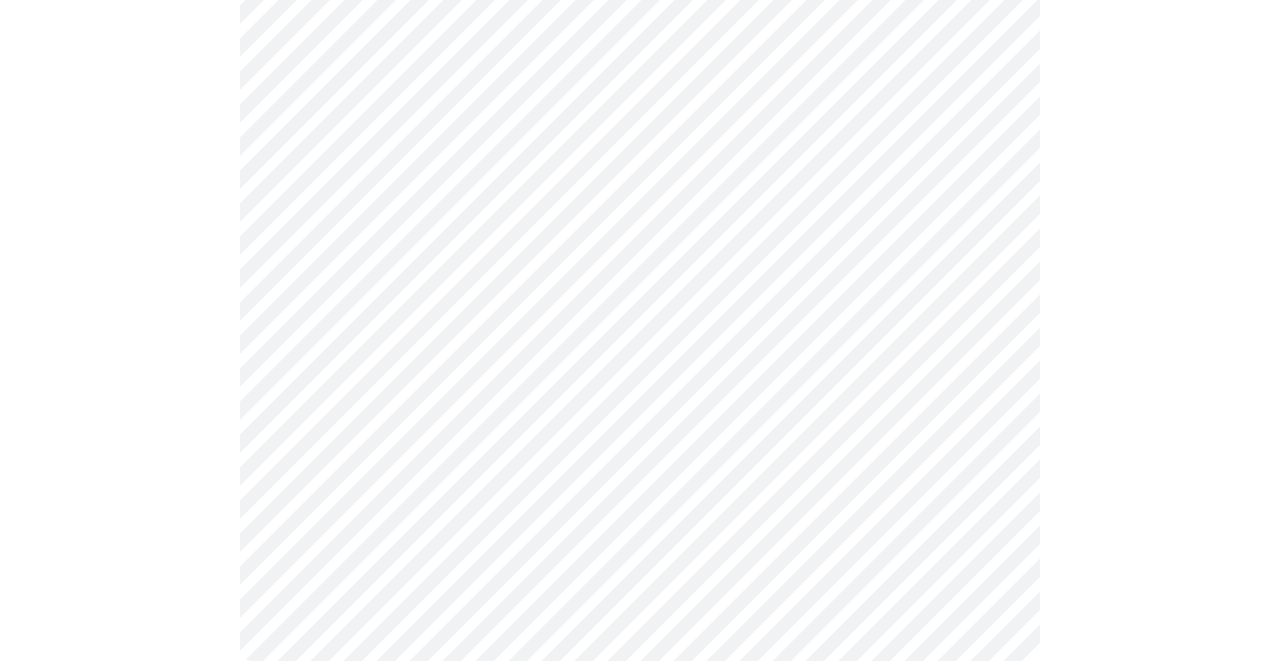 click on "MyMenopauseRx Appointments Messaging Labs Uploads Medications Community Refer a Friend Hi [FIRST]   Intake Questions for [DATE] @ [TIME]-[TIME] 10  /  13 Settings Billing Invoices Log out" at bounding box center [640, -609] 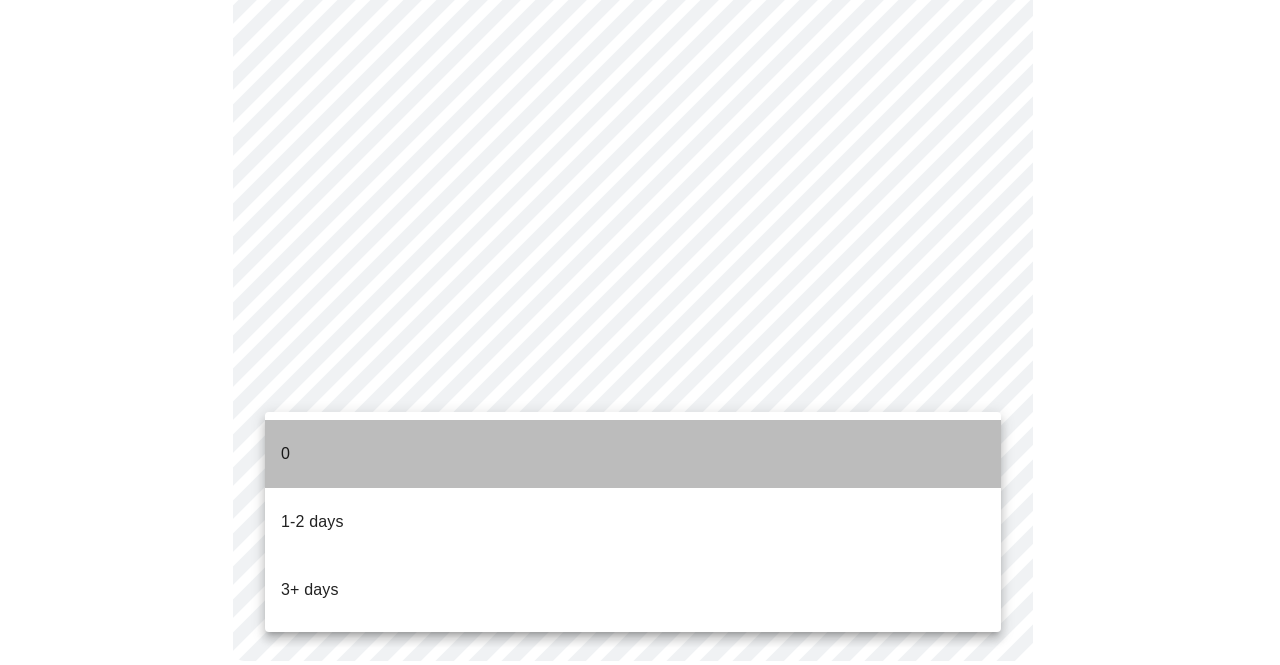 click on "0" at bounding box center [633, 454] 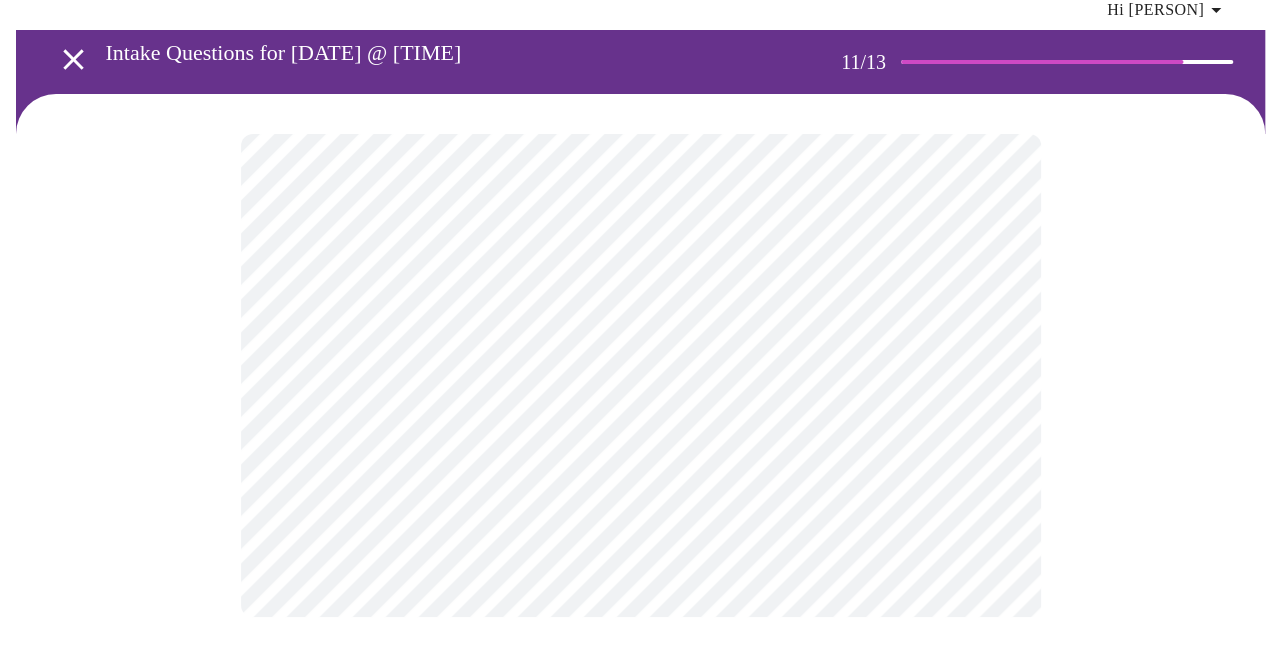 scroll, scrollTop: 0, scrollLeft: 0, axis: both 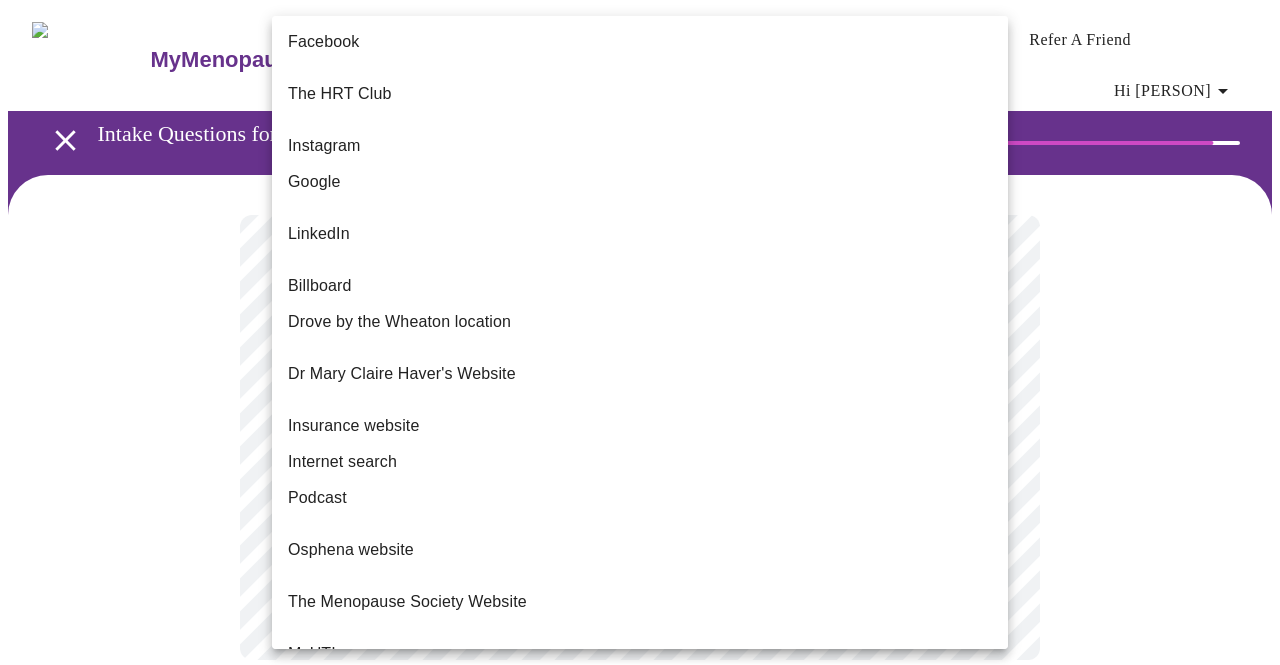 click on "MyMenopauseRx Appointments Messaging Labs Uploads Medications Community Refer a Friend Hi [PERSON]   Intake Questions for [DATE] @ [TIME] 12  /  13 Settings Billing Invoices Log out Facebook The HRT Club
Instagram Google LinkedIn
Billboard Drove by the [CITY] location Dr [PERSON]'s Website
Insurance website Internet search Podcast Osphena website
The Menopause Society Website MyUTI
Referral from your physician
Referral from a current patient.
Versalie
Word of mouth
Other" at bounding box center (640, 354) 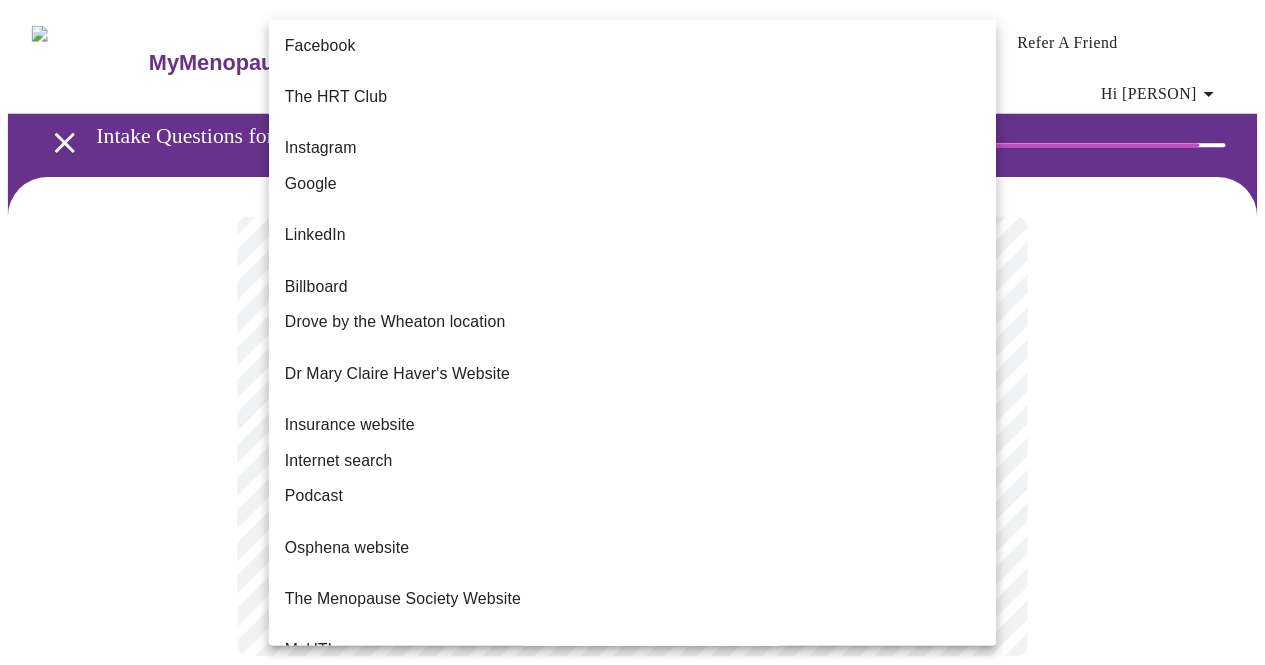 scroll, scrollTop: 210, scrollLeft: 0, axis: vertical 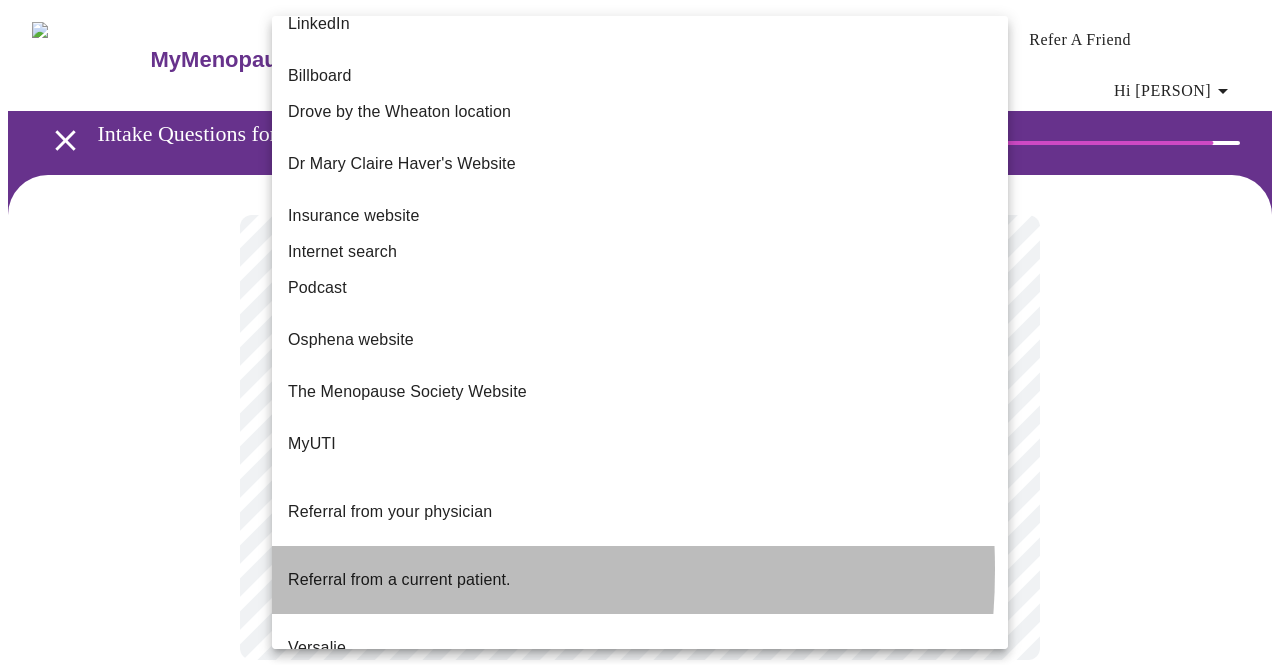 click on "Referral from a current patient." at bounding box center [399, 579] 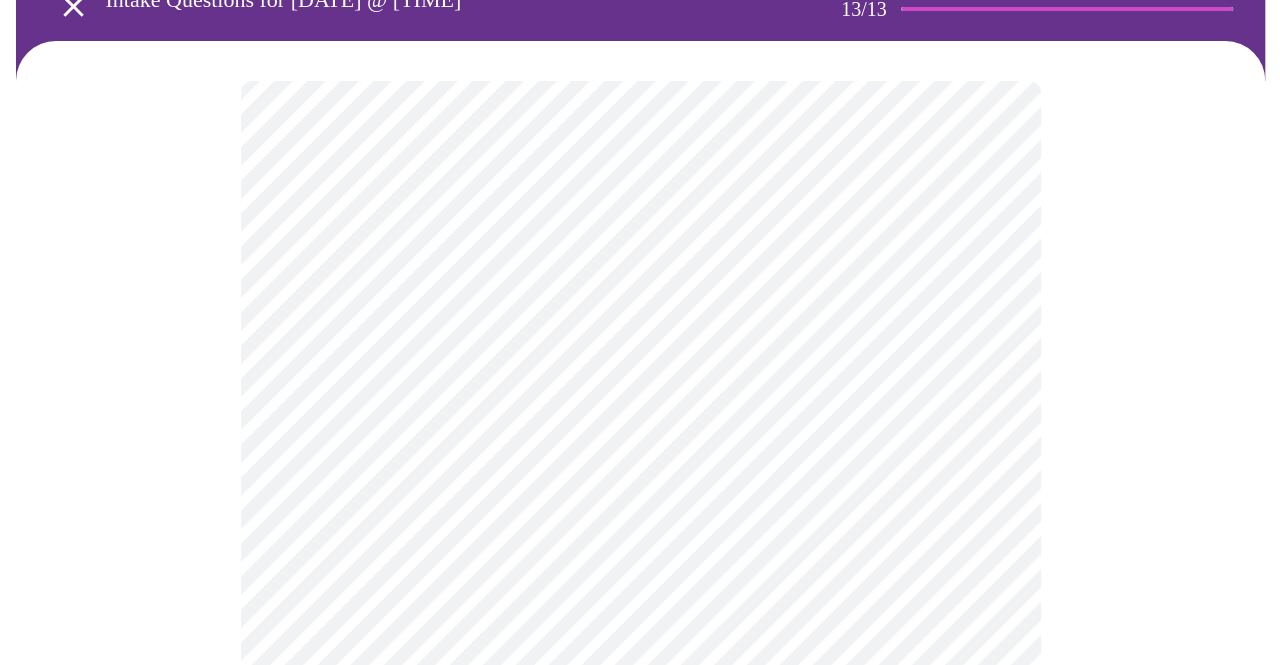 scroll, scrollTop: 132, scrollLeft: 0, axis: vertical 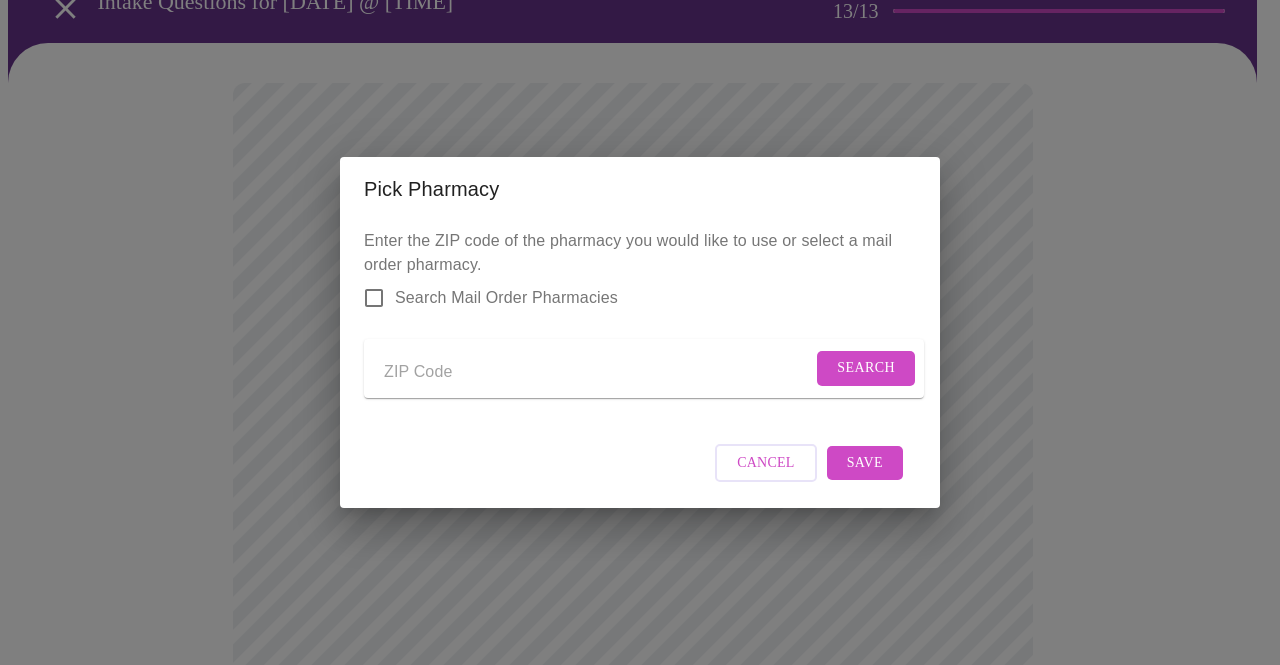 click at bounding box center (598, 372) 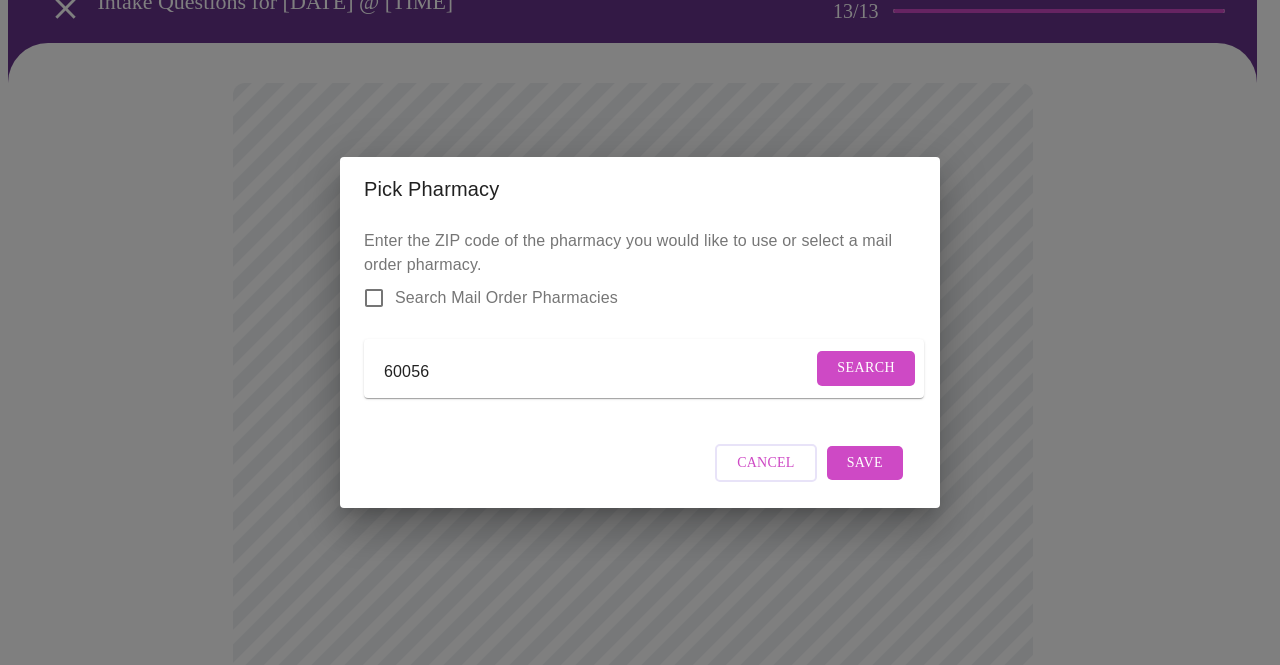 type on "60056" 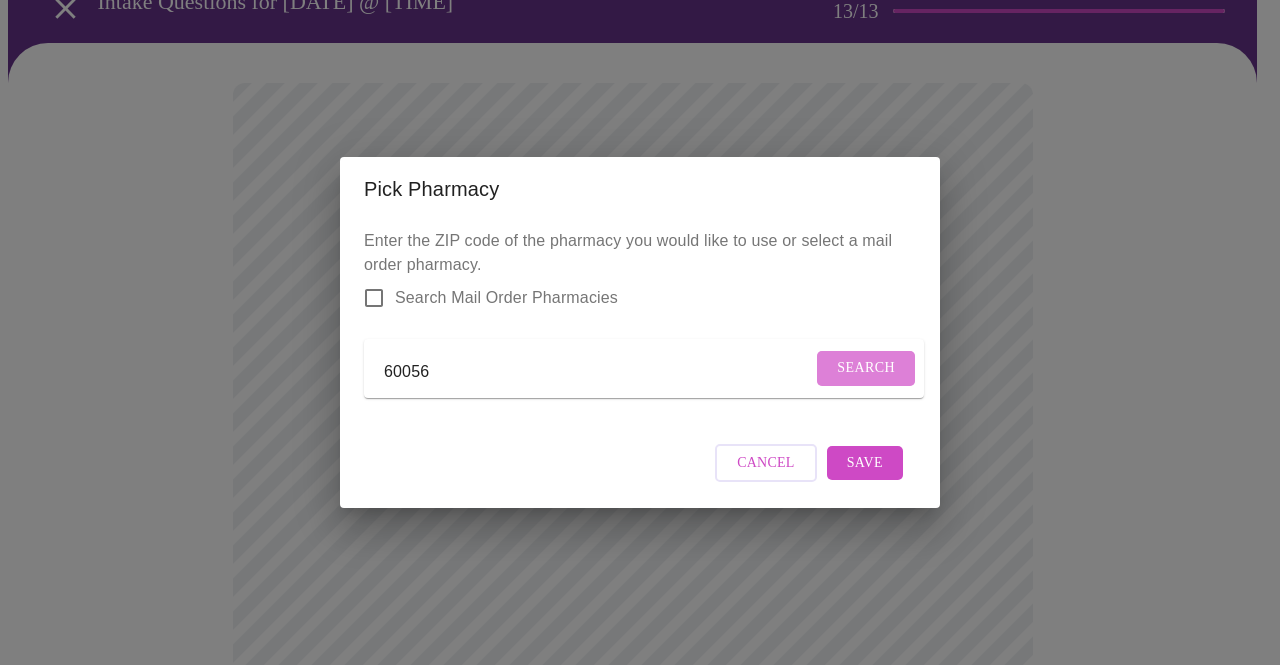 click on "Search" at bounding box center (866, 368) 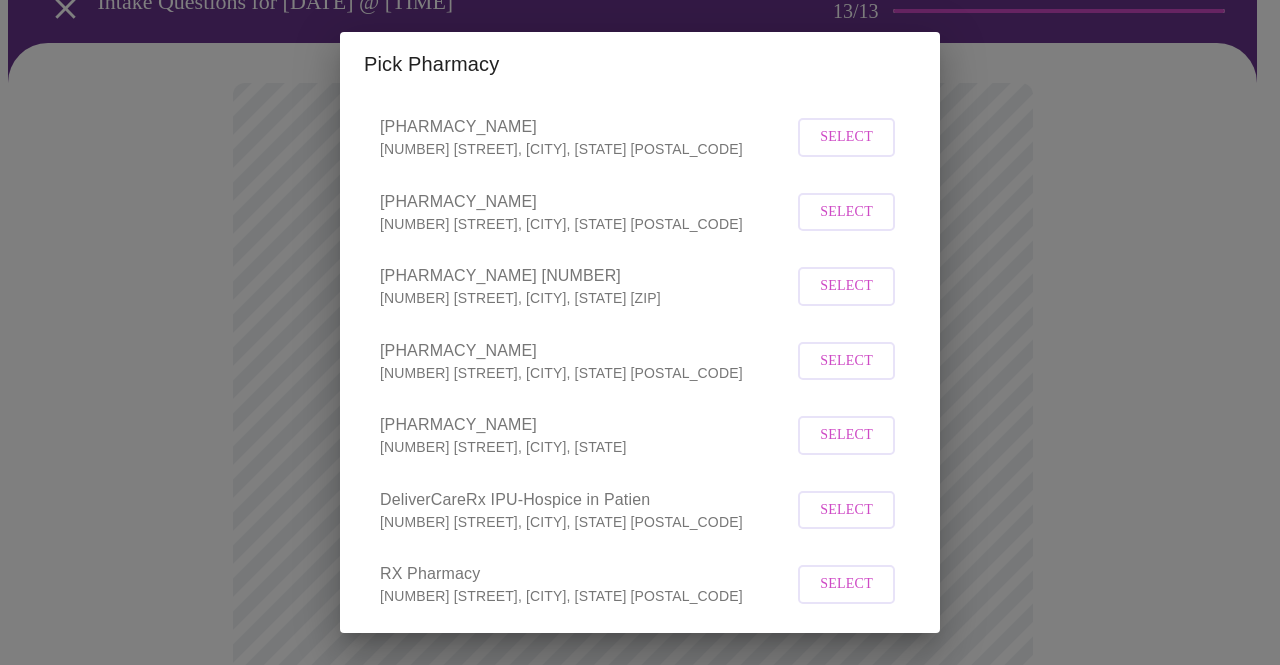 scroll, scrollTop: 407, scrollLeft: 0, axis: vertical 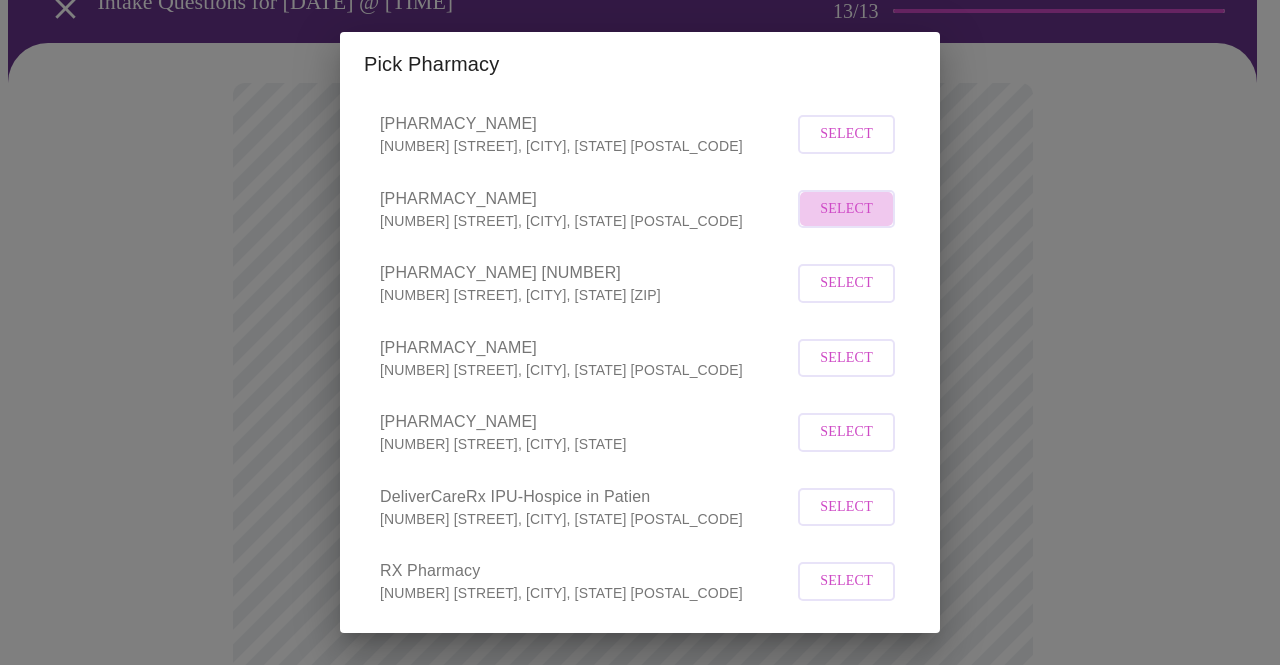 click on "Select" at bounding box center (846, 209) 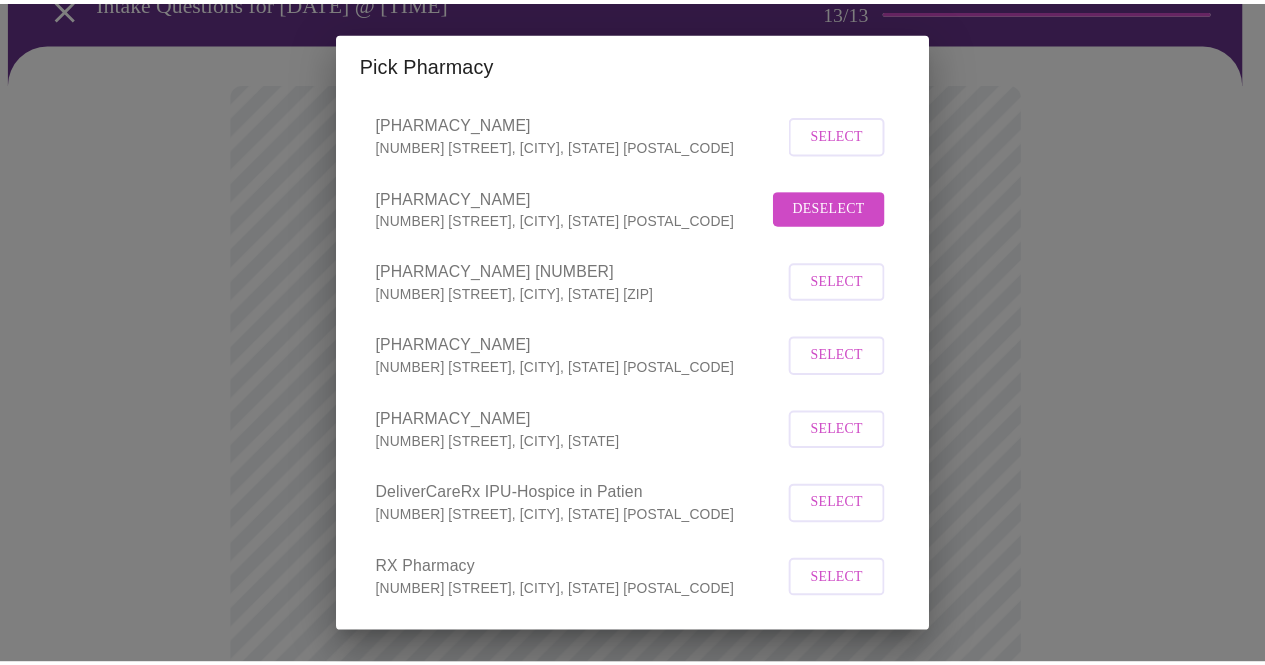 scroll, scrollTop: 520, scrollLeft: 0, axis: vertical 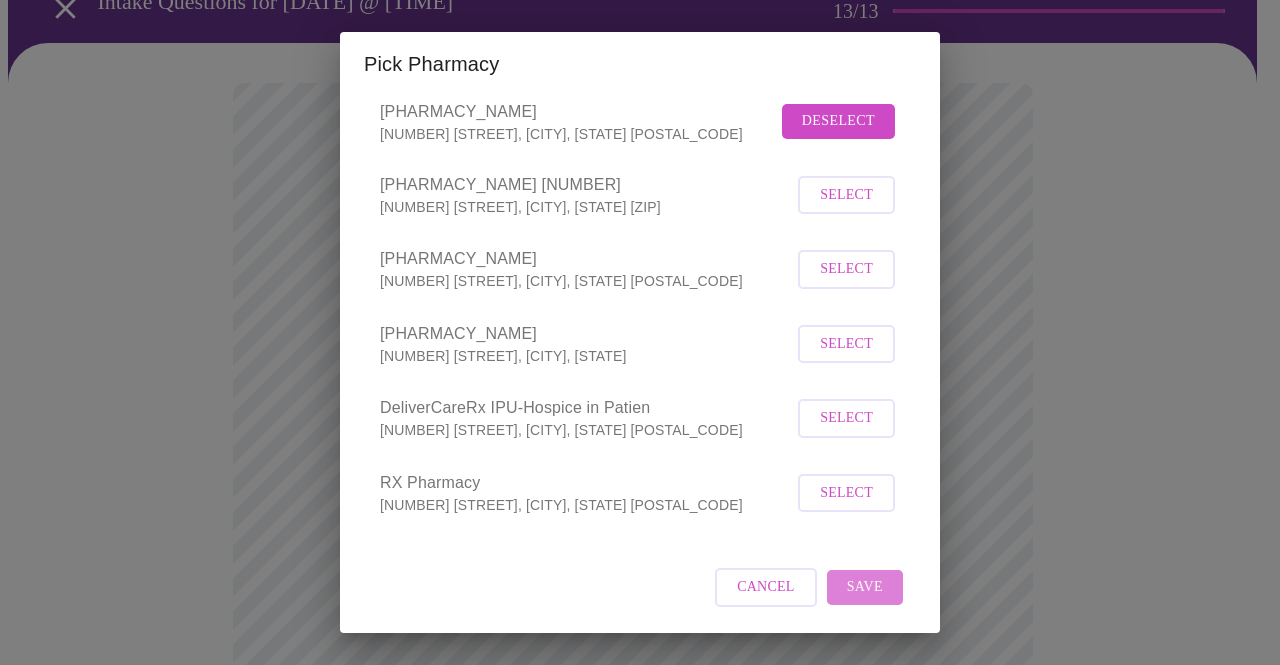 click on "Save" at bounding box center (865, 587) 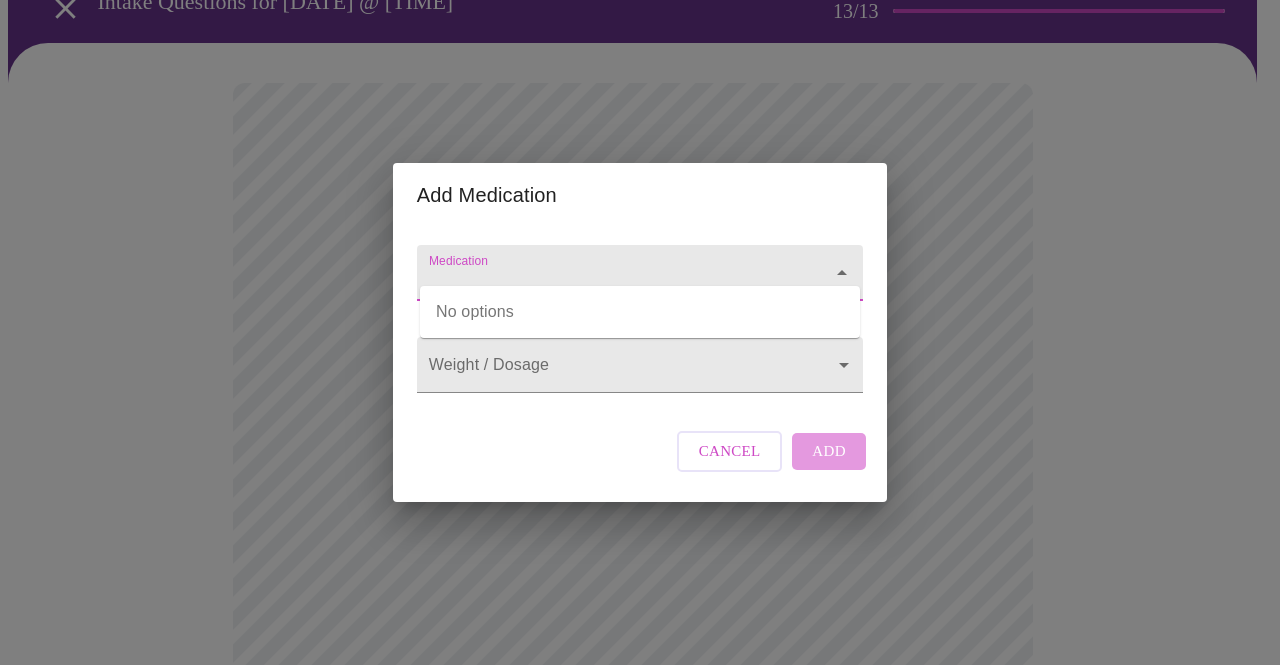 click on "Medication" at bounding box center [611, 282] 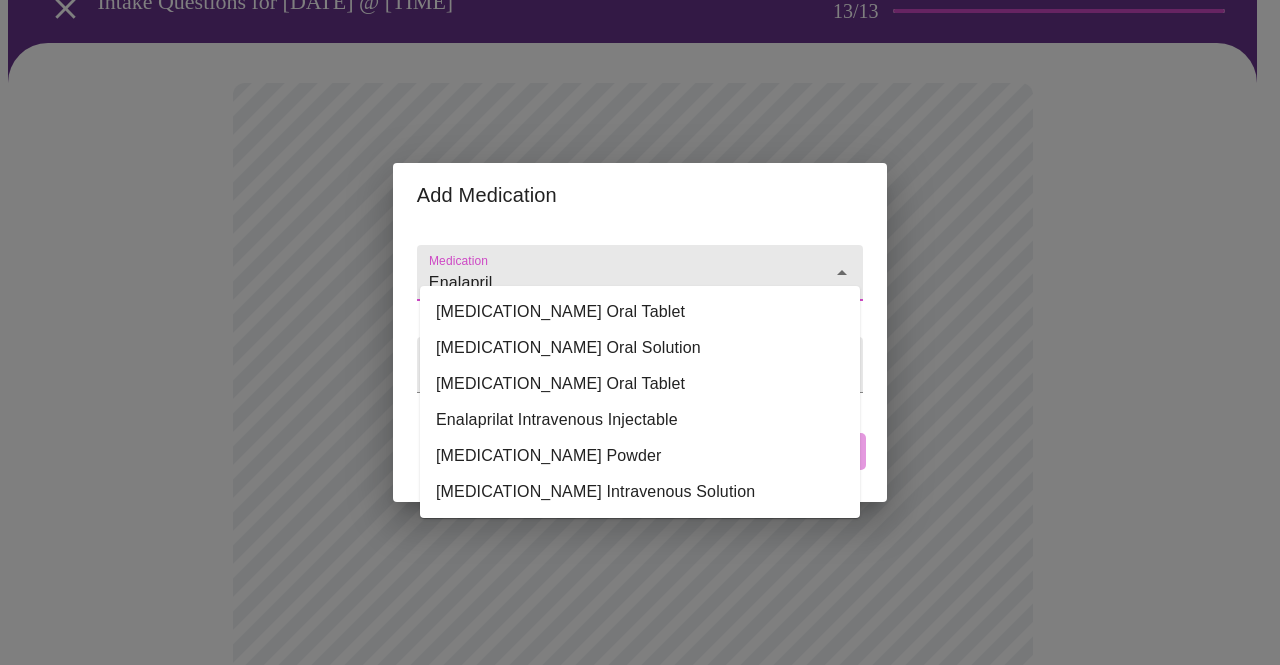 type on "Enalapril" 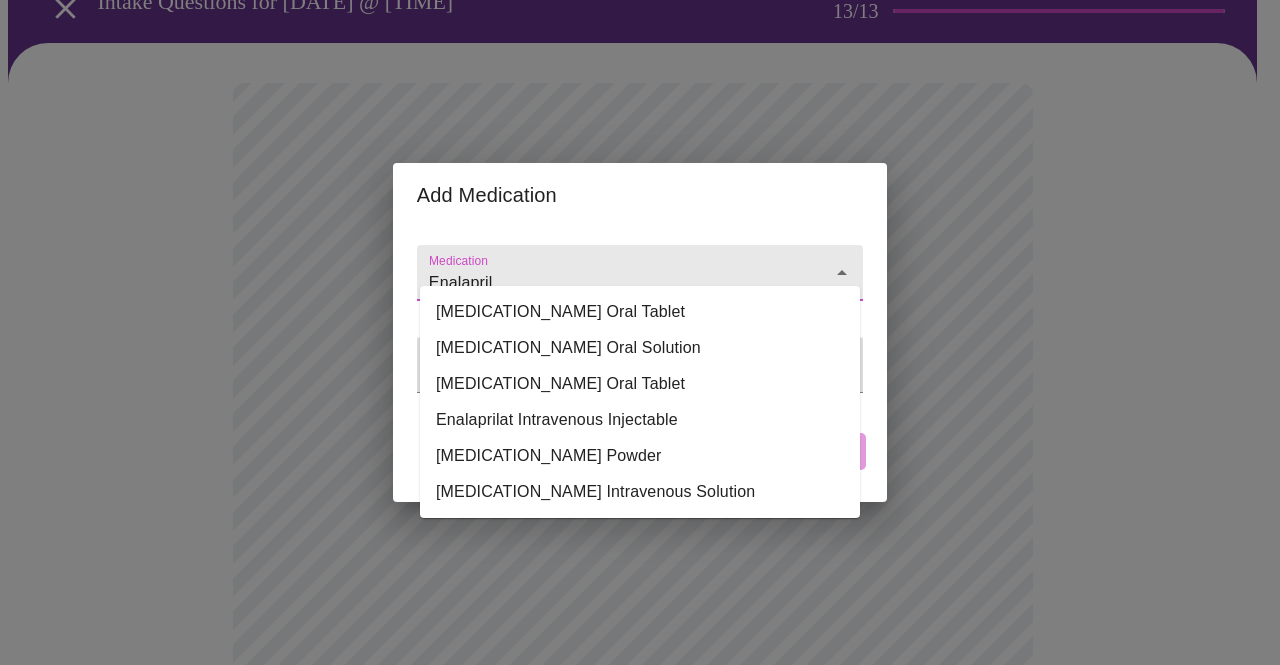 type 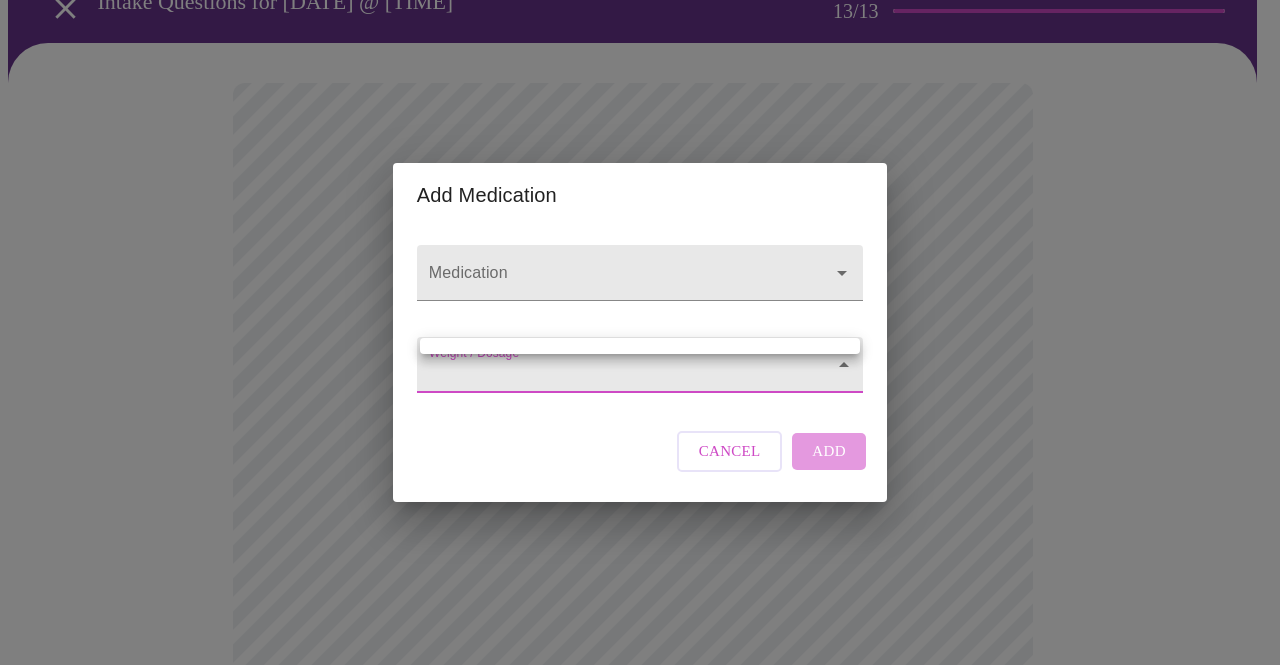 click on "MyMenopauseRx Appointments Messaging Labs Uploads Medications Community Refer a Friend Hi [PERSON]   Intake Questions for [DATE] @ [TIME] 13  /  13 Settings Billing Invoices Log out Add Medication Medication Weight / Dosage ​ Cancel Add" at bounding box center [640, 642] 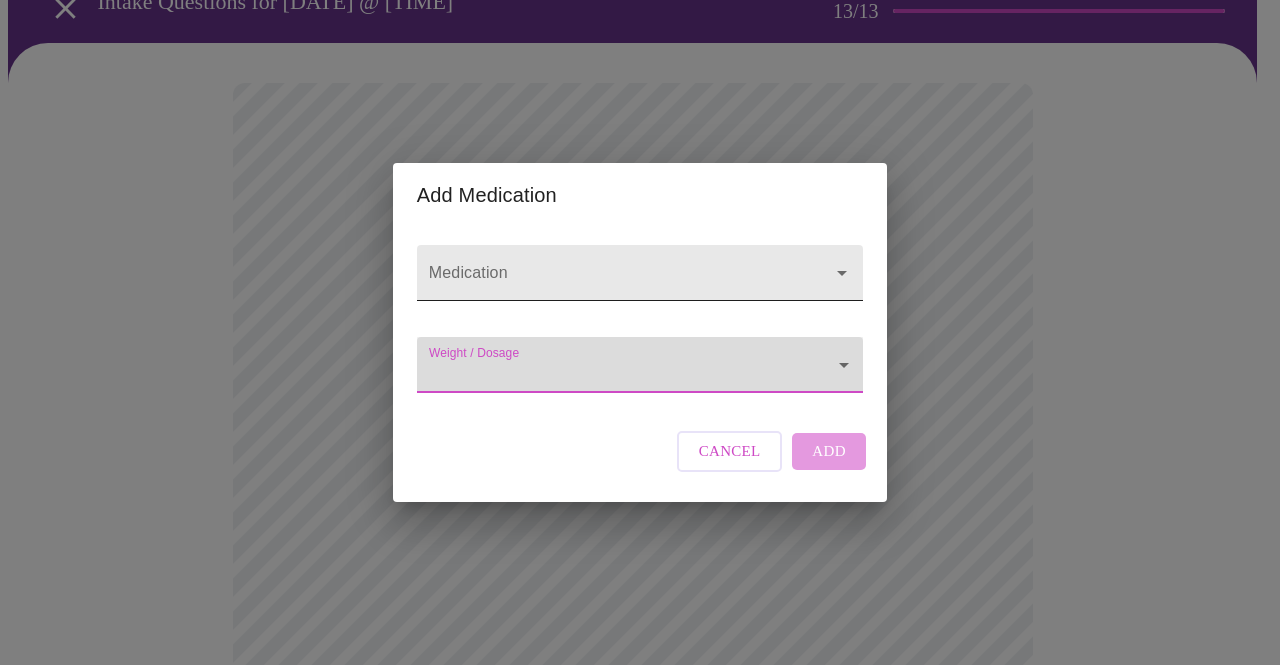 click at bounding box center [640, 273] 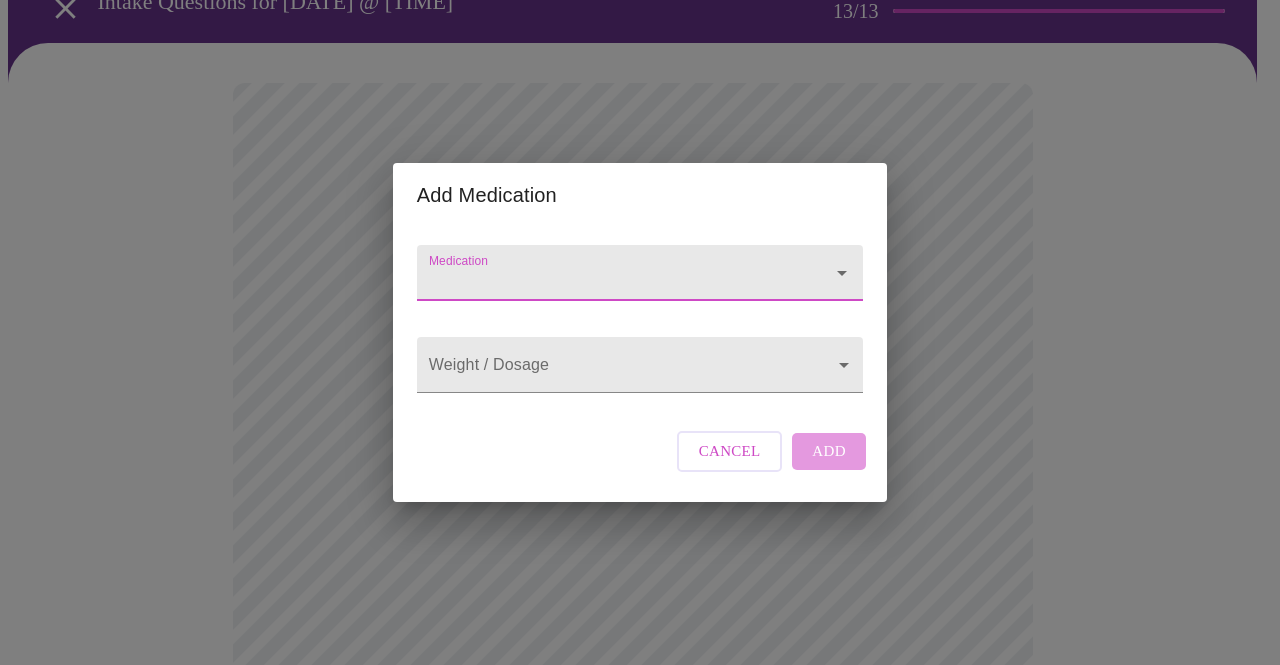 click on "Cancel" at bounding box center (730, 451) 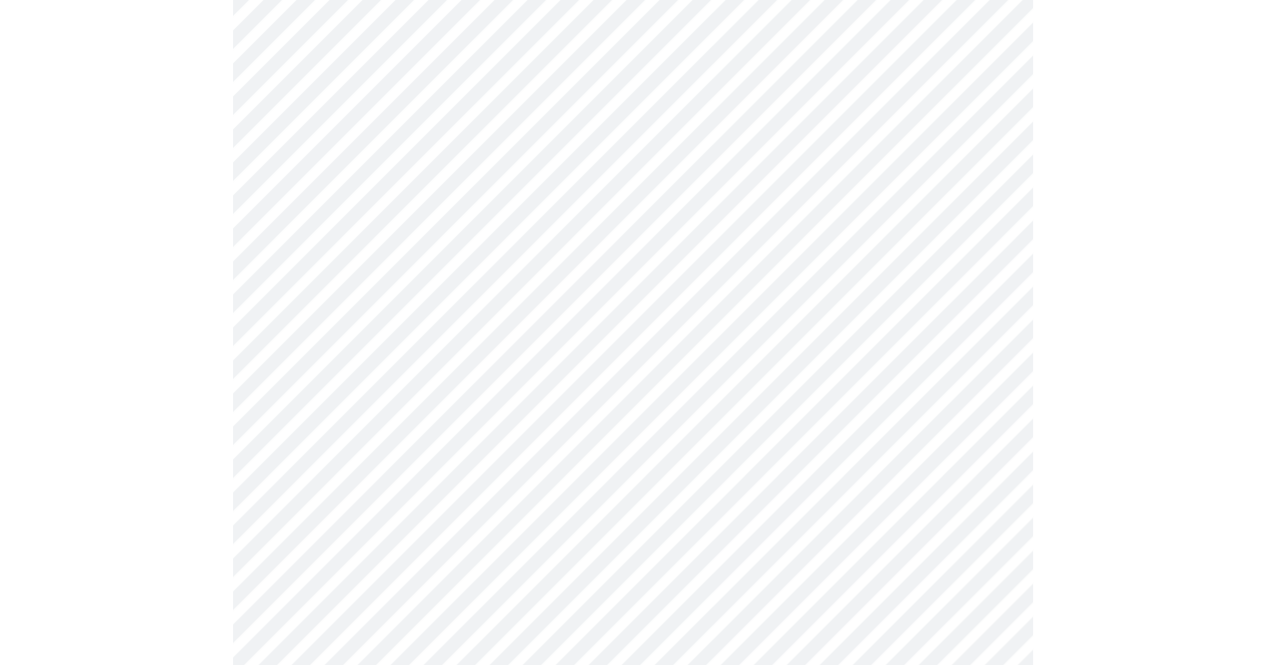 scroll, scrollTop: 250, scrollLeft: 0, axis: vertical 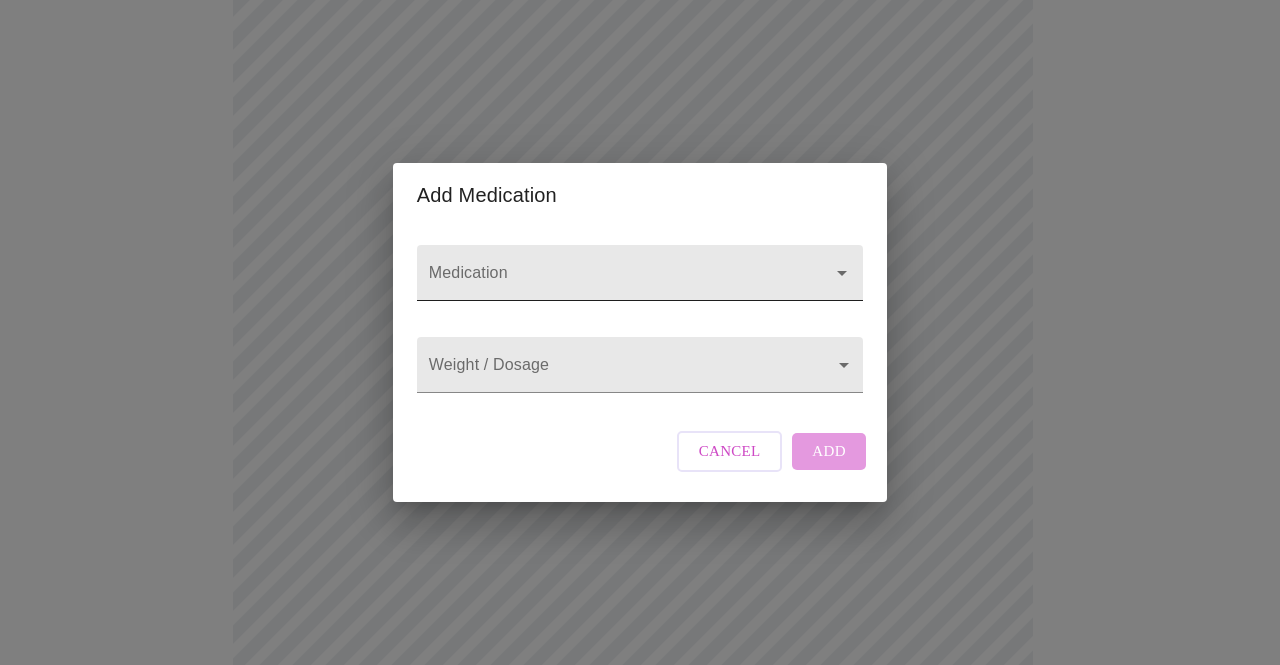 click on "Medication" at bounding box center [611, 282] 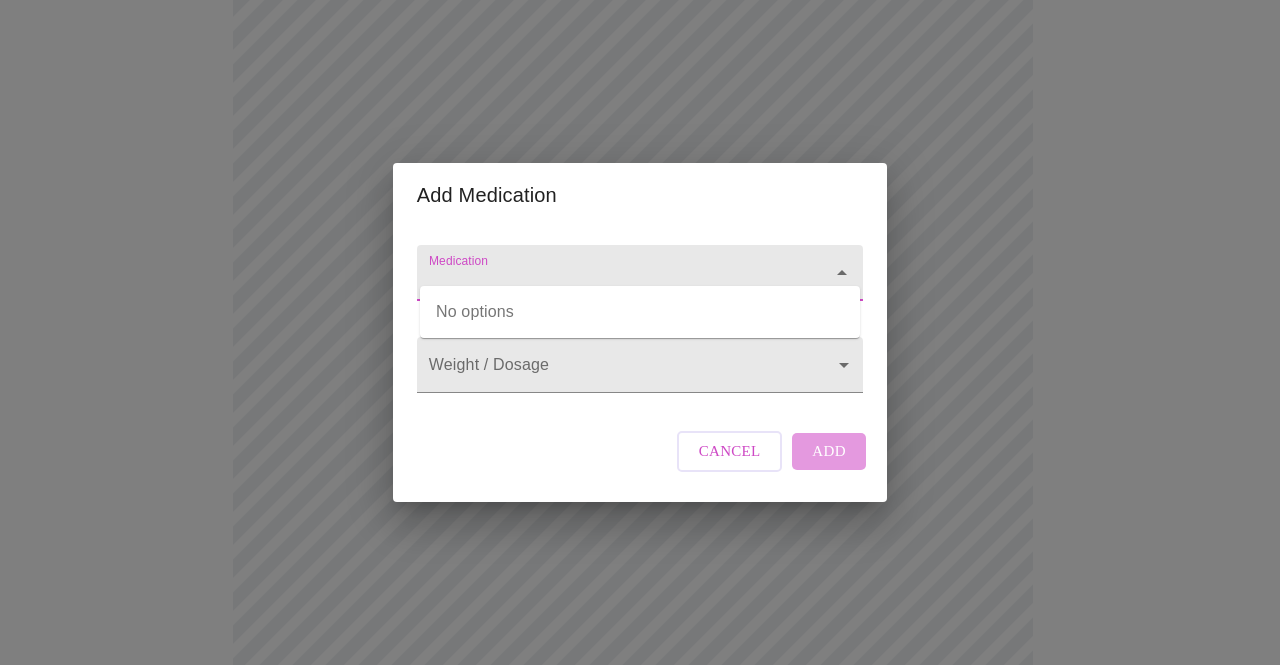 click on "Medication" at bounding box center [611, 282] 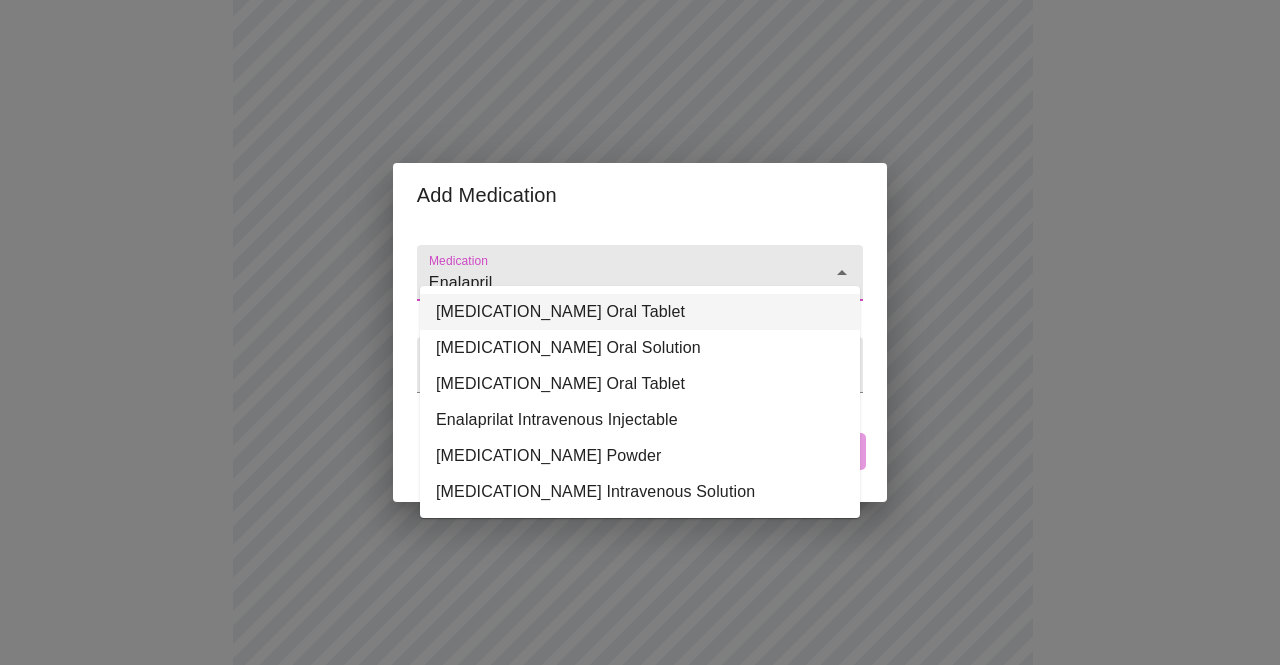 click on "[MEDICATION_NAME] Oral Tablet" at bounding box center (640, 312) 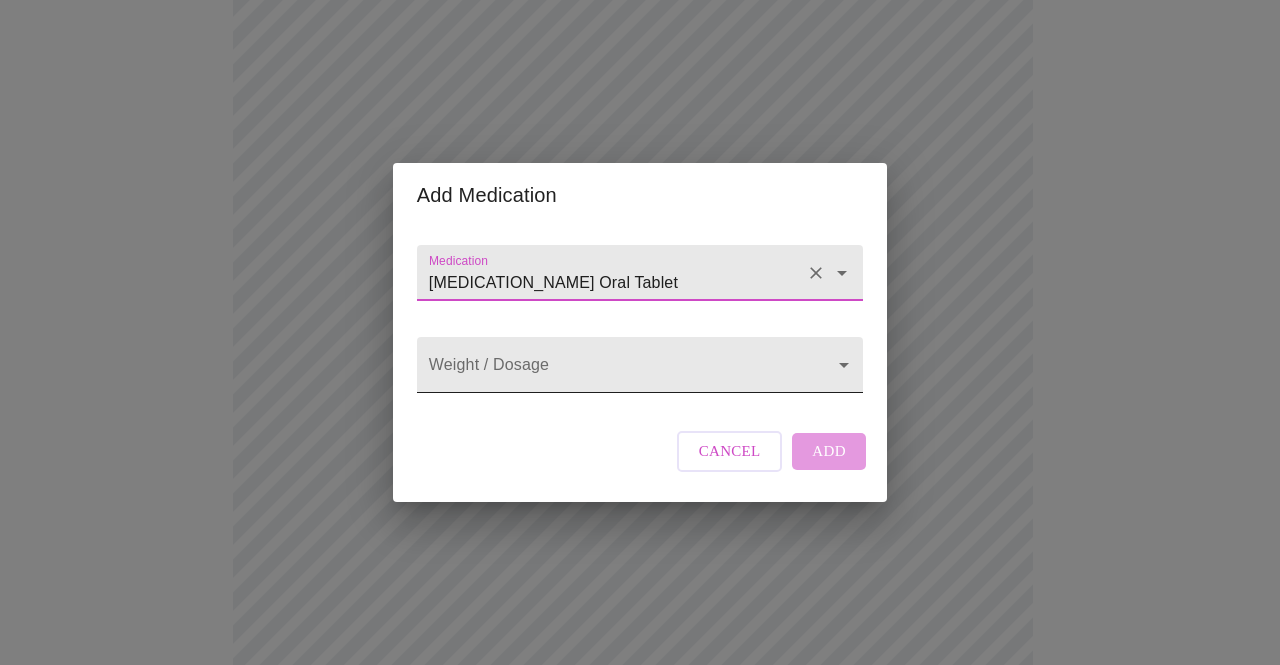 type on "[MEDICATION_NAME] Oral Tablet" 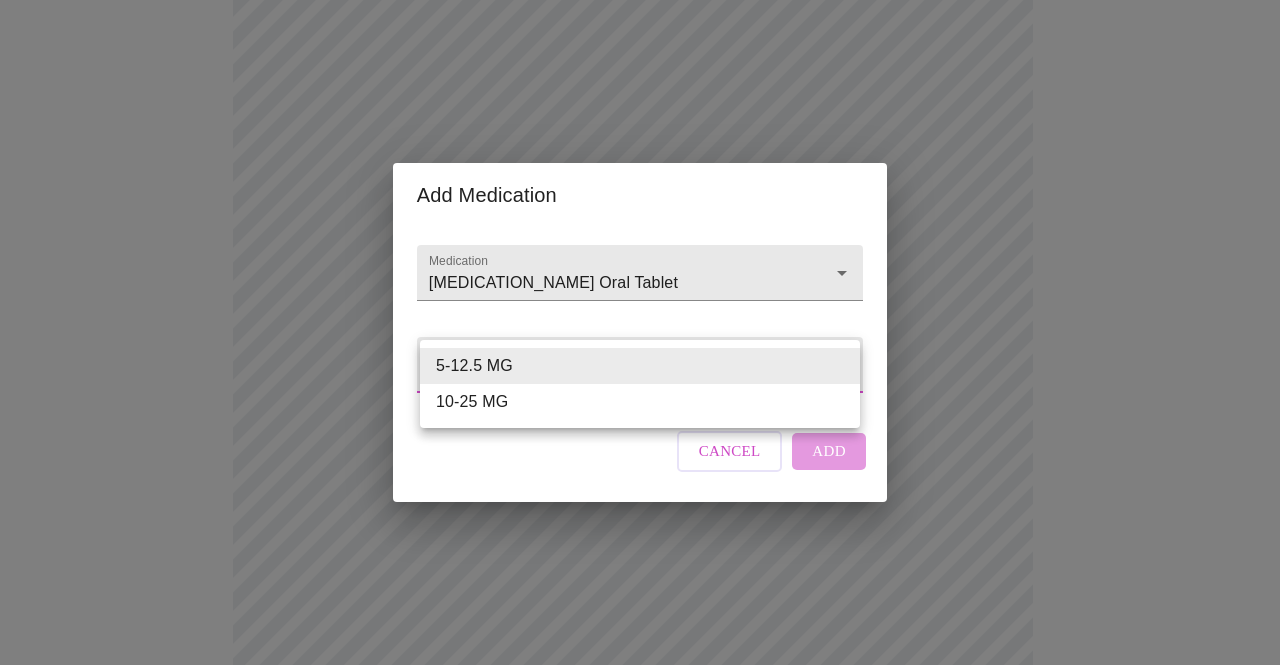 click on "MyMenopauseRx Appointments Messaging Labs Uploads Medications Community Refer a Friend Hi [PERSON]   Intake Questions for [DATE] @ [TIME] 13  /  13 Settings Billing Invoices Log out Add Medication Medication [MEDICATION_NAME] Oral Tablet Weight / Dosage ​ Cancel Add [DOSAGE] [DOSAGE]" at bounding box center [640, 524] 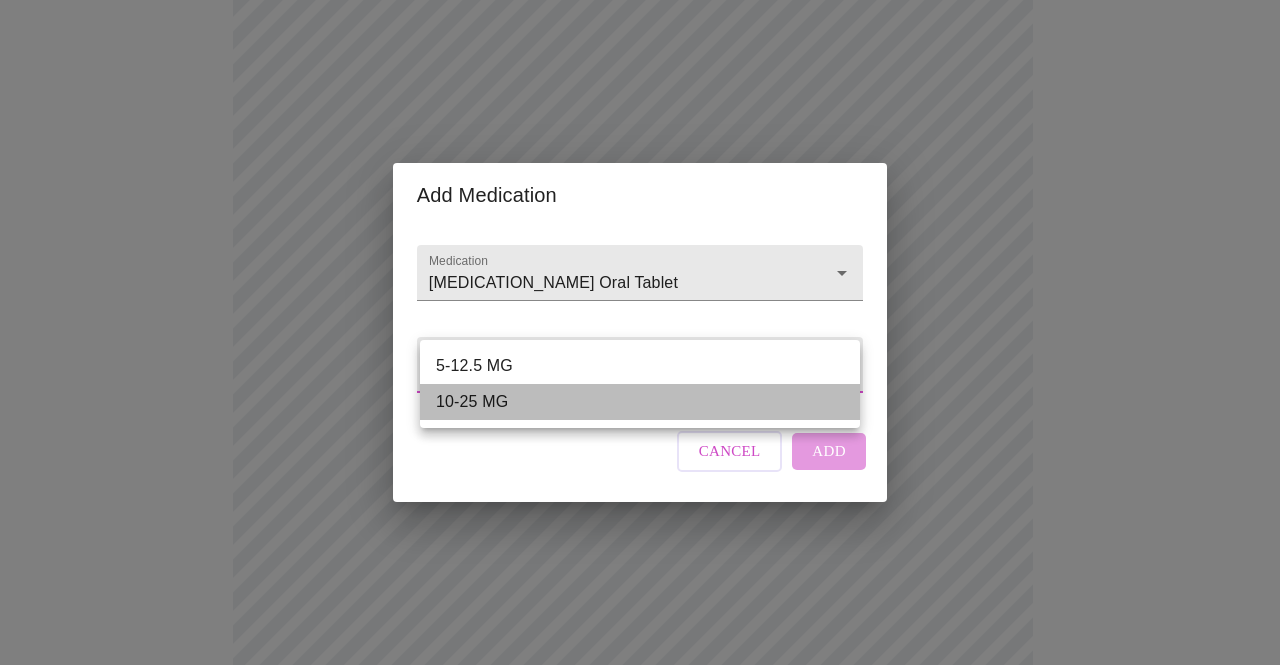 click on "10-25 MG" at bounding box center (640, 402) 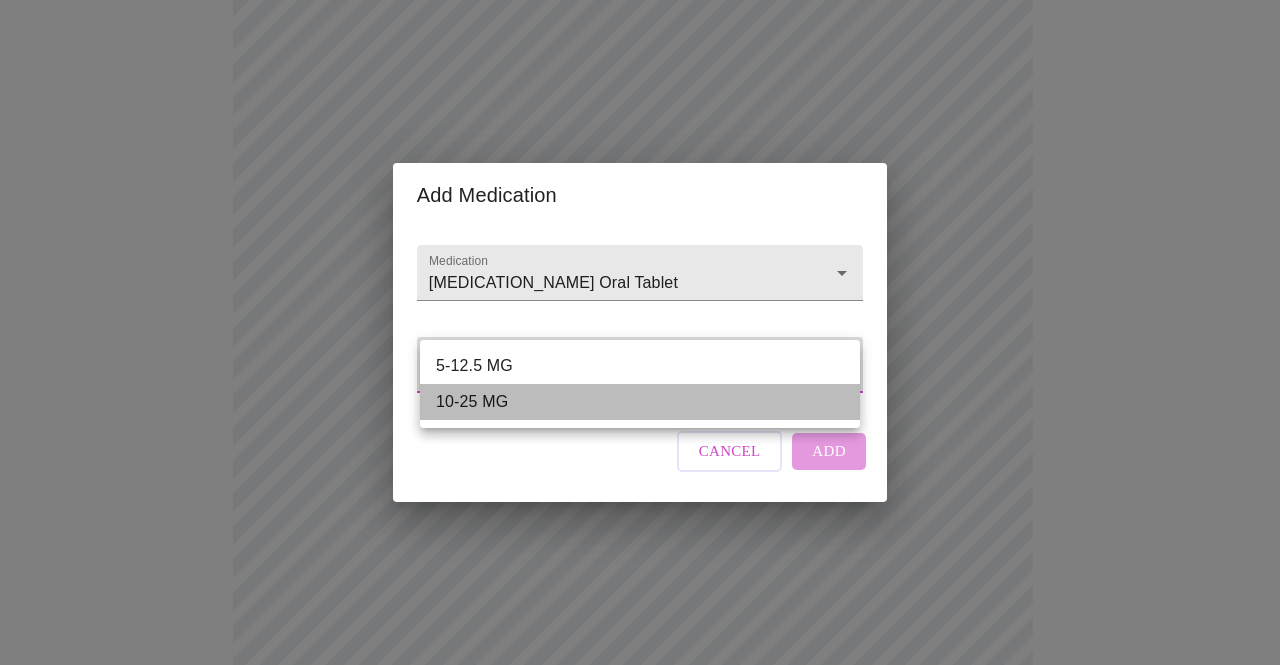 type on "10-25 MG" 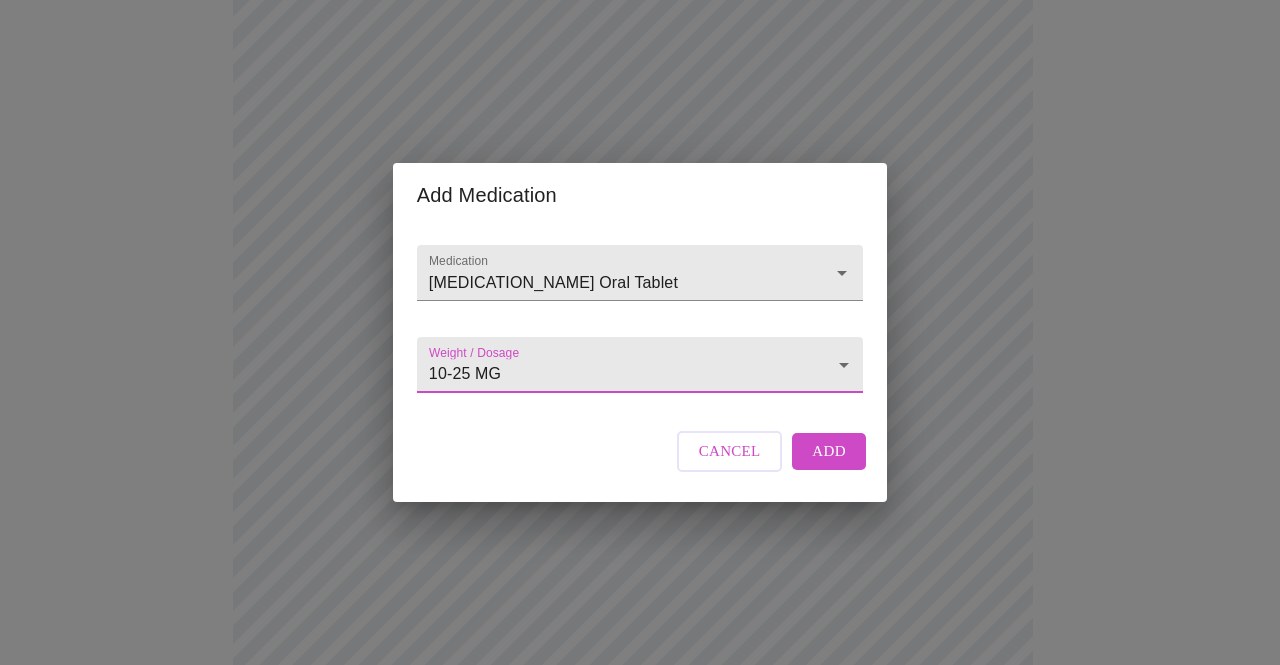 click on "Add" at bounding box center [829, 451] 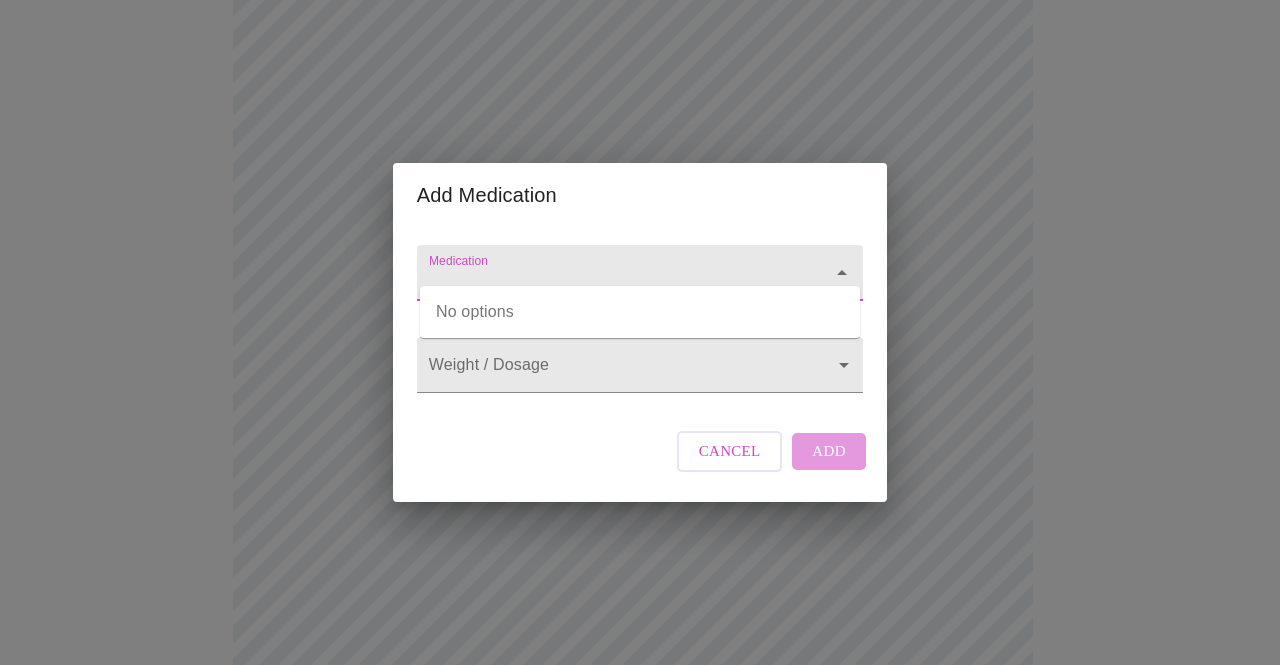 click on "Medication" at bounding box center (611, 282) 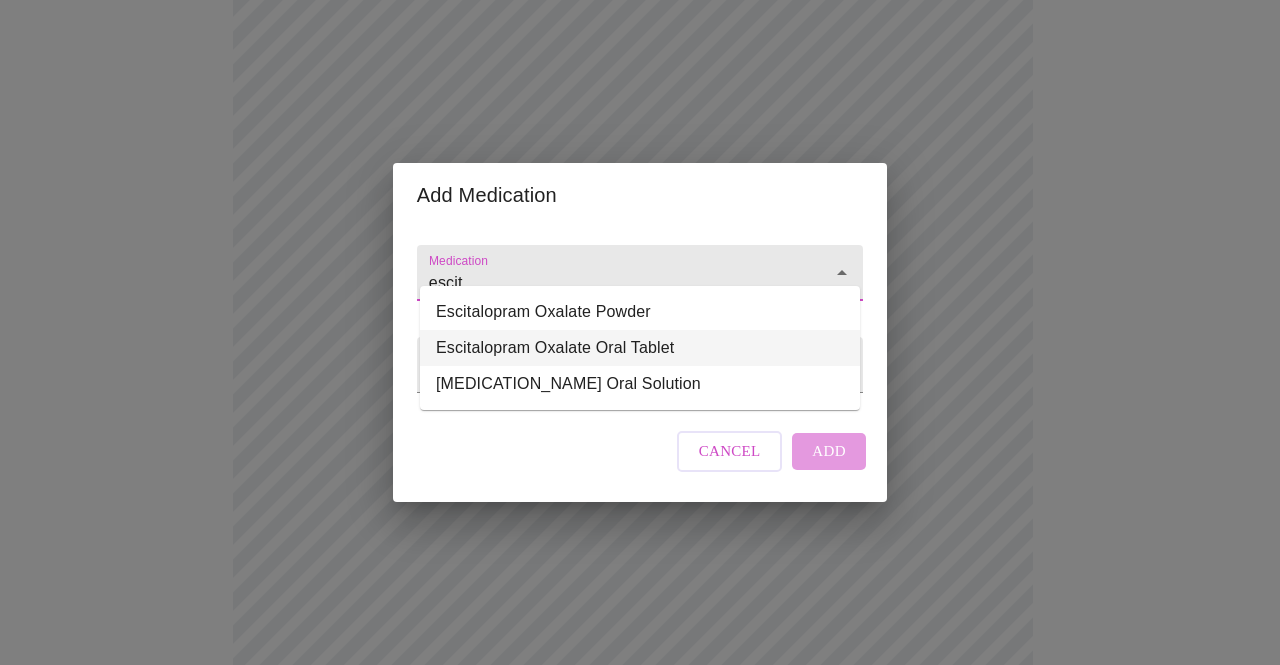 click on "Escitalopram Oxalate Oral Tablet" at bounding box center [640, 348] 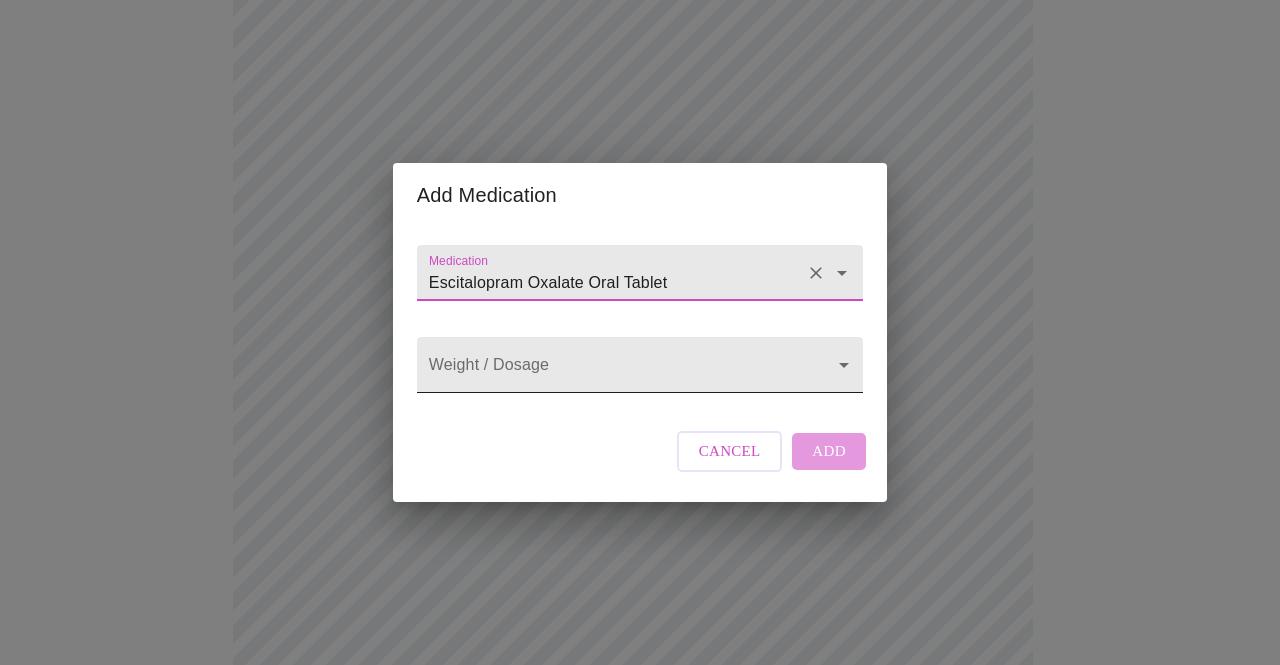 type on "Escitalopram Oxalate Oral Tablet" 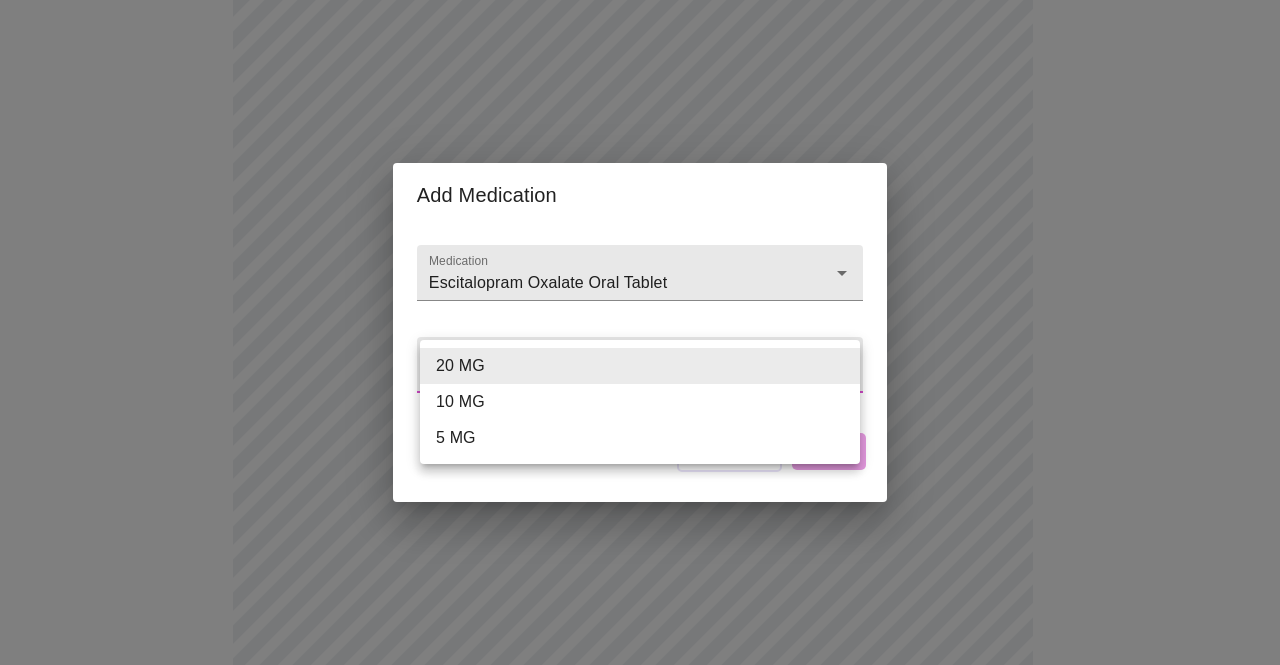 click on "10 MG" at bounding box center [640, 402] 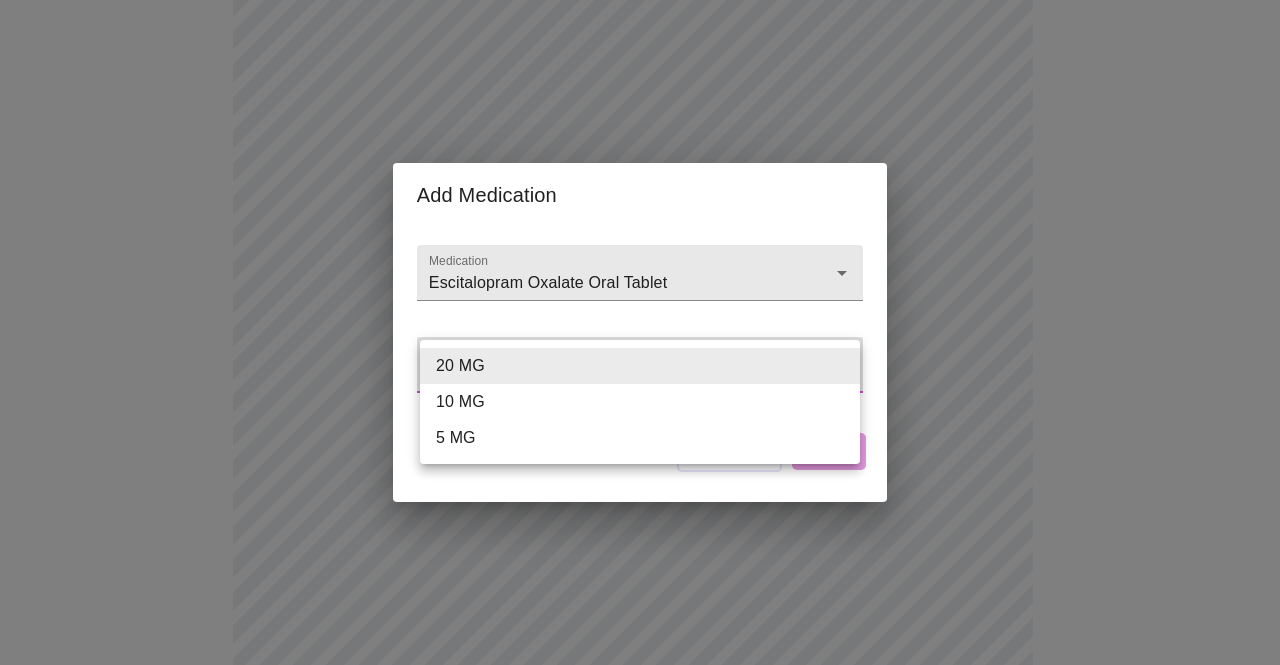 type on "10 MG" 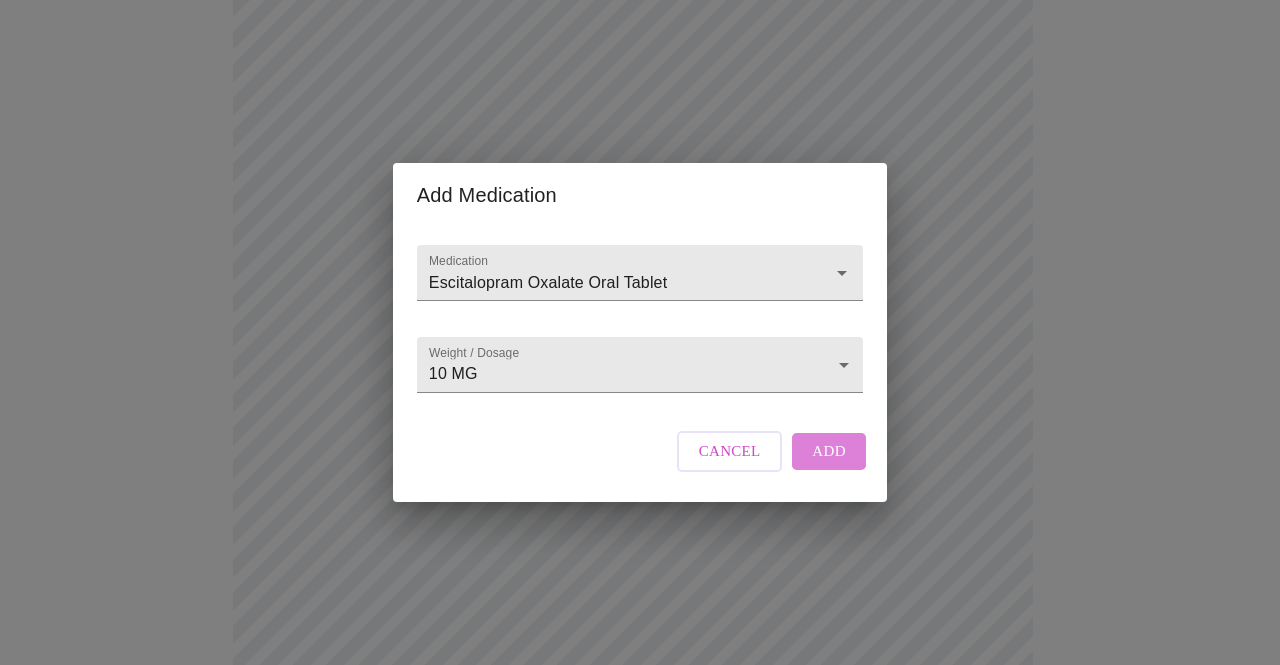click on "Add" at bounding box center [829, 451] 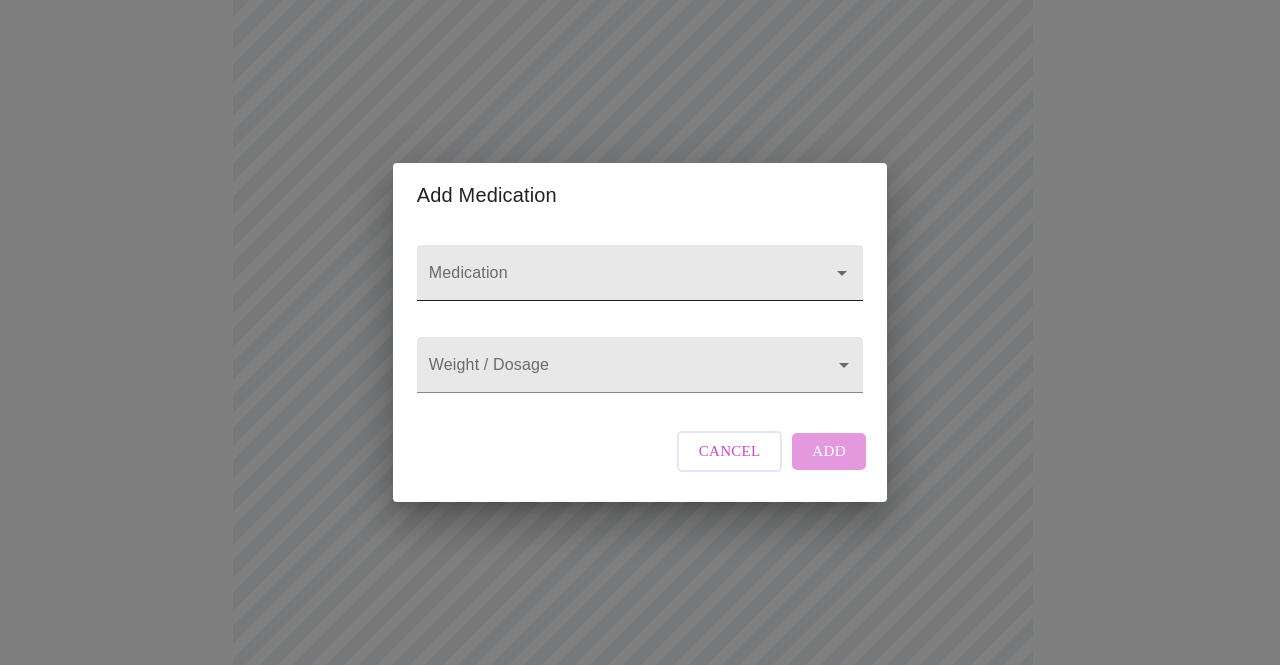 click on "Medication" at bounding box center [611, 282] 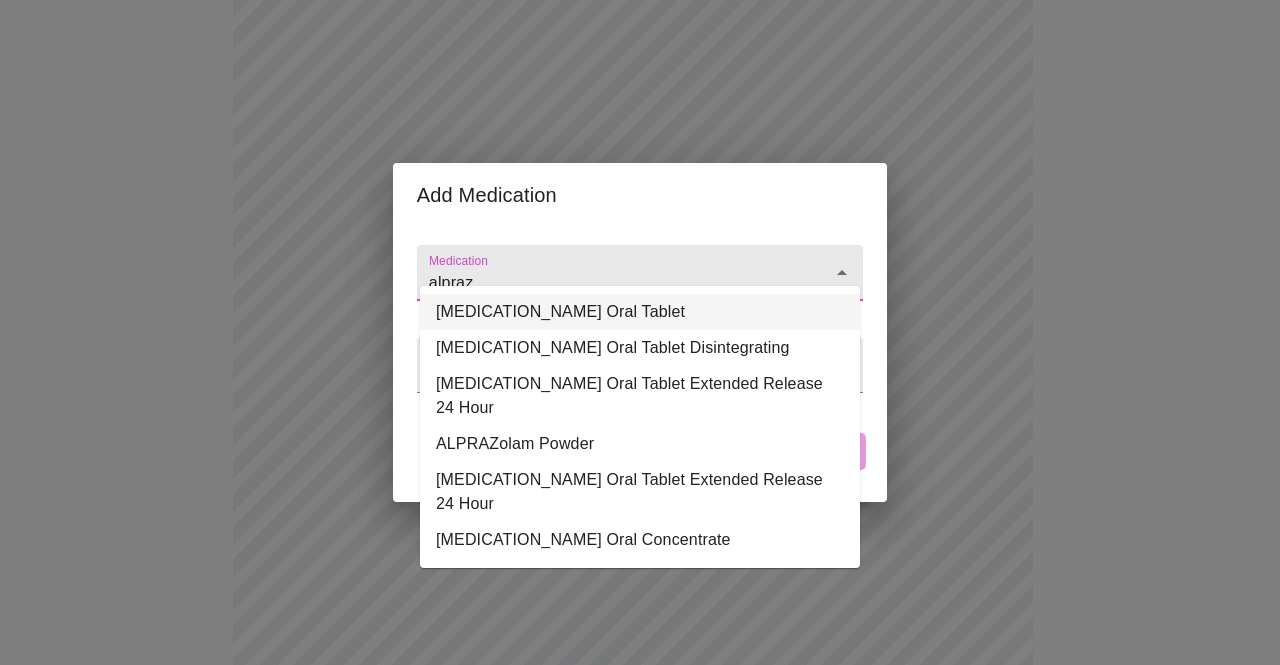 click on "[MEDICATION_NAME] Oral Tablet" at bounding box center (640, 312) 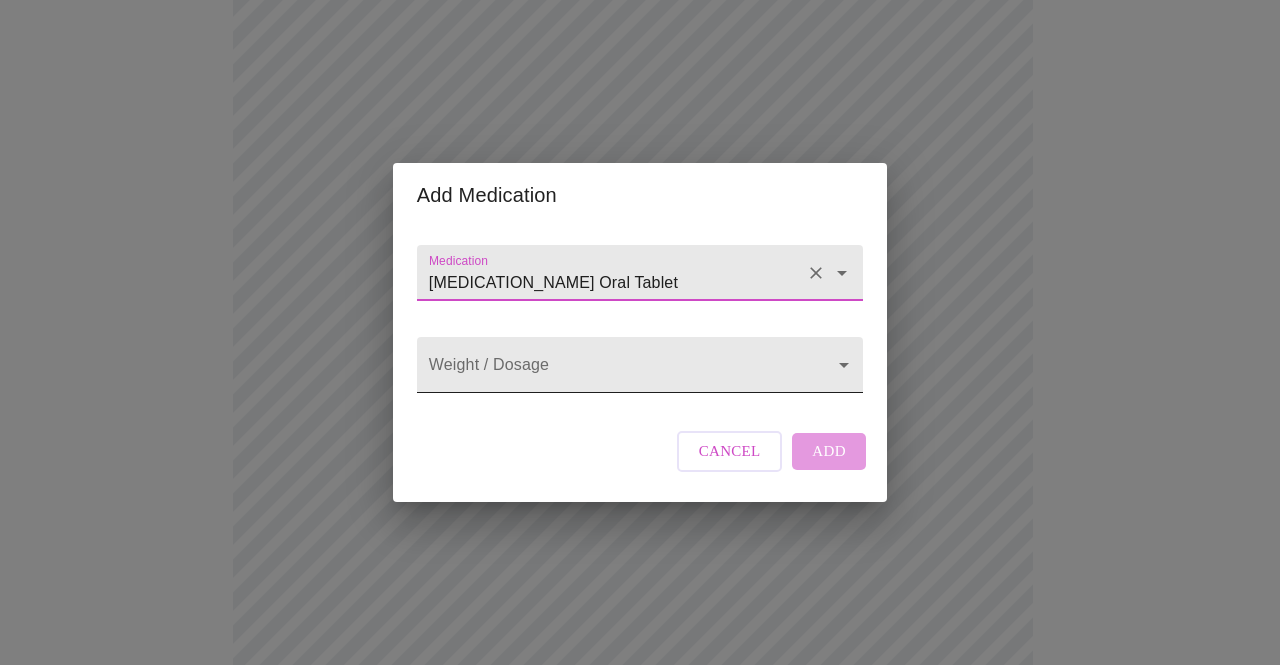 type on "[MEDICATION_NAME] Oral Tablet" 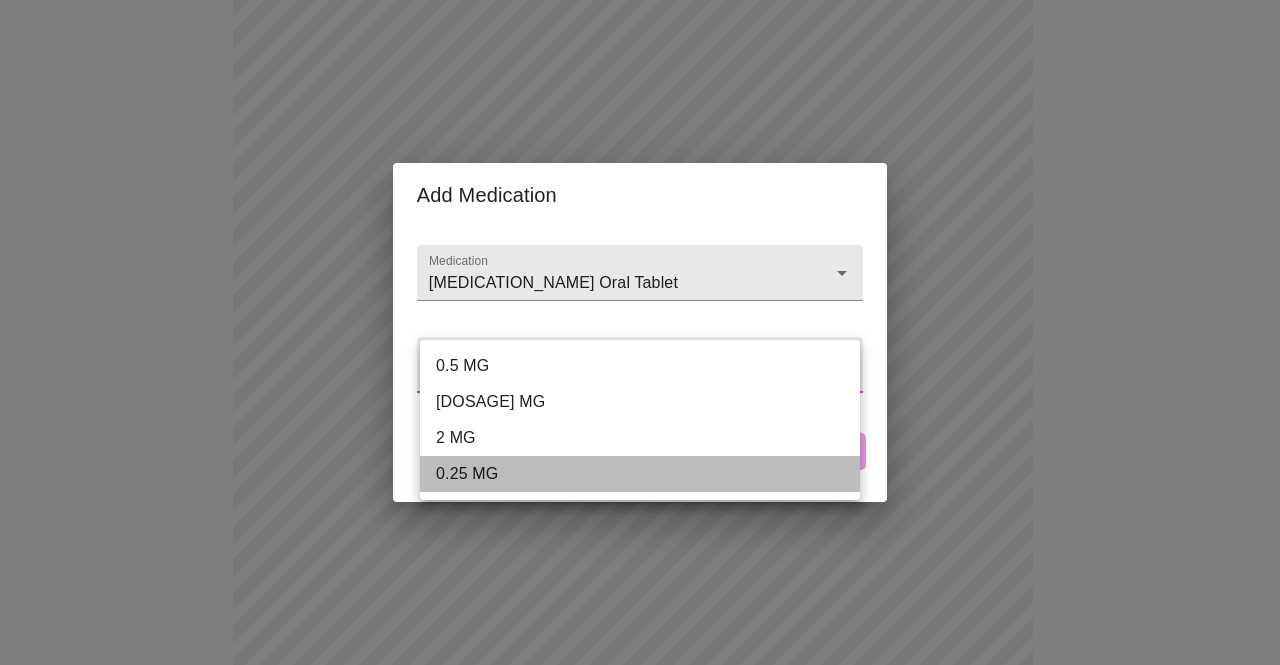 click on "0.25 MG" at bounding box center [640, 474] 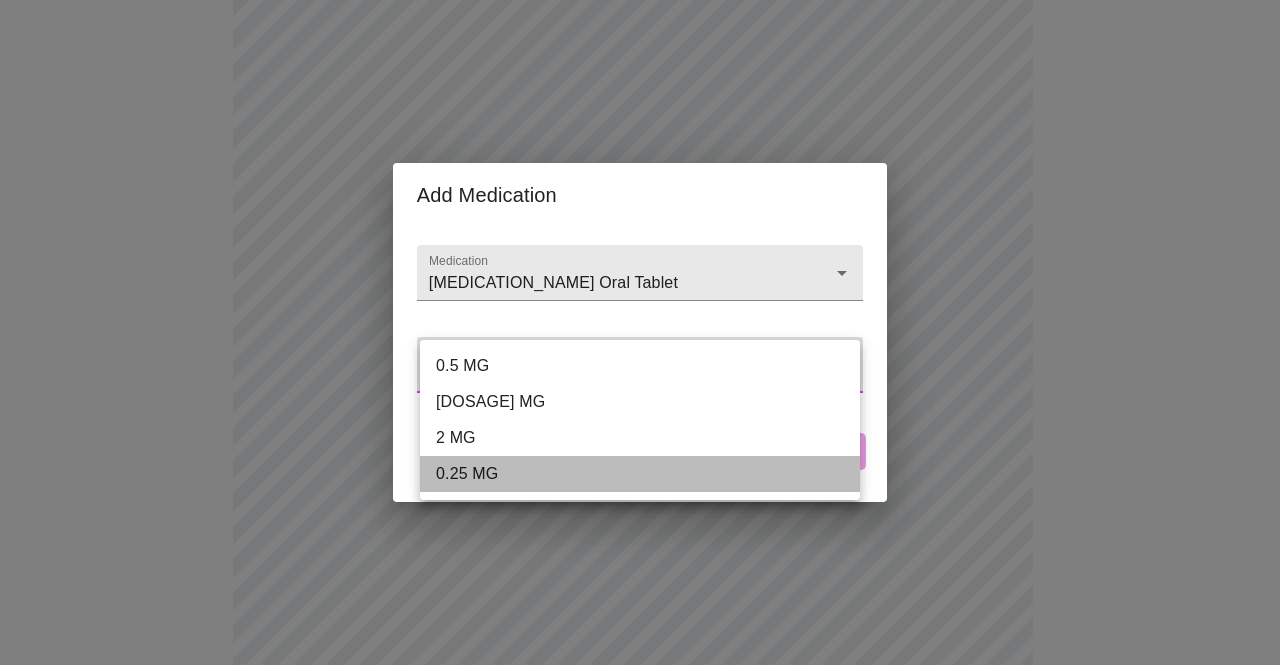 type on "0.25 MG" 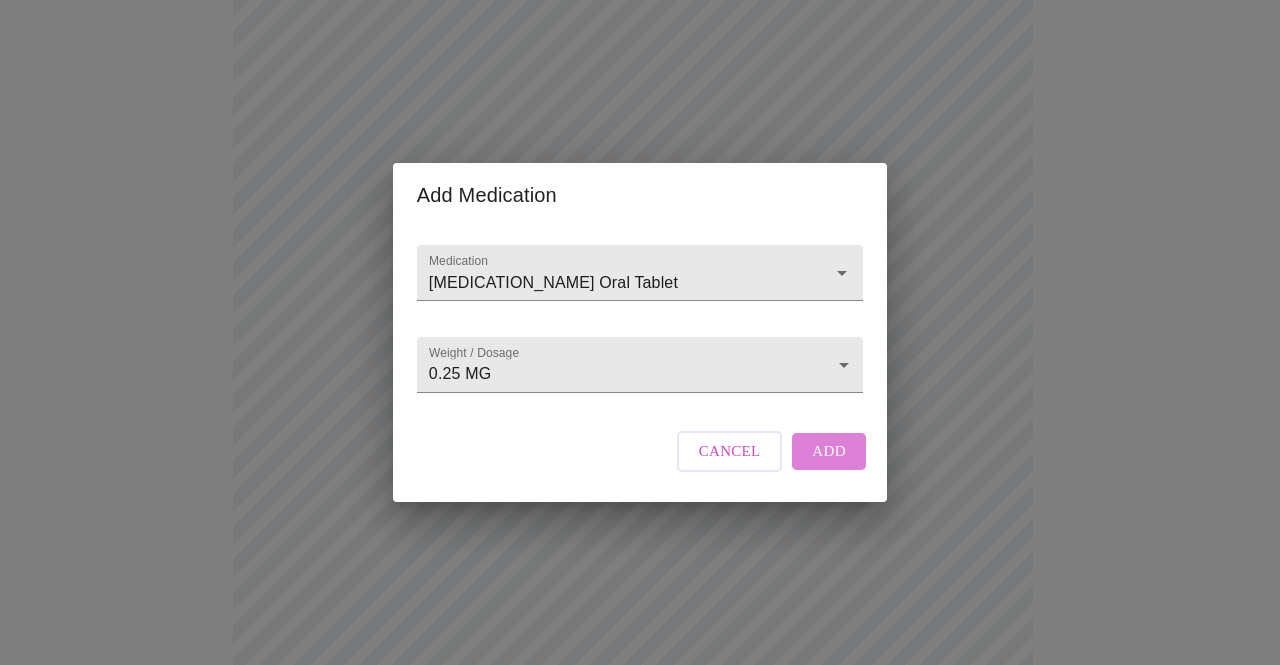 click on "Add" at bounding box center (829, 451) 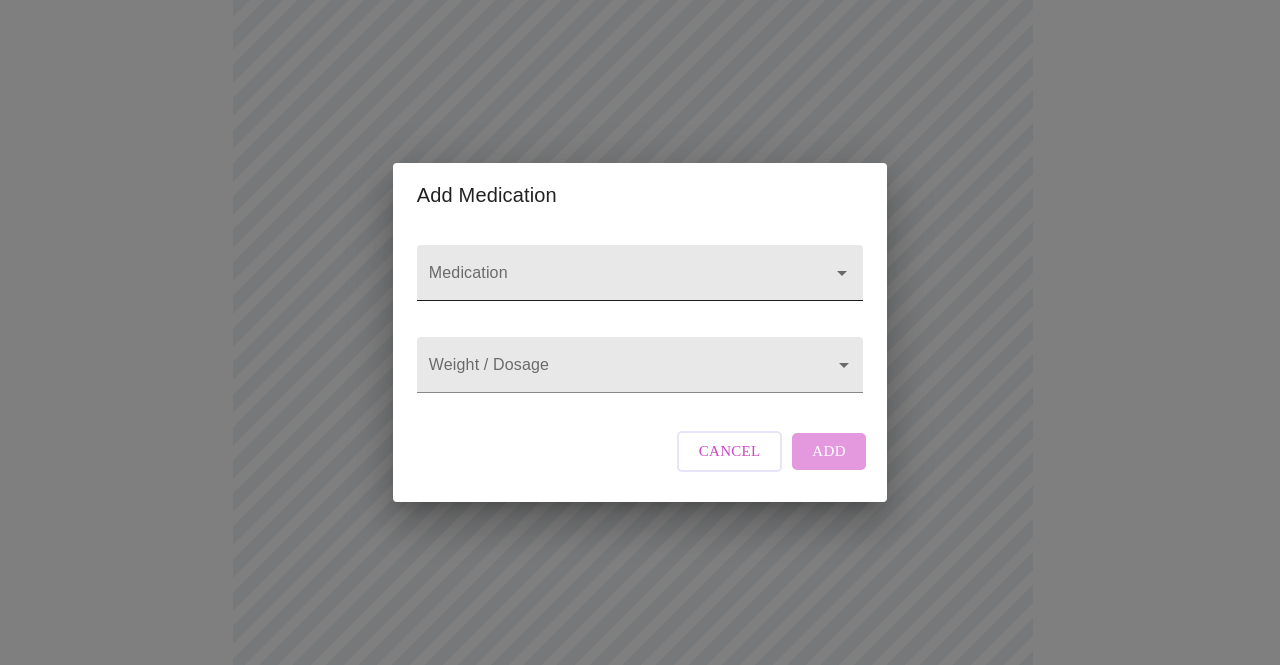 click at bounding box center [640, 273] 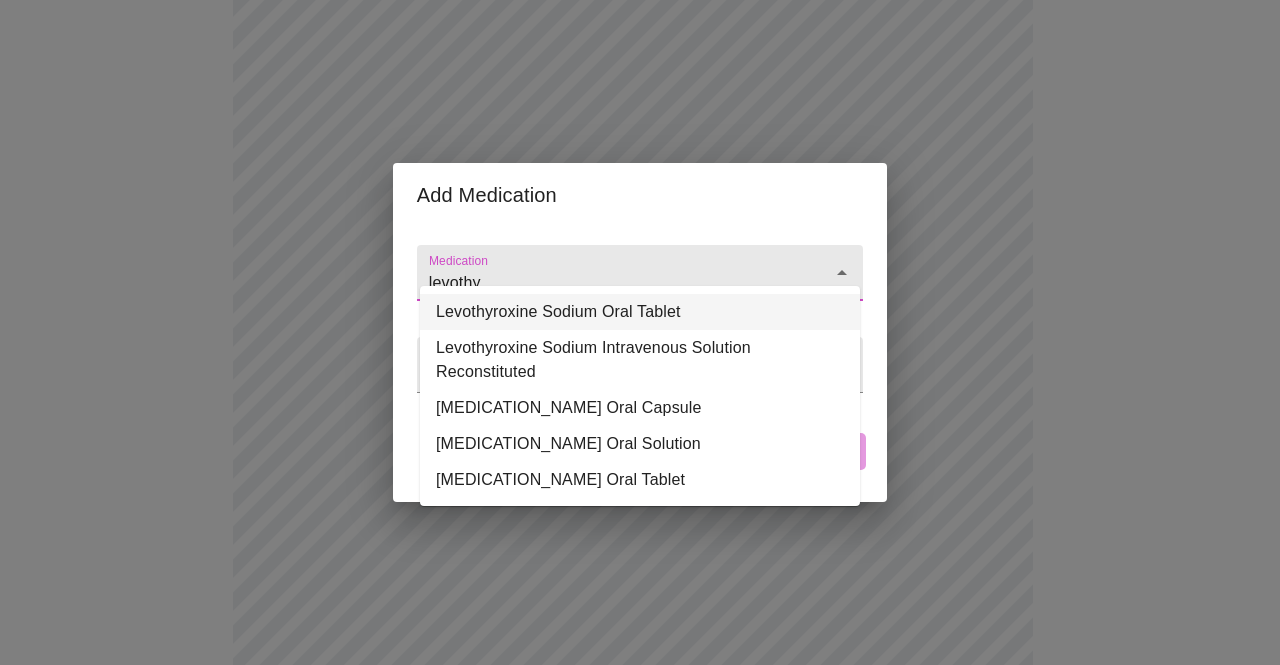 click on "Levothyroxine Sodium Oral Tablet" at bounding box center (640, 312) 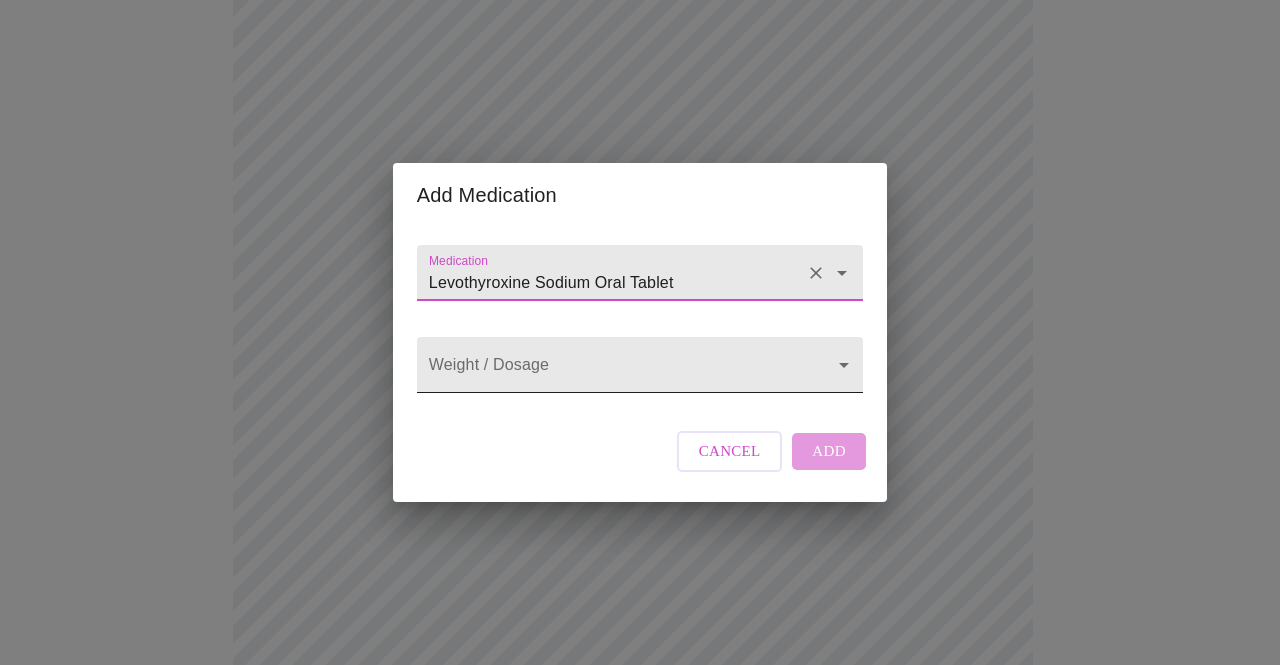 type on "Levothyroxine Sodium Oral Tablet" 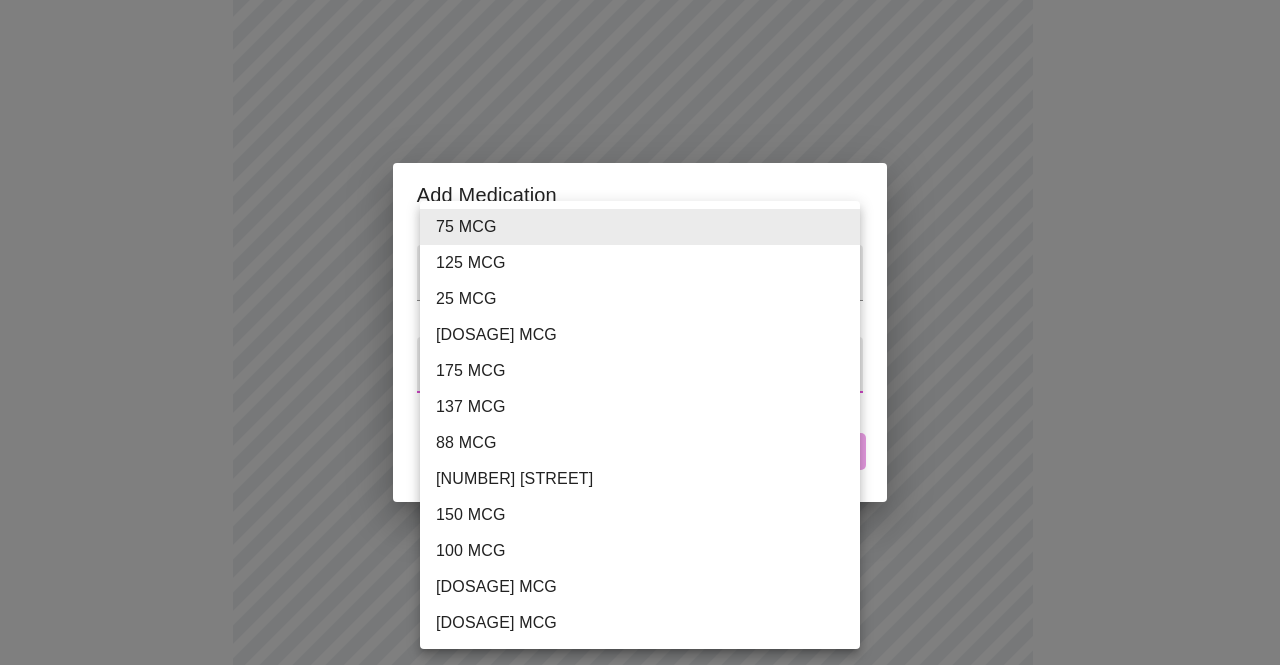 click on "[DOSAGE] MCG" at bounding box center [640, 587] 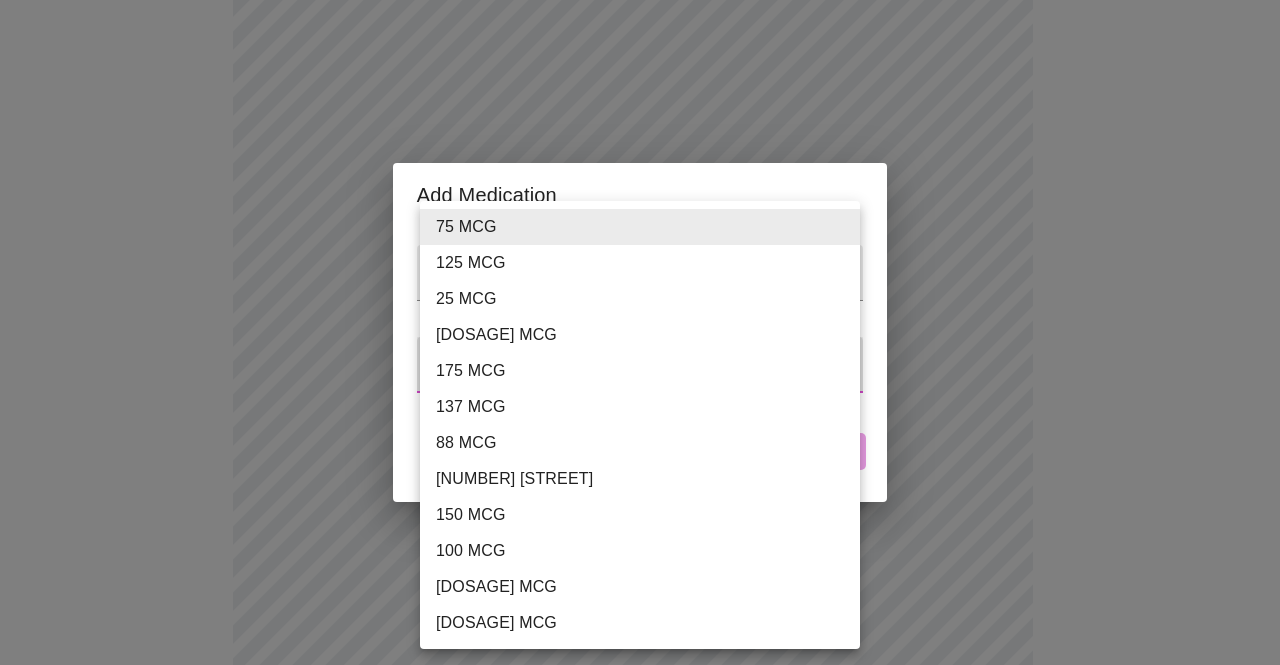 type on "[DOSAGE] MCG" 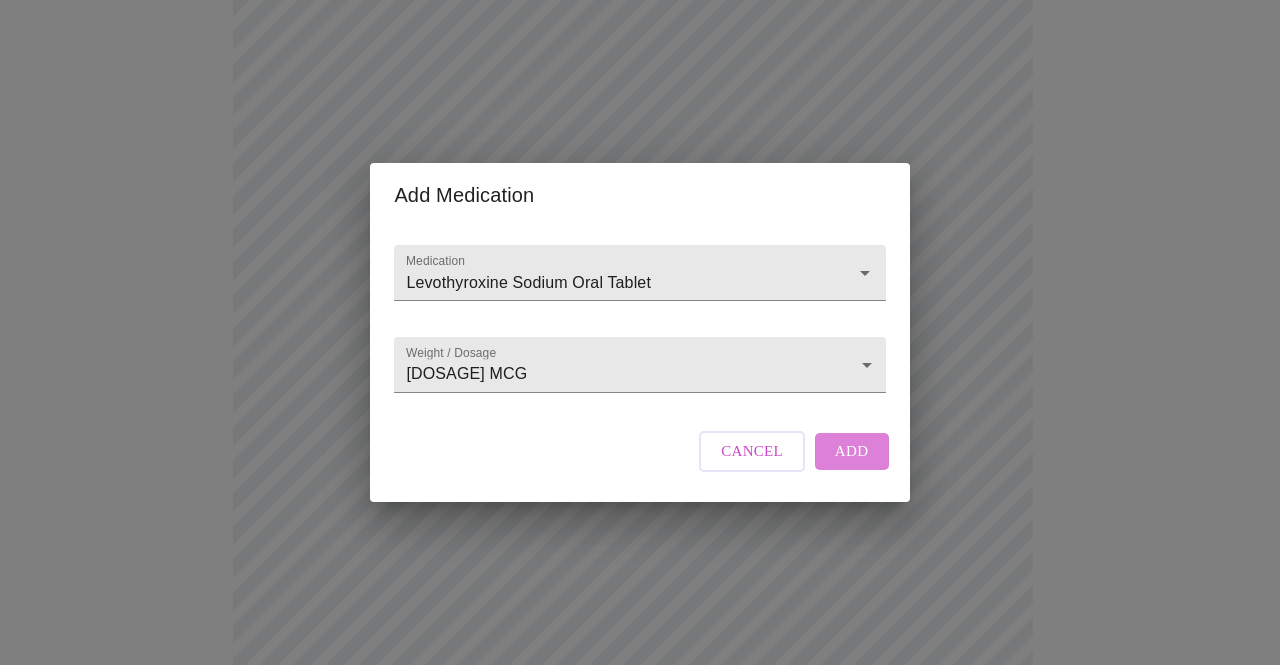 click on "Add" at bounding box center (852, 451) 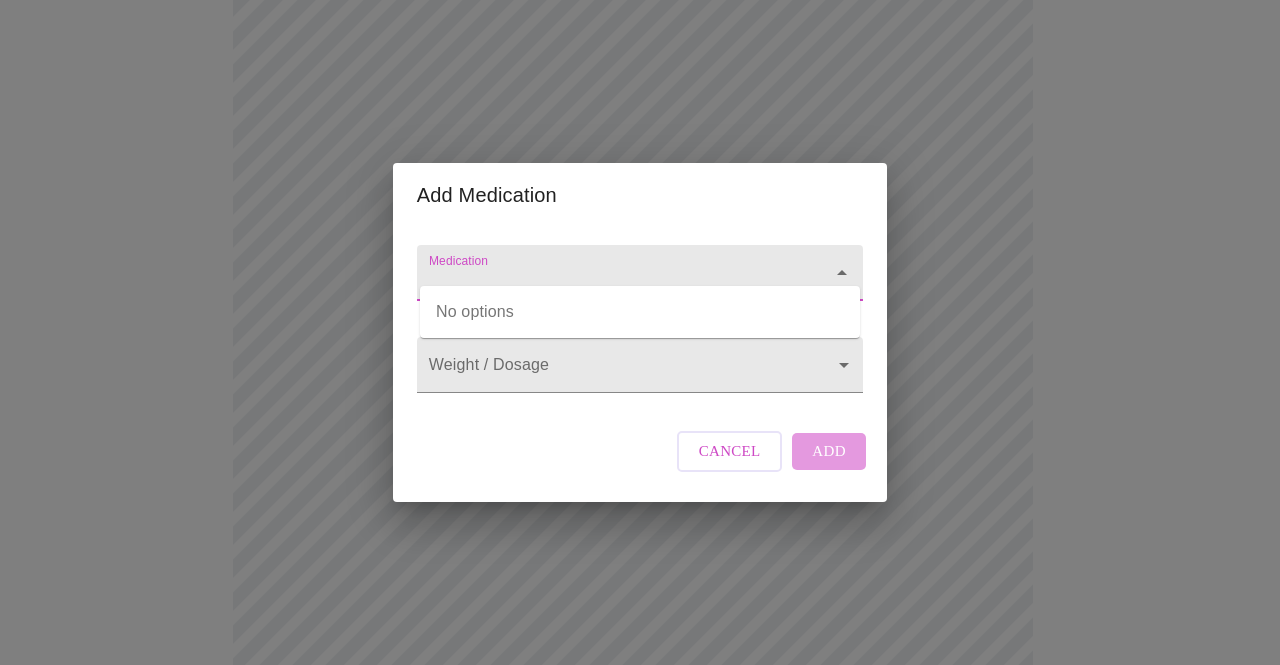 click on "Medication" at bounding box center (611, 282) 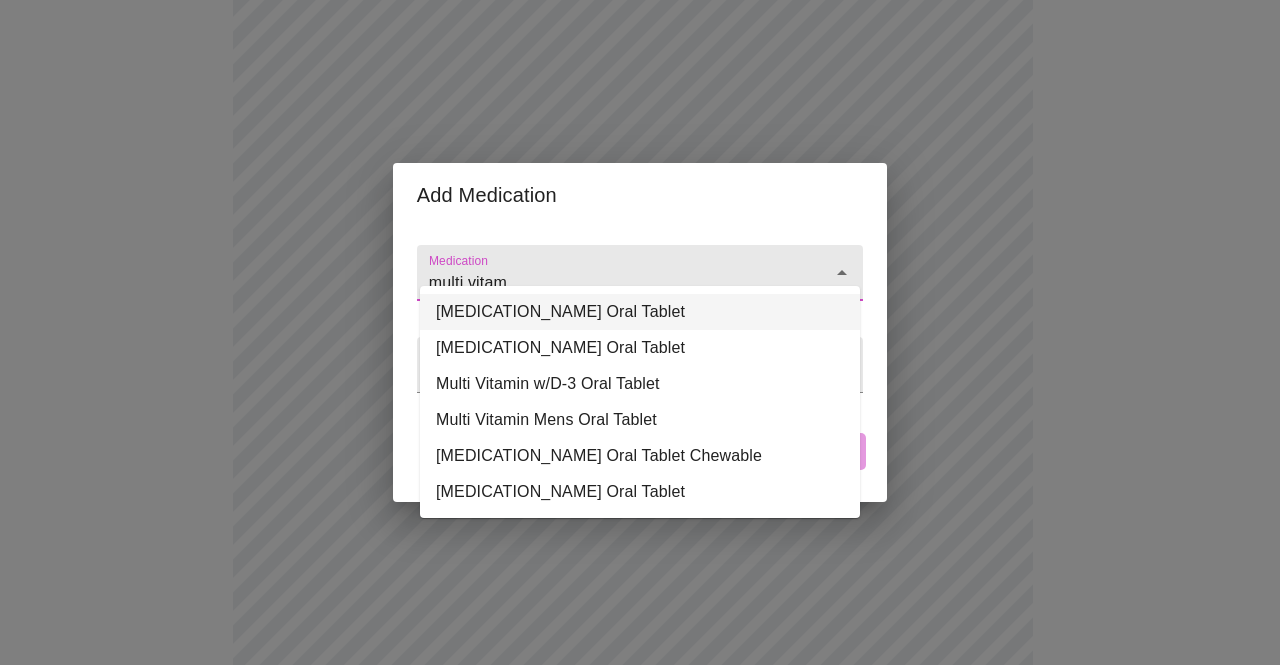 click on "[MEDICATION_NAME] Oral Tablet" at bounding box center (640, 312) 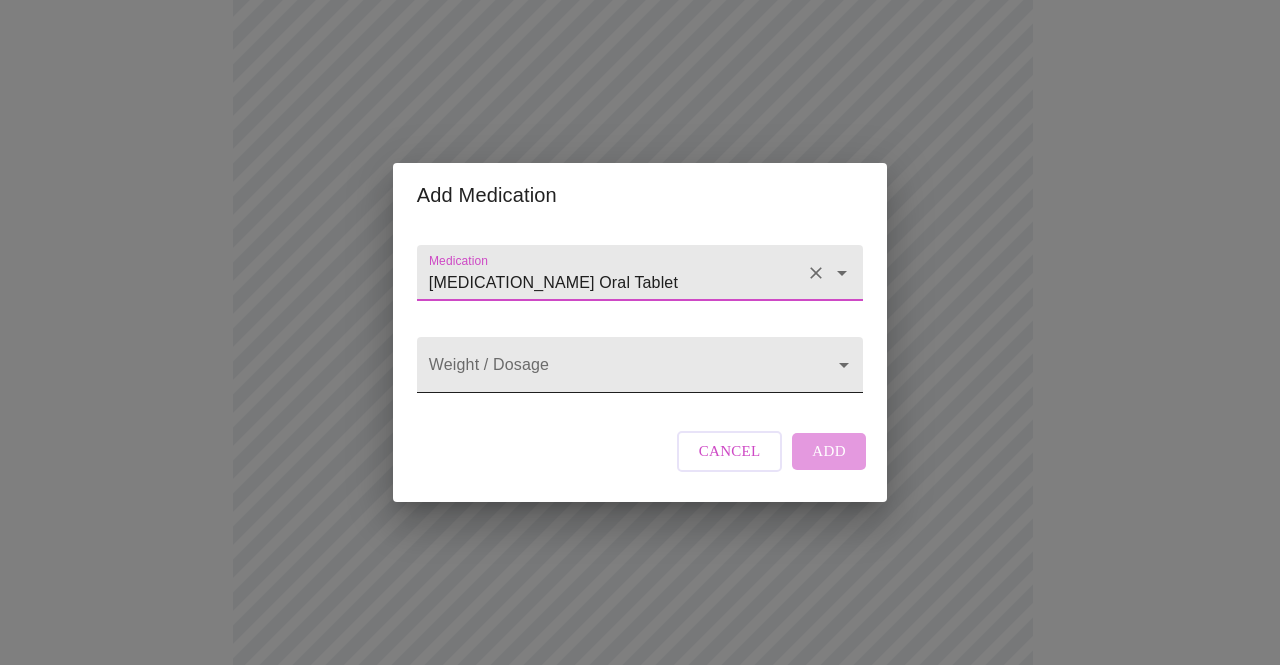 type on "[MEDICATION_NAME] Oral Tablet" 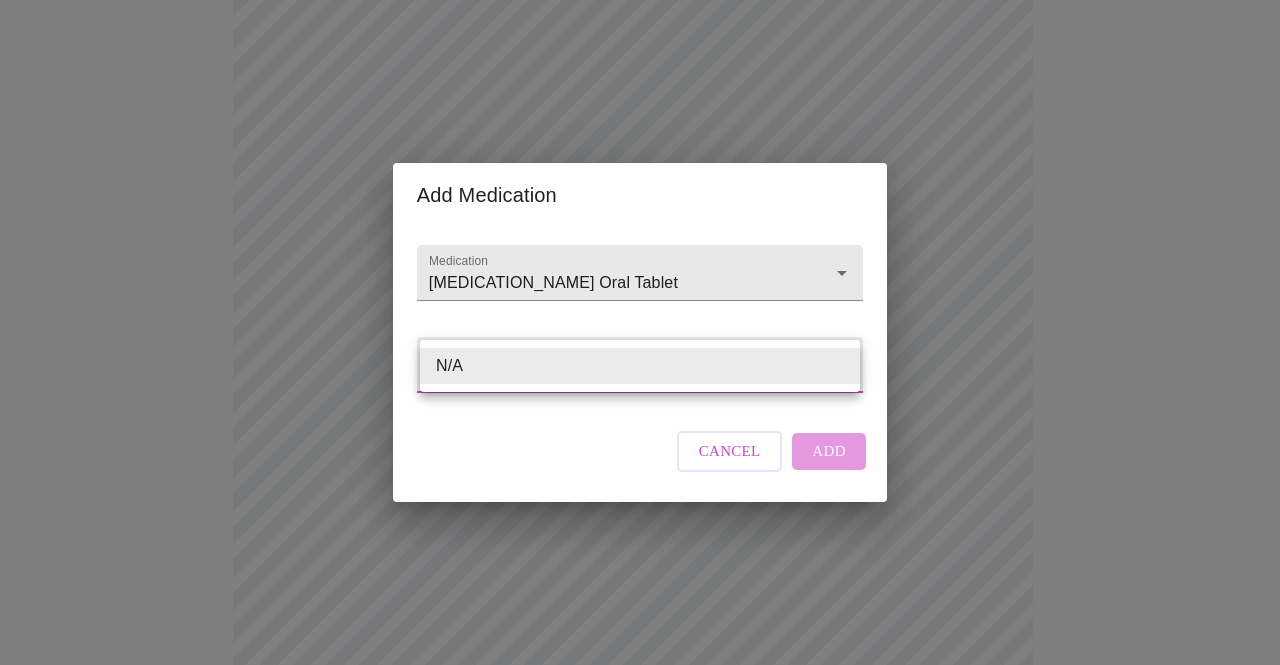 click on "N/A" at bounding box center (640, 366) 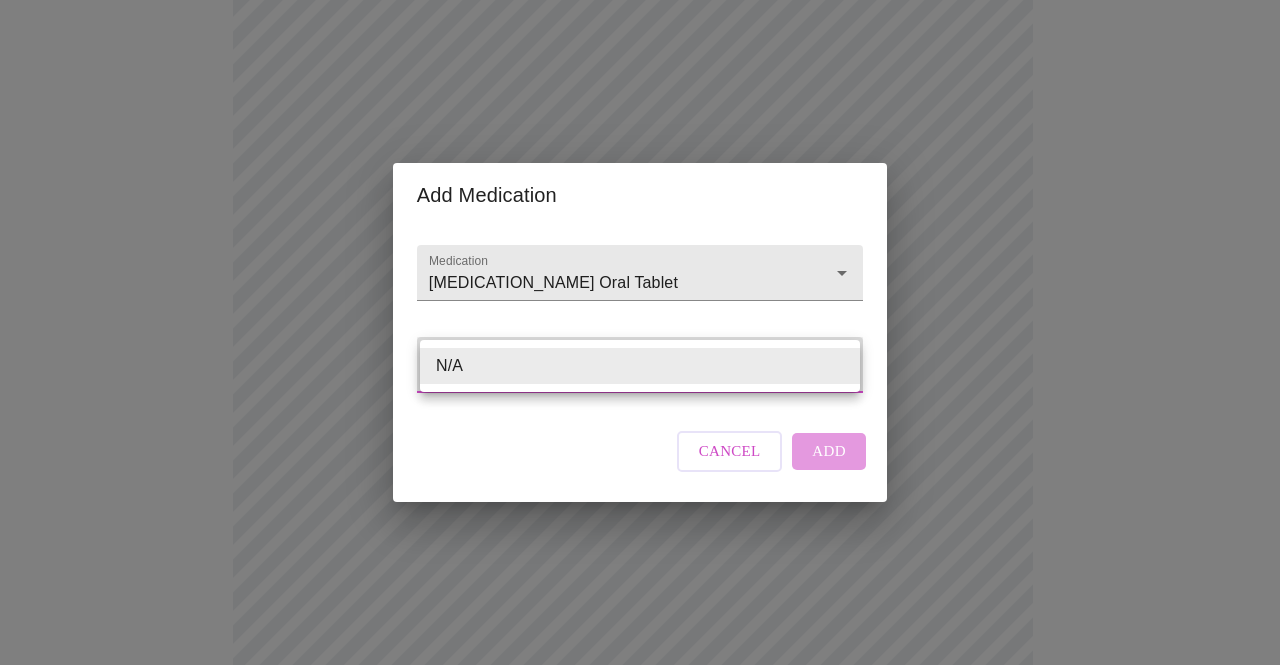 type on "N/A" 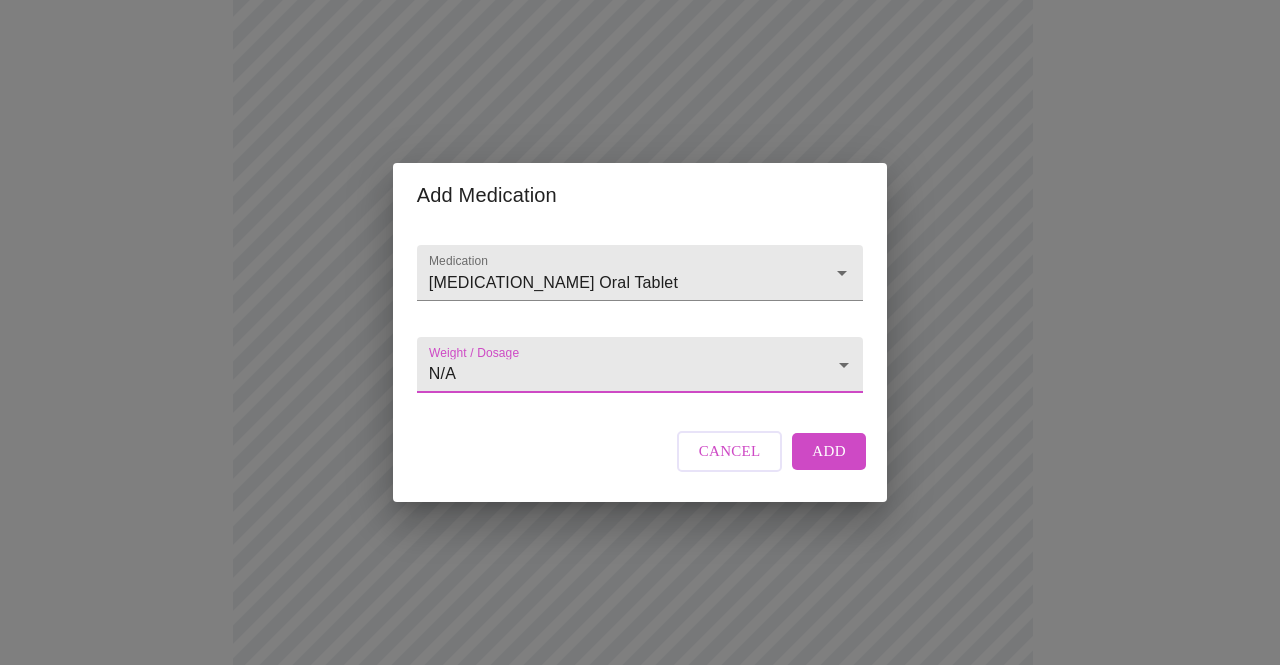 click on "Add" at bounding box center (829, 451) 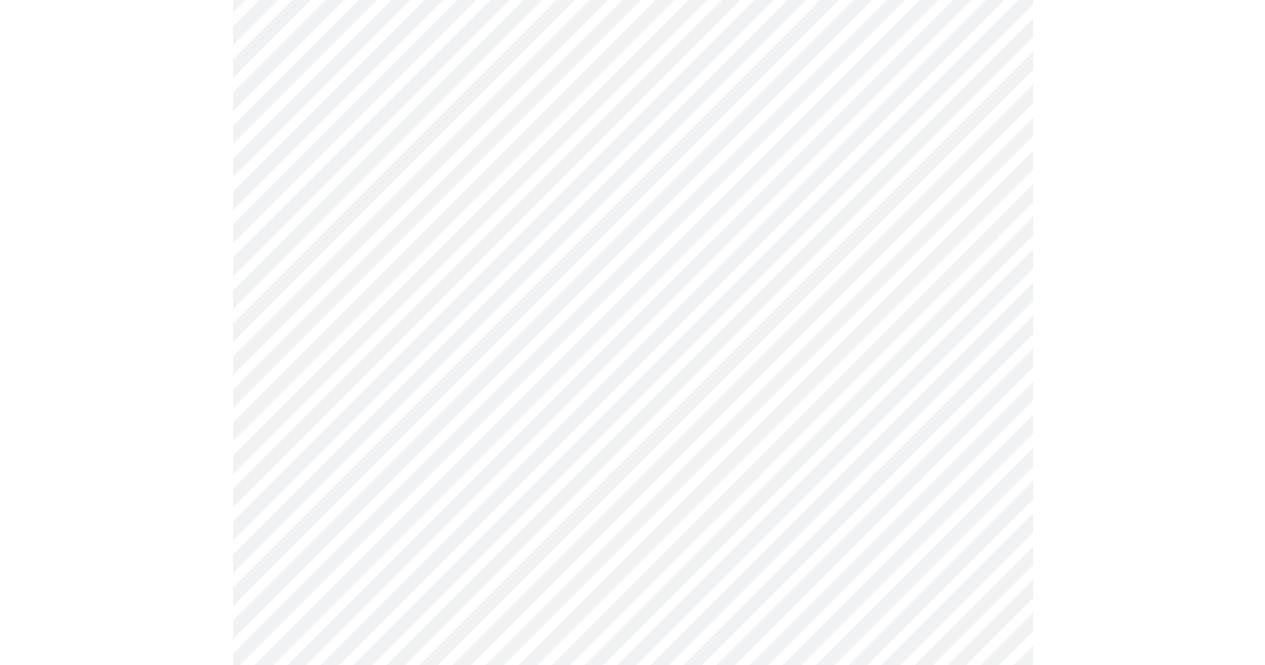 scroll, scrollTop: 949, scrollLeft: 0, axis: vertical 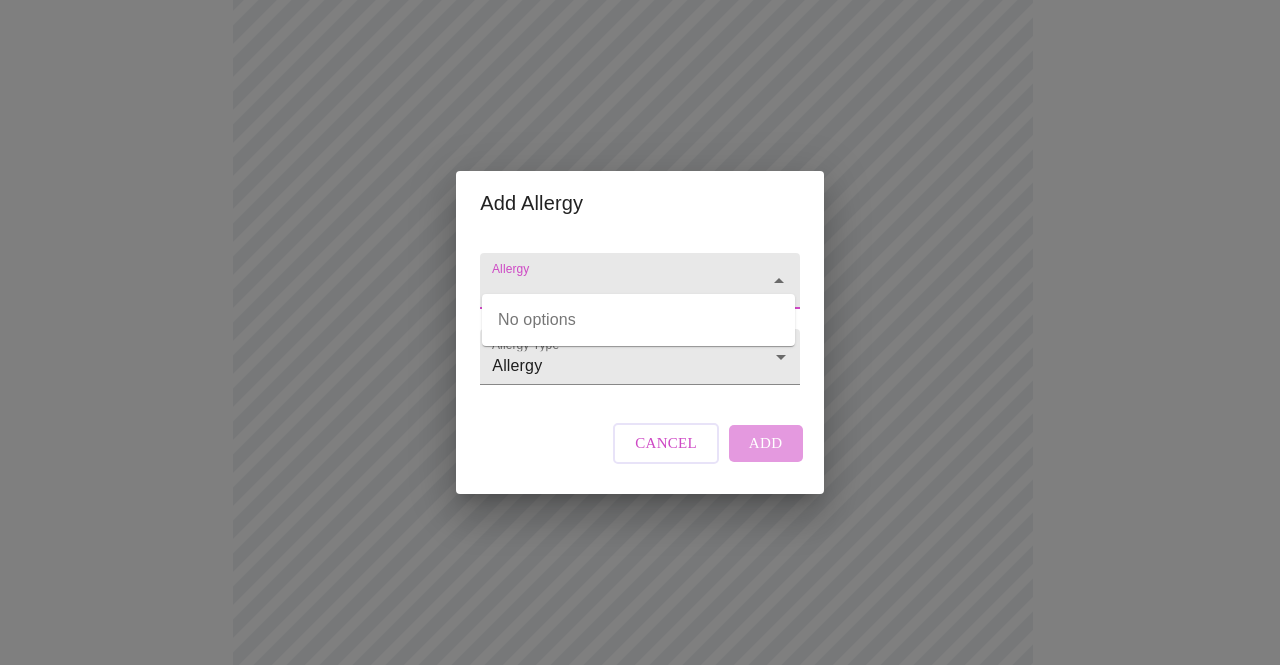 click on "Allergy" at bounding box center [611, 290] 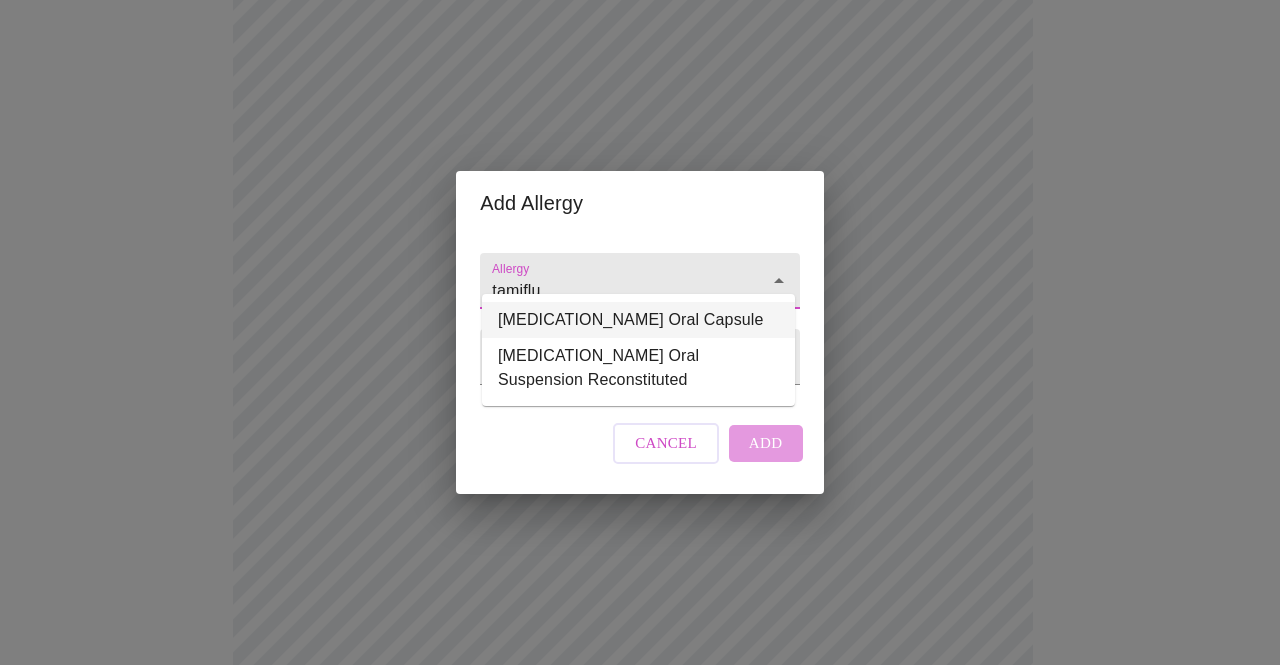 click on "[MEDICATION_NAME] Oral Capsule" at bounding box center [638, 320] 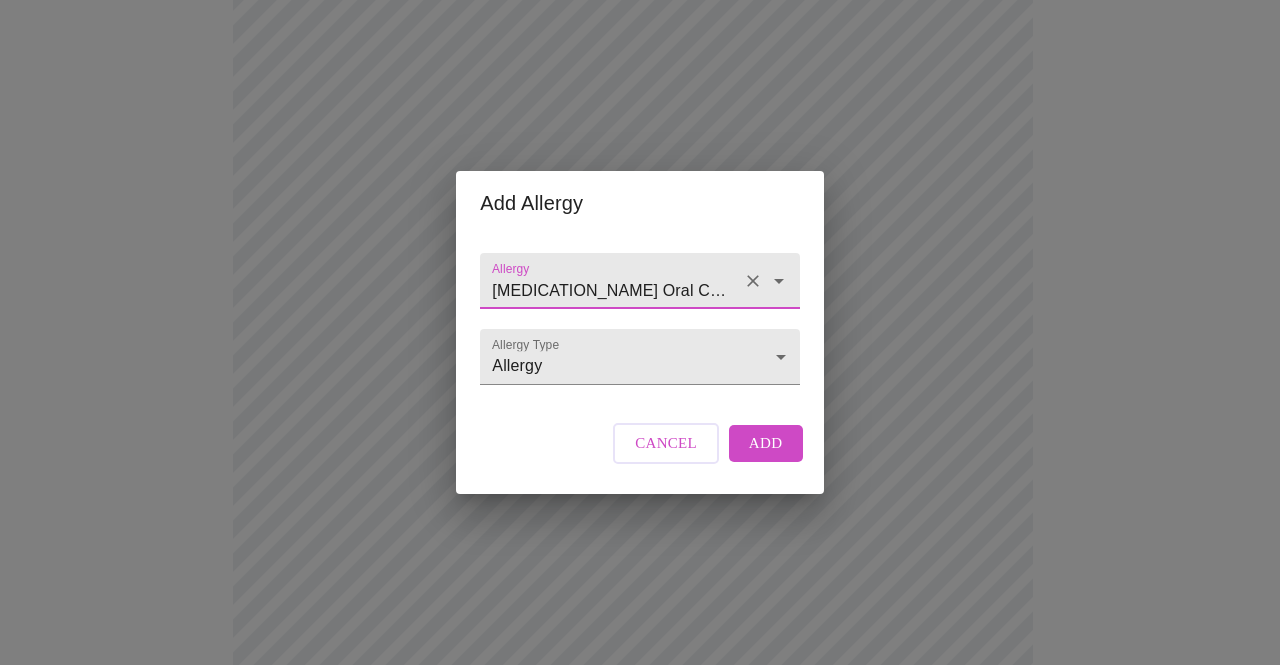 type on "[MEDICATION_NAME] Oral Capsule" 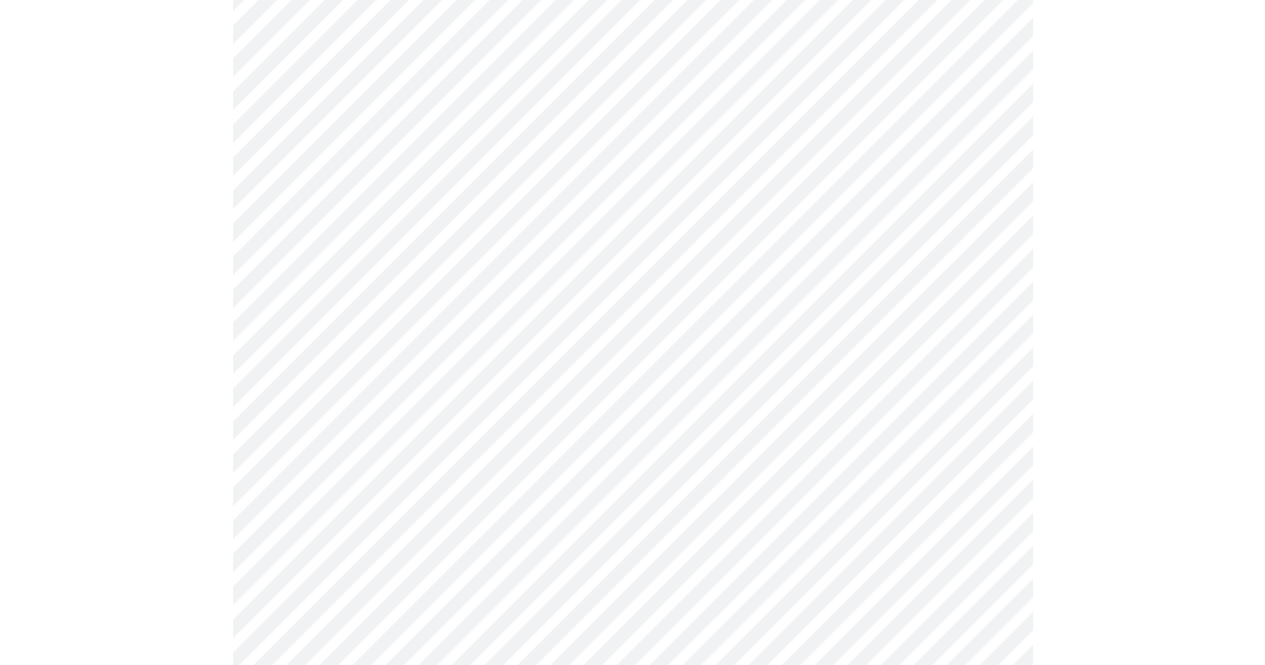 scroll, scrollTop: 1138, scrollLeft: 0, axis: vertical 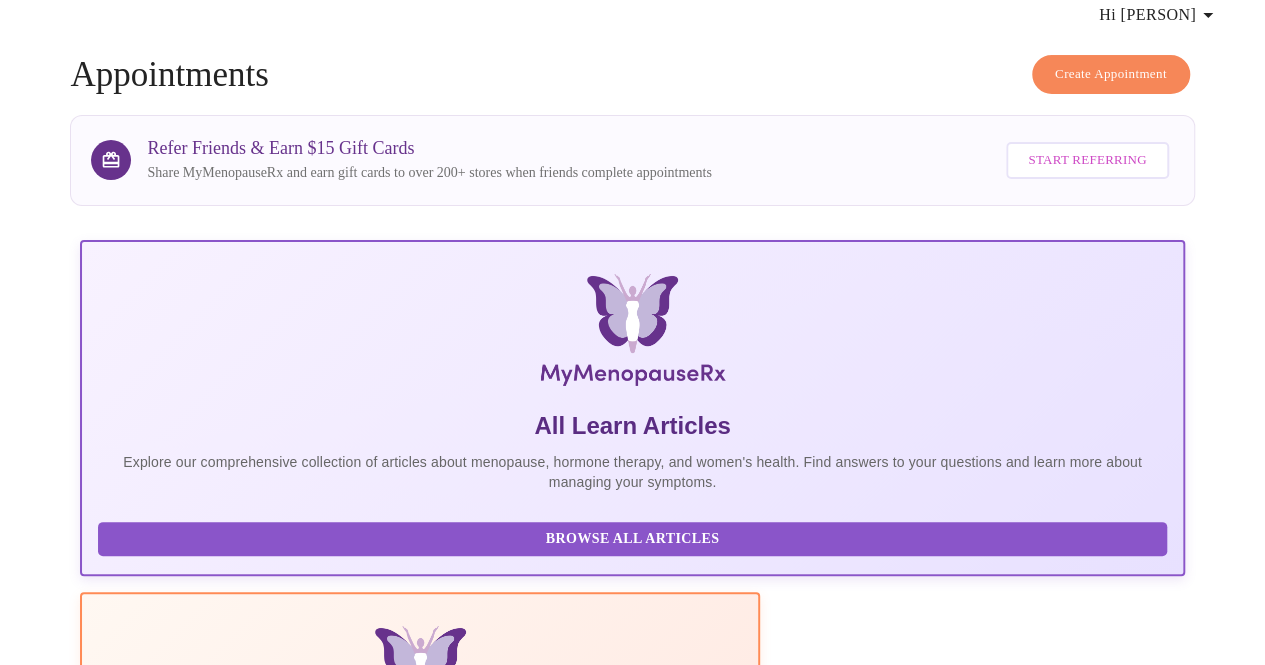 click at bounding box center [295, 1046] 